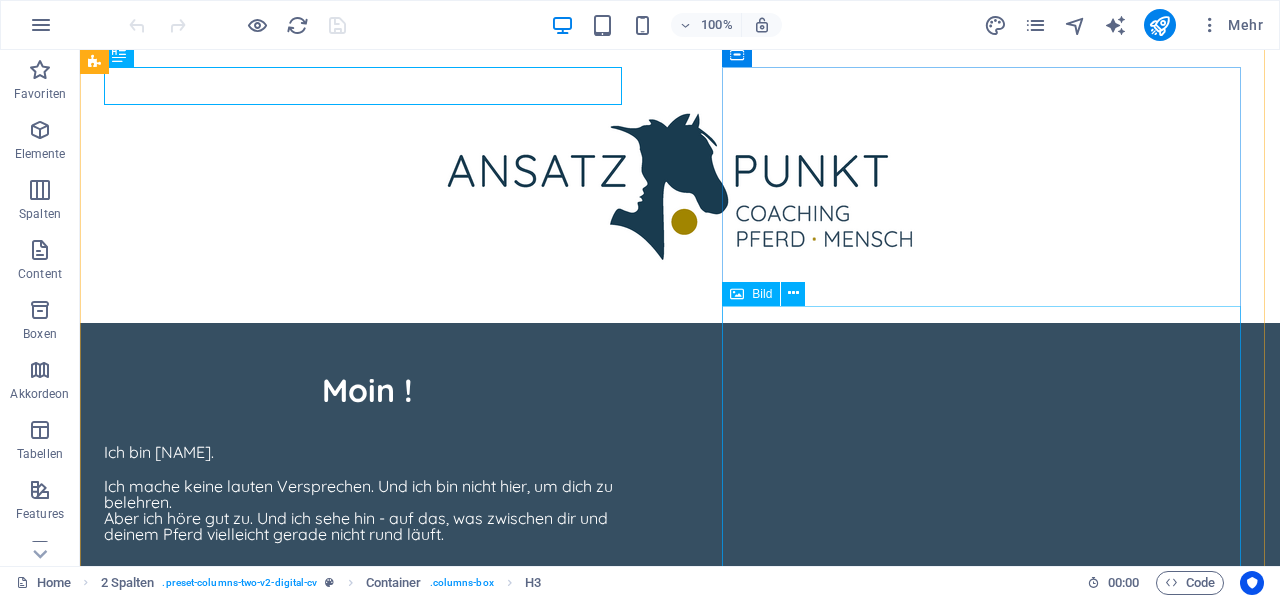 scroll, scrollTop: 831, scrollLeft: 0, axis: vertical 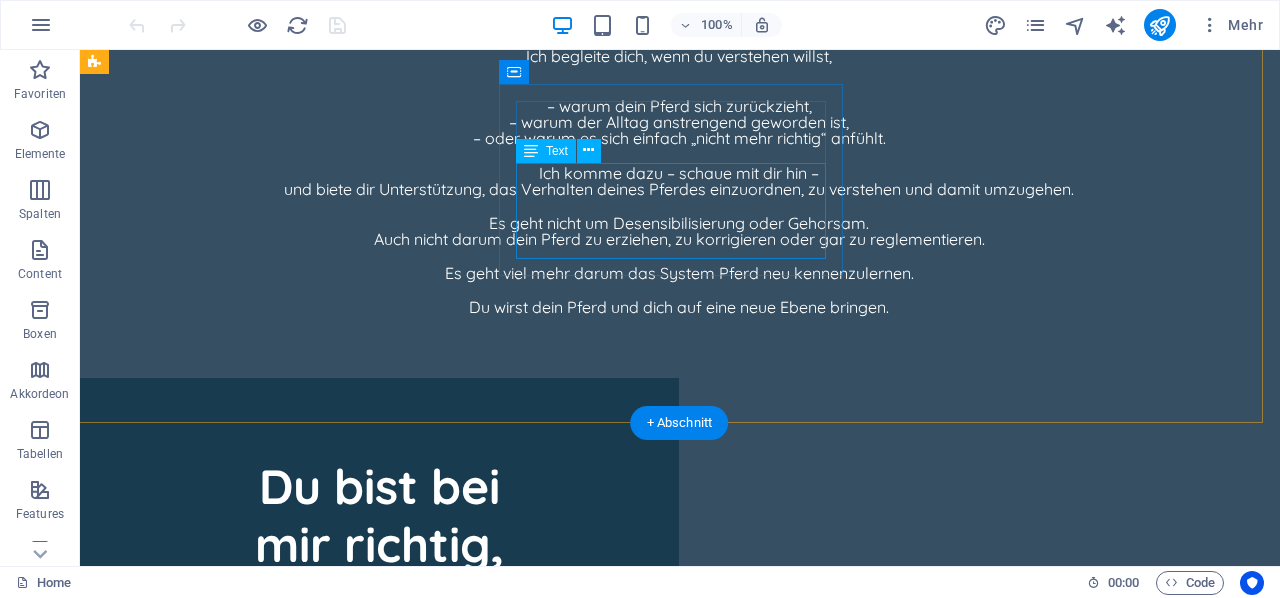 click on "inkl. Videoanalyse - Einzelsession Onlinecoaching €111 - Coaching bei dir vor Ort ab €222 * - 3 Onlinecoachings für €333" at bounding box center (298, 2680) 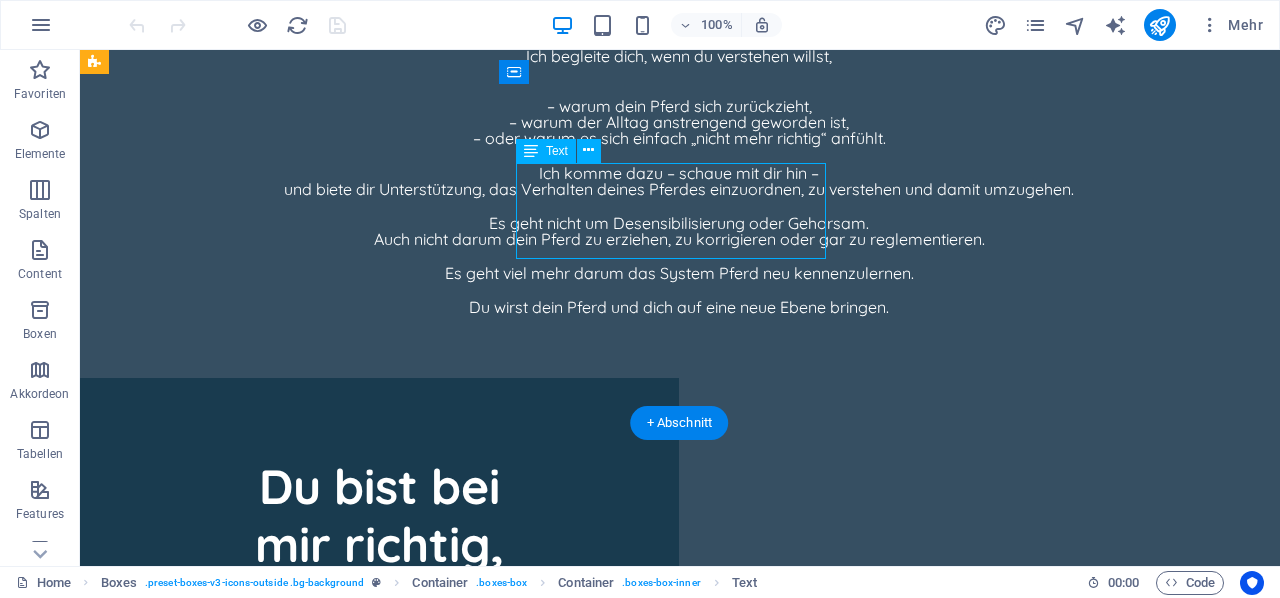 click on "inkl. Videoanalyse - Einzelsession Onlinecoaching €111 - Coaching bei dir vor Ort ab €222 * - 3 Onlinecoachings für €333" at bounding box center [298, 2680] 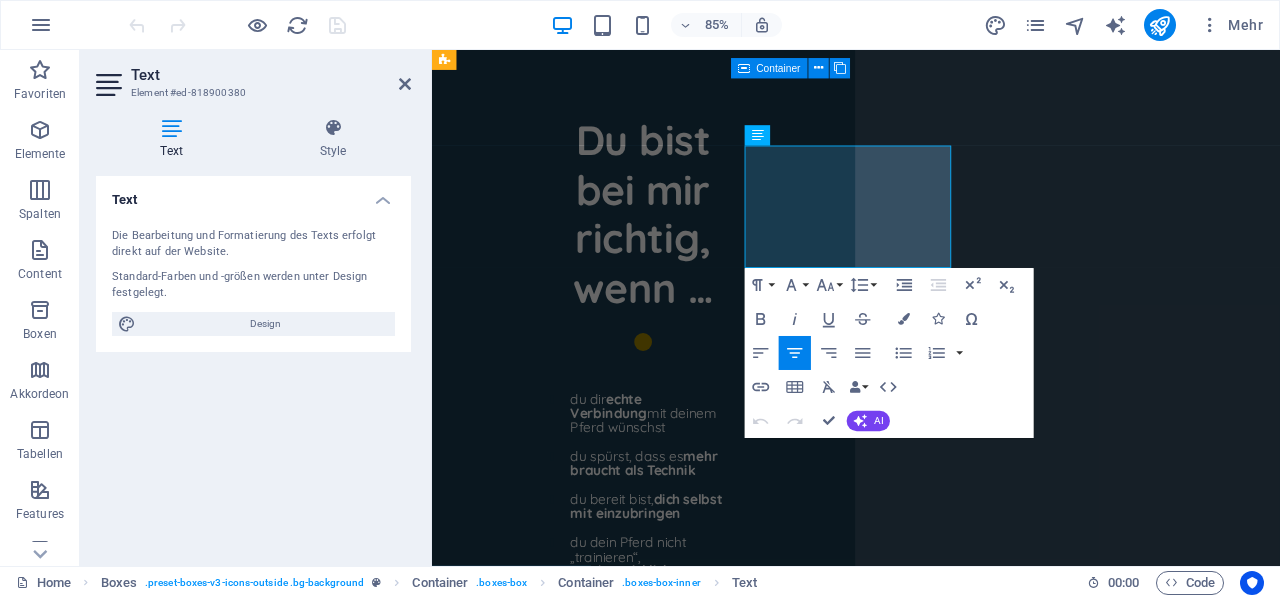 scroll, scrollTop: 7692, scrollLeft: 1, axis: both 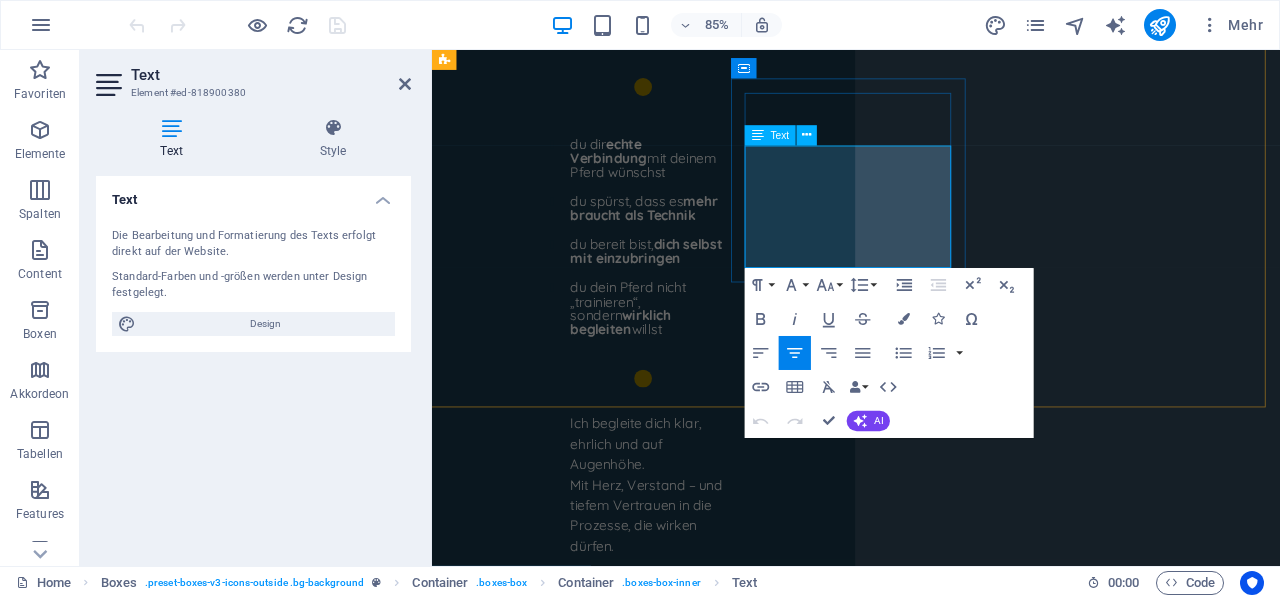 drag, startPoint x: 991, startPoint y: 177, endPoint x: 852, endPoint y: 175, distance: 139.01439 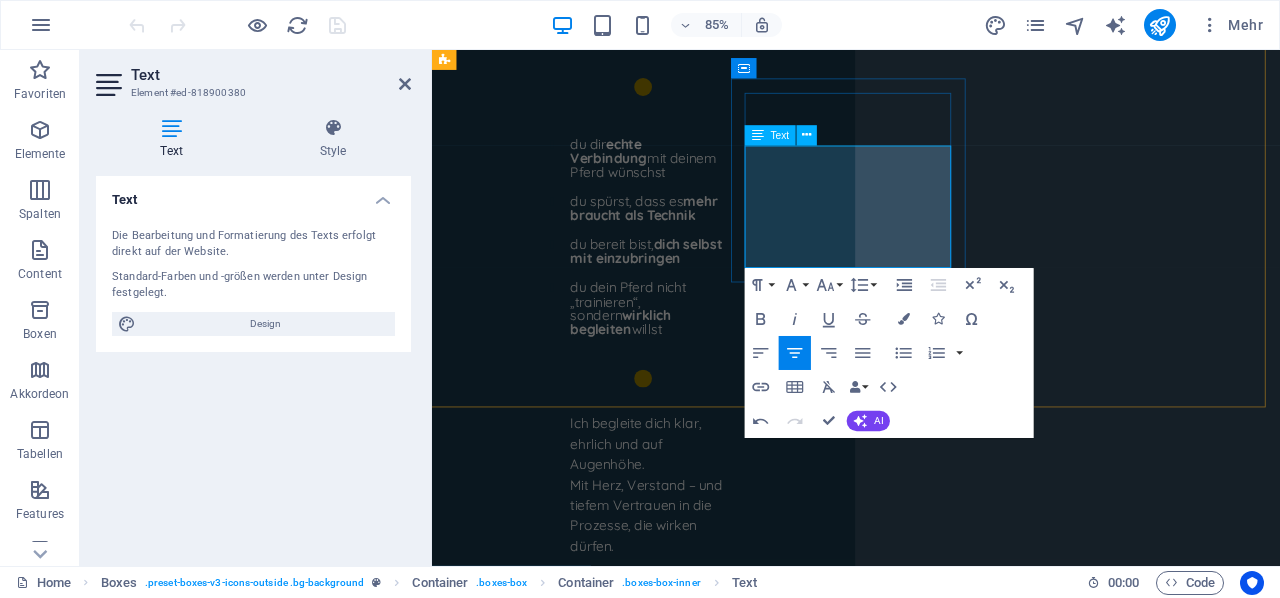 click on "- Einzelsession Onlinecoaching €111" at bounding box center [616, 2364] 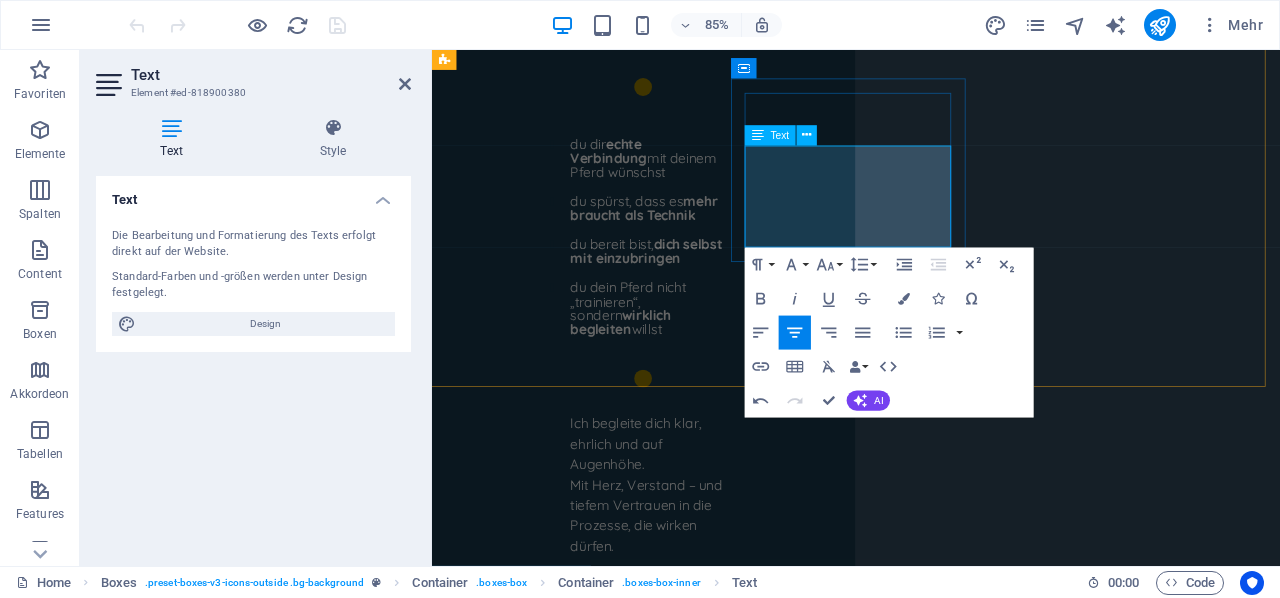 click on "- Coaching bei dir vor Ort ab €222 *" at bounding box center [616, 2388] 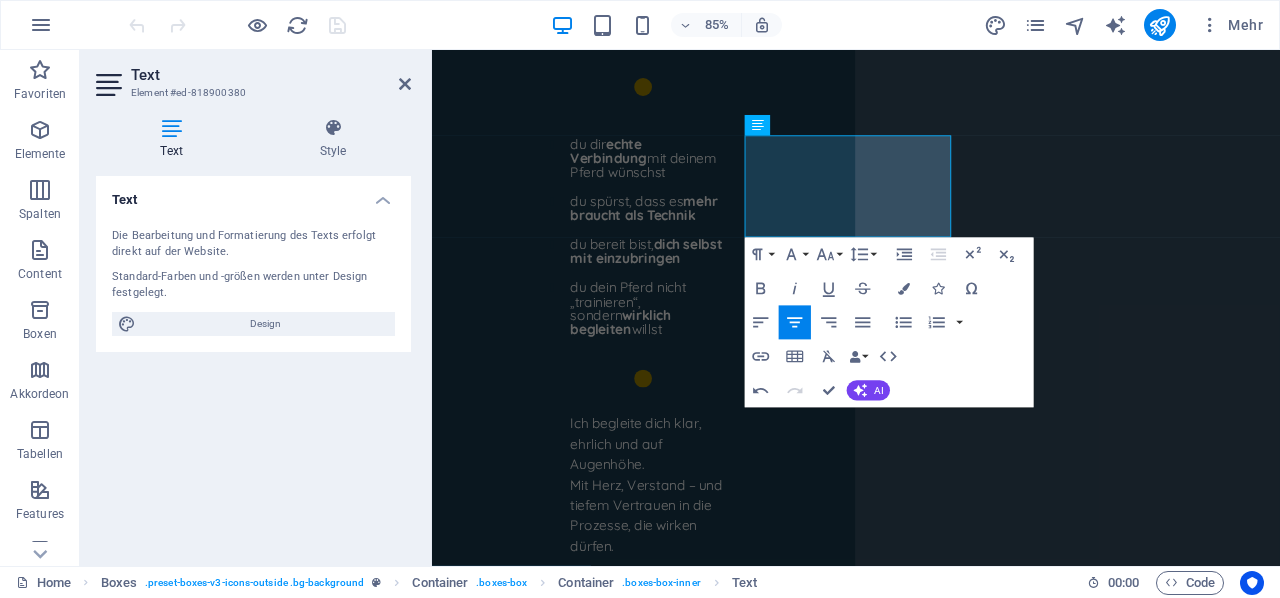 scroll, scrollTop: 7706, scrollLeft: 1, axis: both 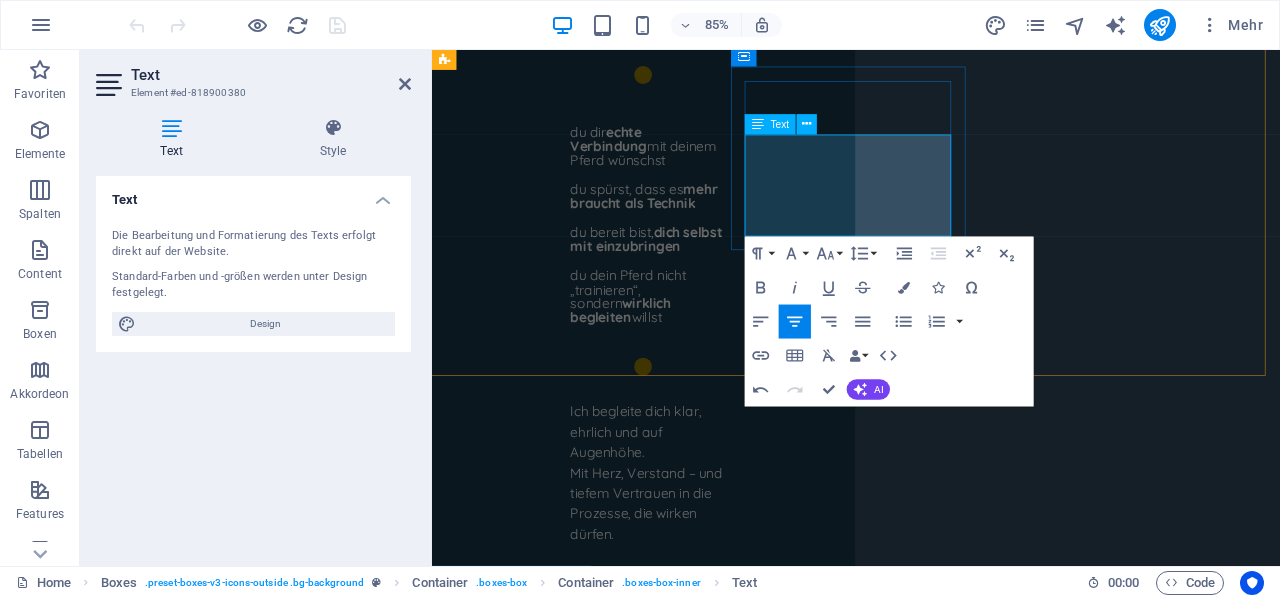 click on "- 3 Onlinecoachings für €333" at bounding box center (616, 2410) 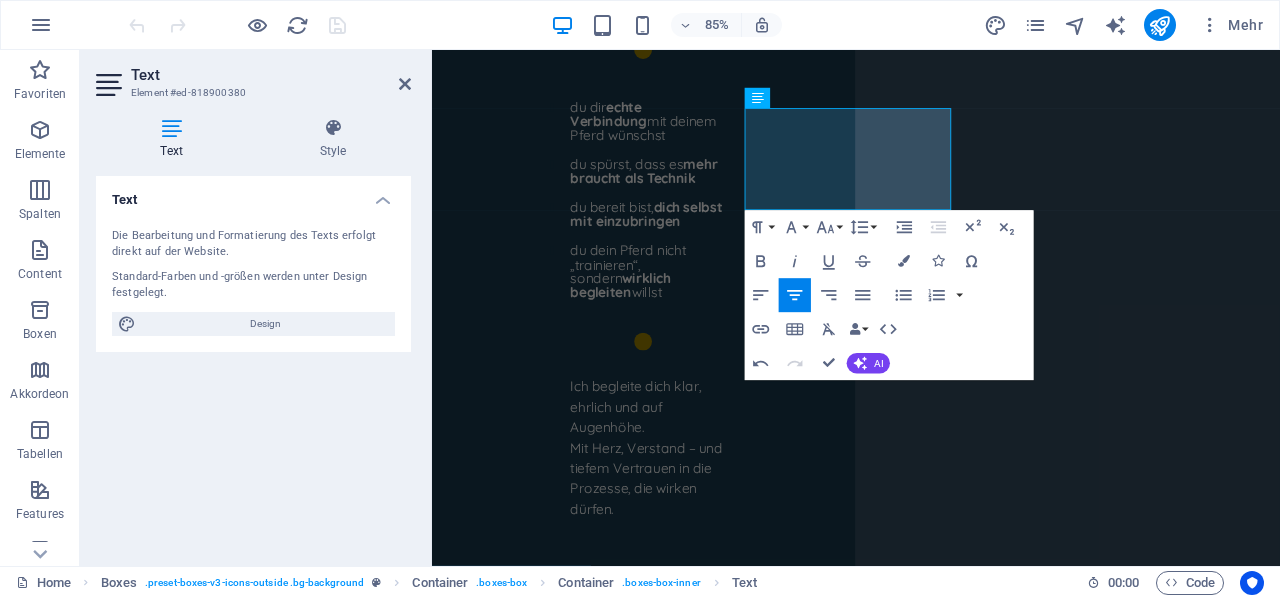 scroll, scrollTop: 7738, scrollLeft: 1, axis: both 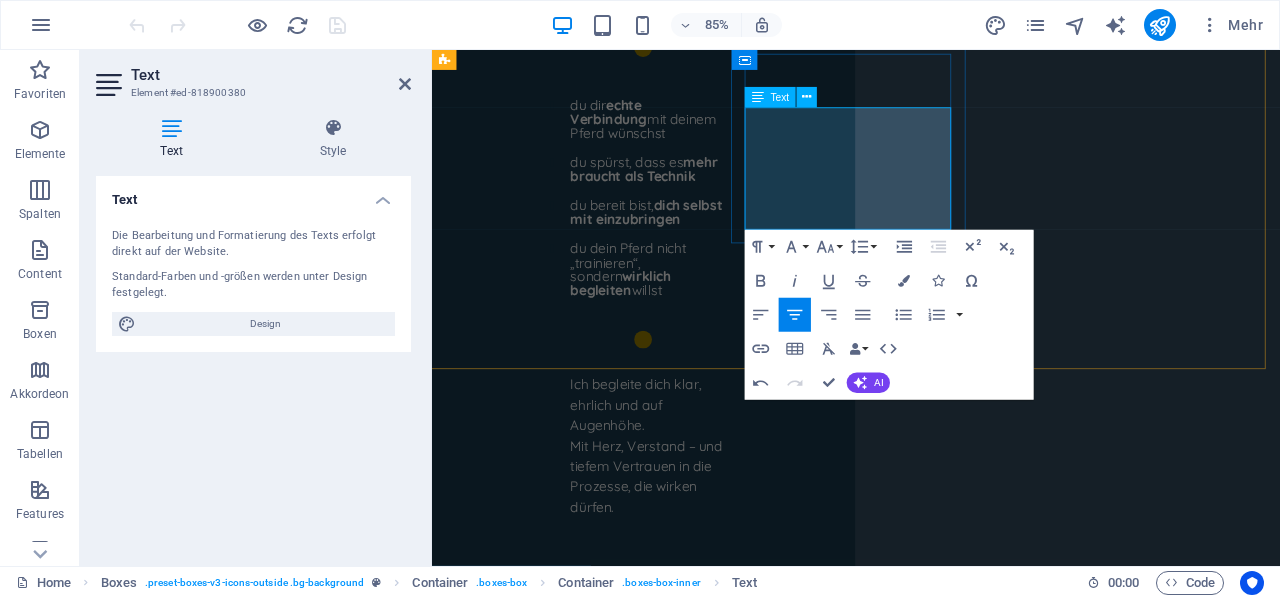 drag, startPoint x: 992, startPoint y: 251, endPoint x: 856, endPoint y: 255, distance: 136.0588 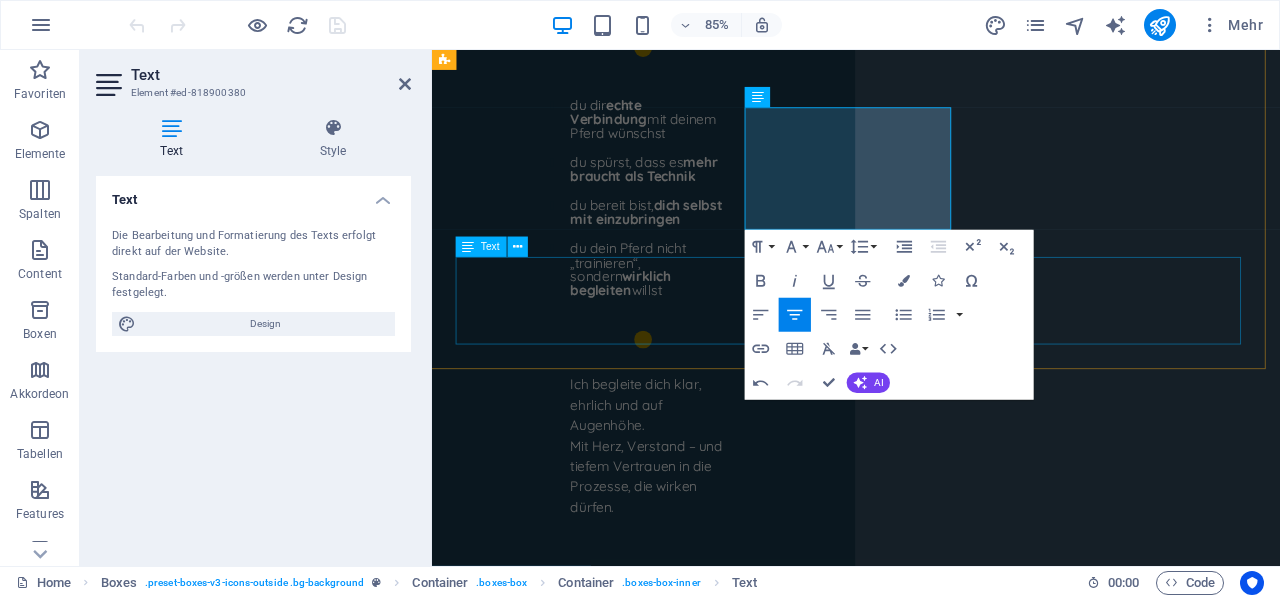 click on "*Alles inklusive 8 Wöchigem Trainingsplan (ausser der einfachen Onlineanalyse) individuell an dein Pferd angepasst.  Mit Möglichkeit der WhatsApp Begleitung. *hier fallen Fahrtkosten an" at bounding box center (930, 2712) 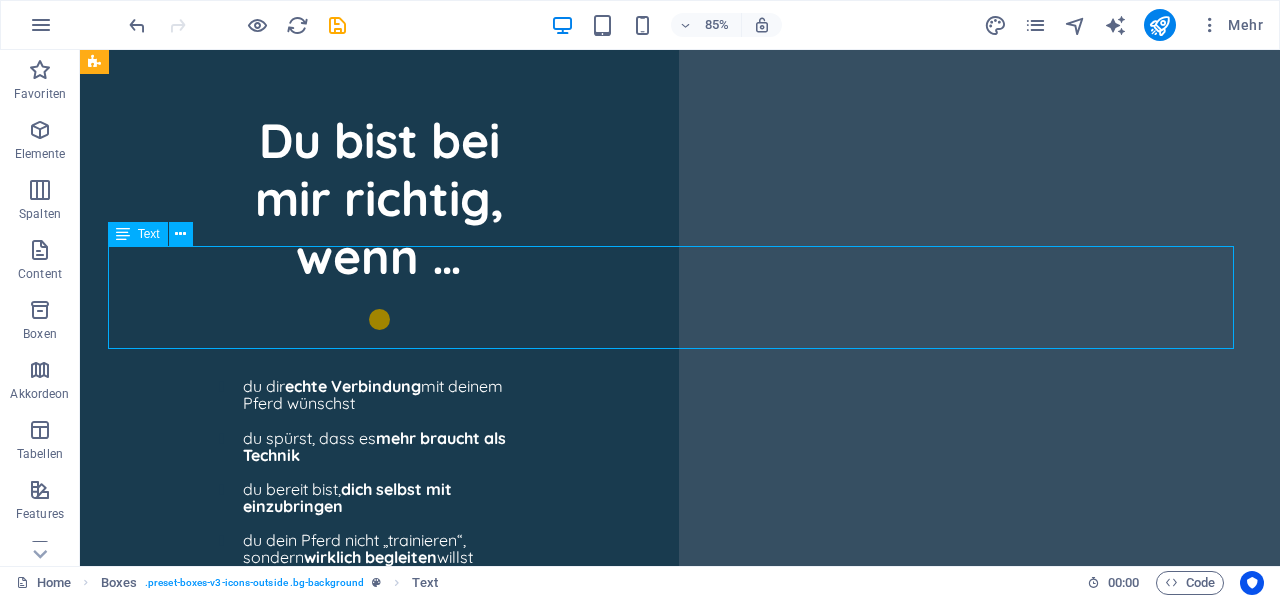 scroll, scrollTop: 7437, scrollLeft: 1, axis: both 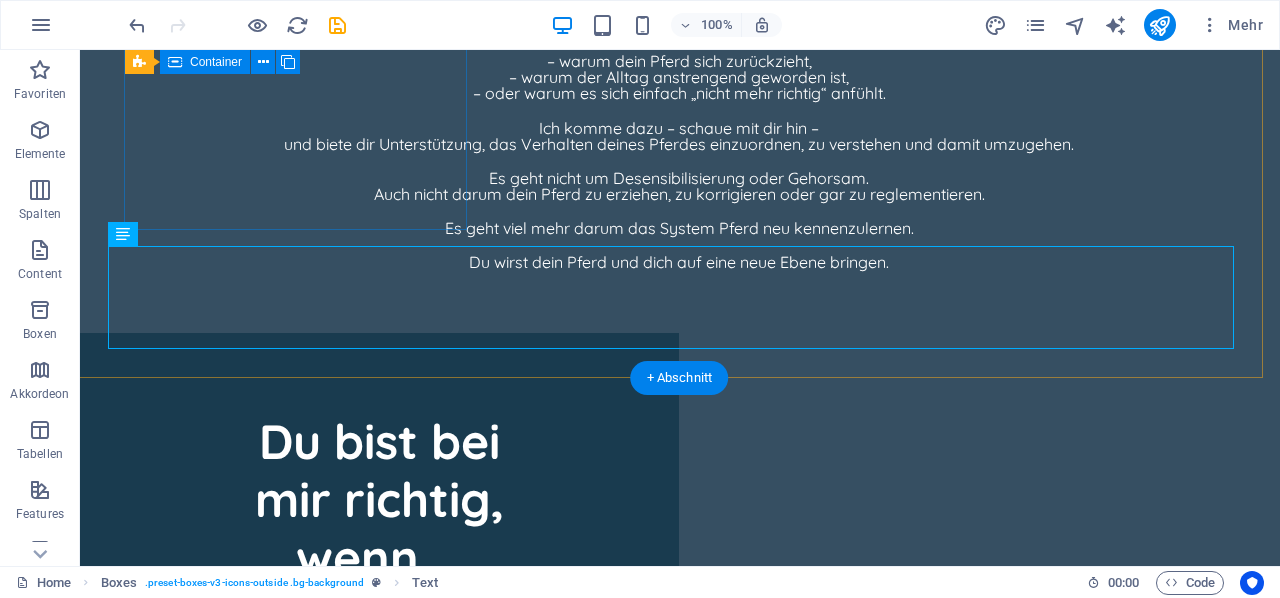 click on "Videoanalyse* Videoanalyse €77 Videoanalyse + Trainingskonzept €99" at bounding box center [298, 2378] 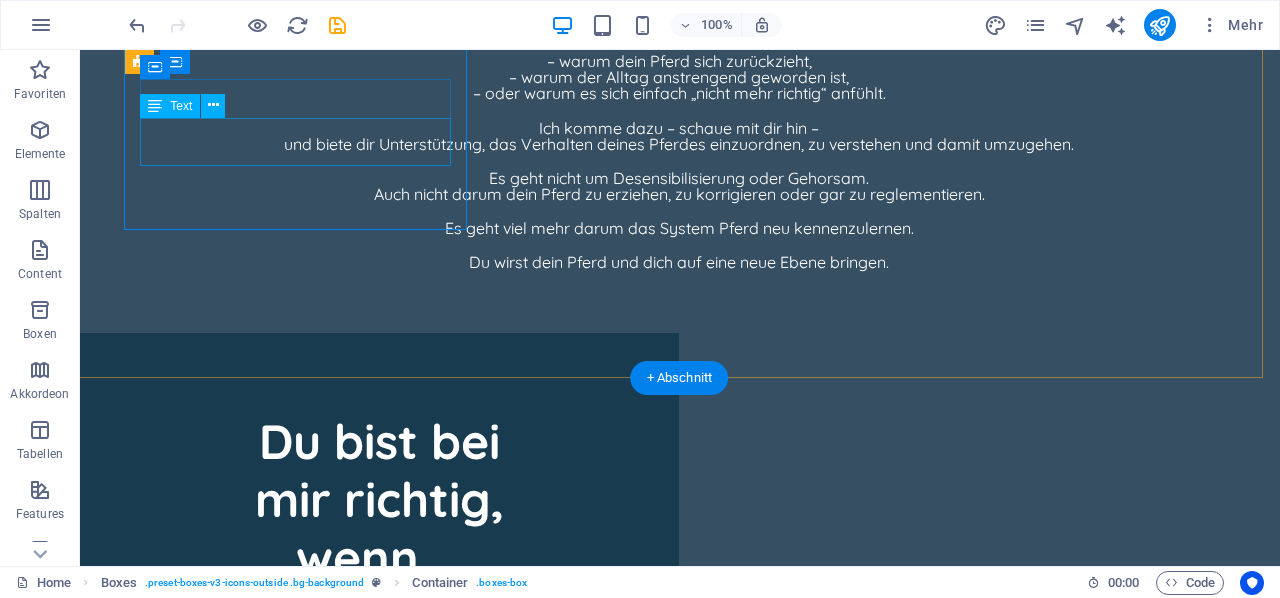click on "Videoanalyse €77 Videoanalyse + Trainingskonzept €99" at bounding box center [298, 2411] 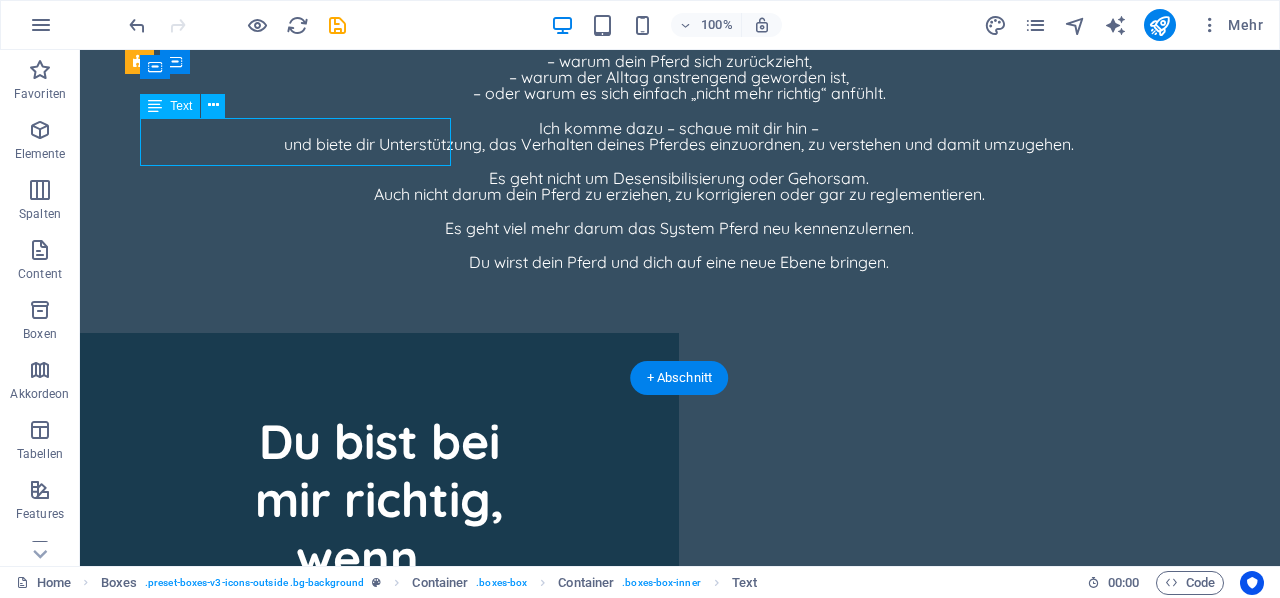 click on "Videoanalyse €77 Videoanalyse + Trainingskonzept €99" at bounding box center (298, 2411) 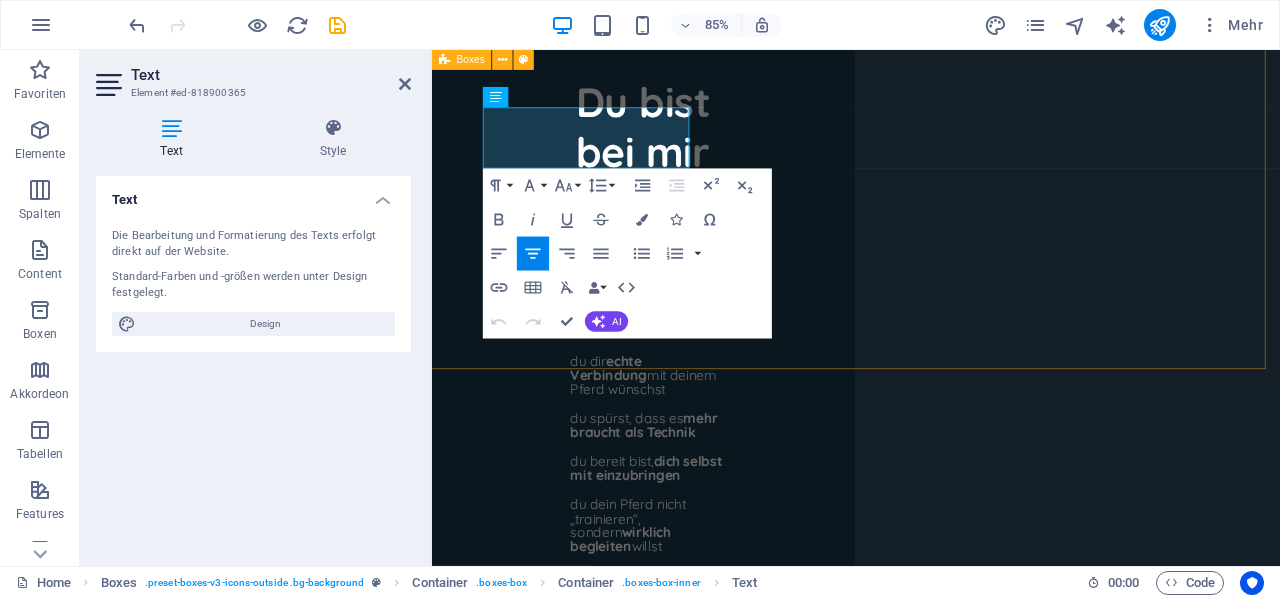 scroll, scrollTop: 7738, scrollLeft: 1, axis: both 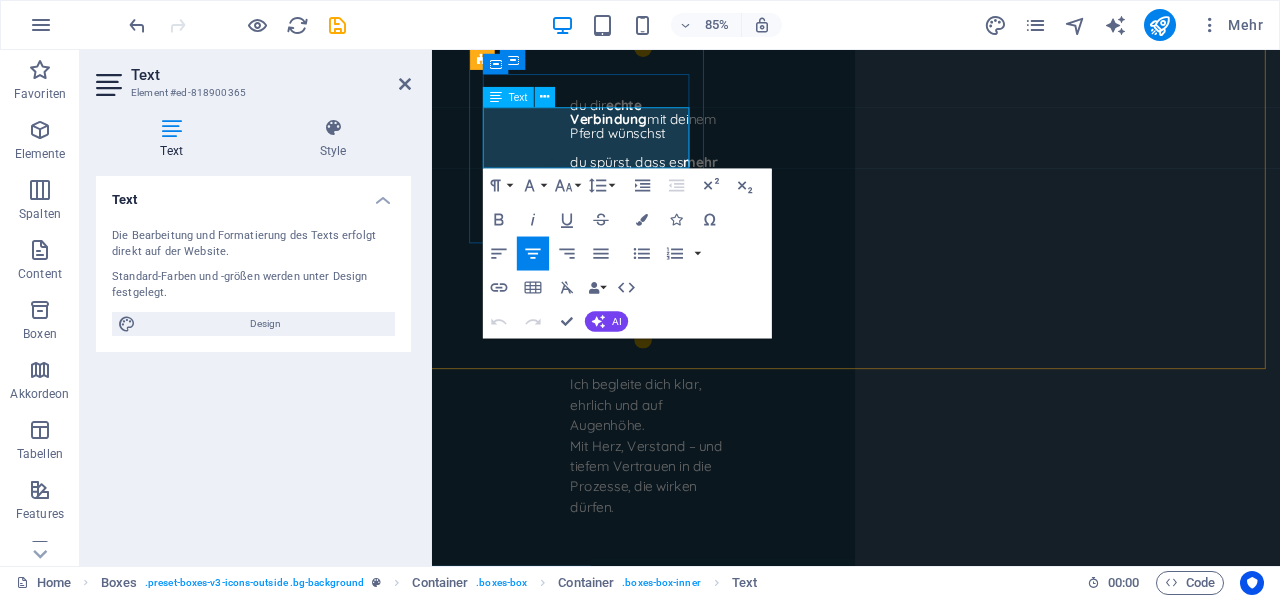 click on "Videoanalyse + Trainingskonzept €99" at bounding box center [616, 2095] 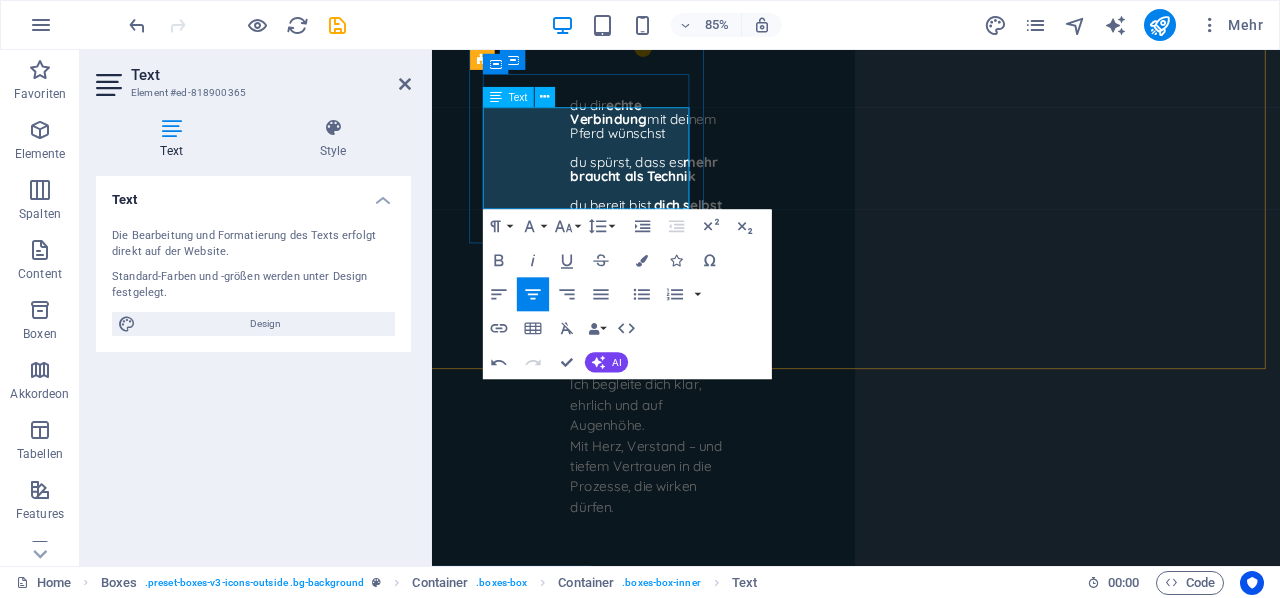 type 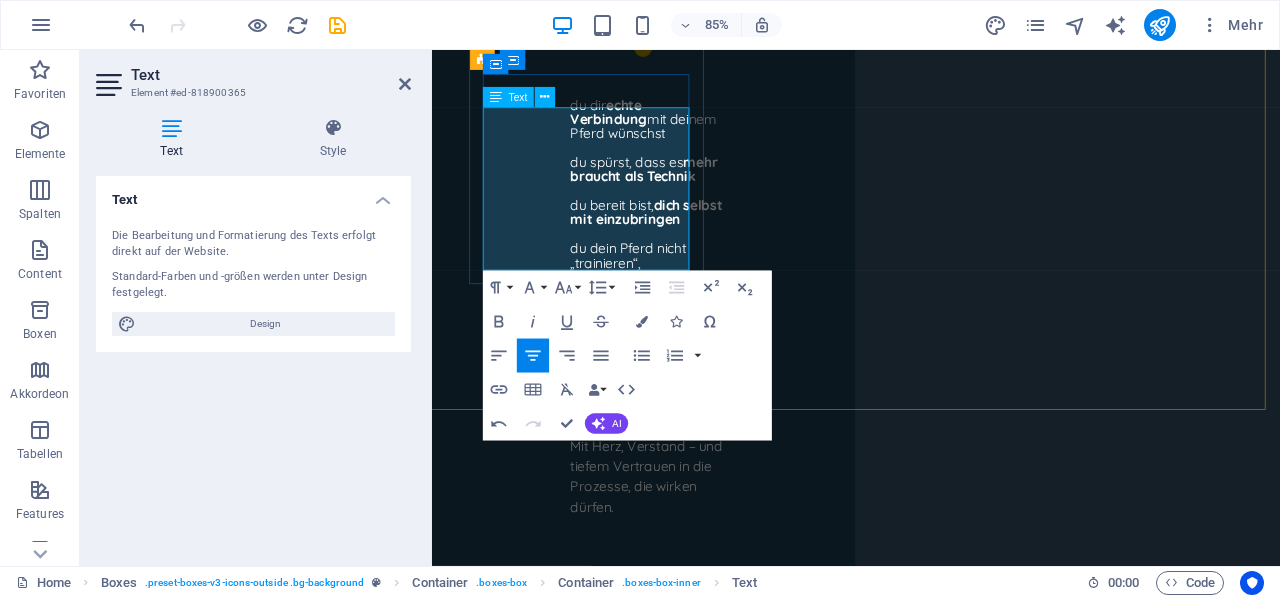 click on "Ich analysiere anhand des Videos das Verhalten deines Pferdes und baue ein Konzept darauf auf" at bounding box center (617, 2191) 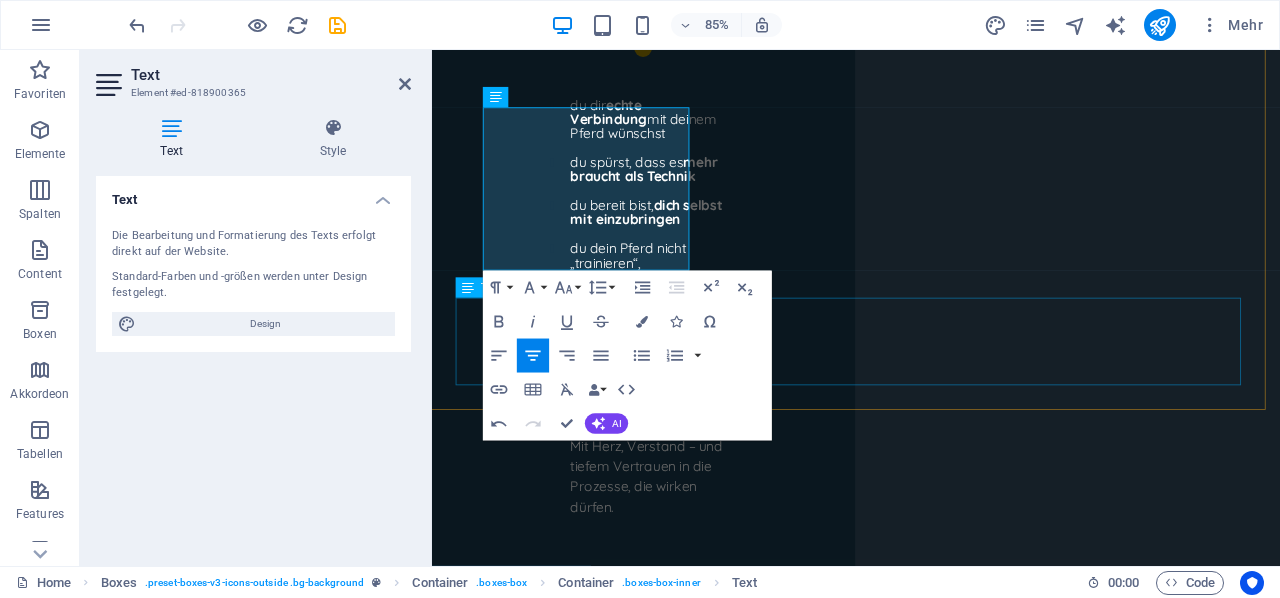 click on "*Alles inklusive 8 Wöchigem Trainingsplan (ausser der einfachen Onlineanalyse) individuell an dein Pferd angepasst.  Mit Möglichkeit der WhatsApp Begleitung. *hier fallen Fahrtkosten an" at bounding box center [930, 2832] 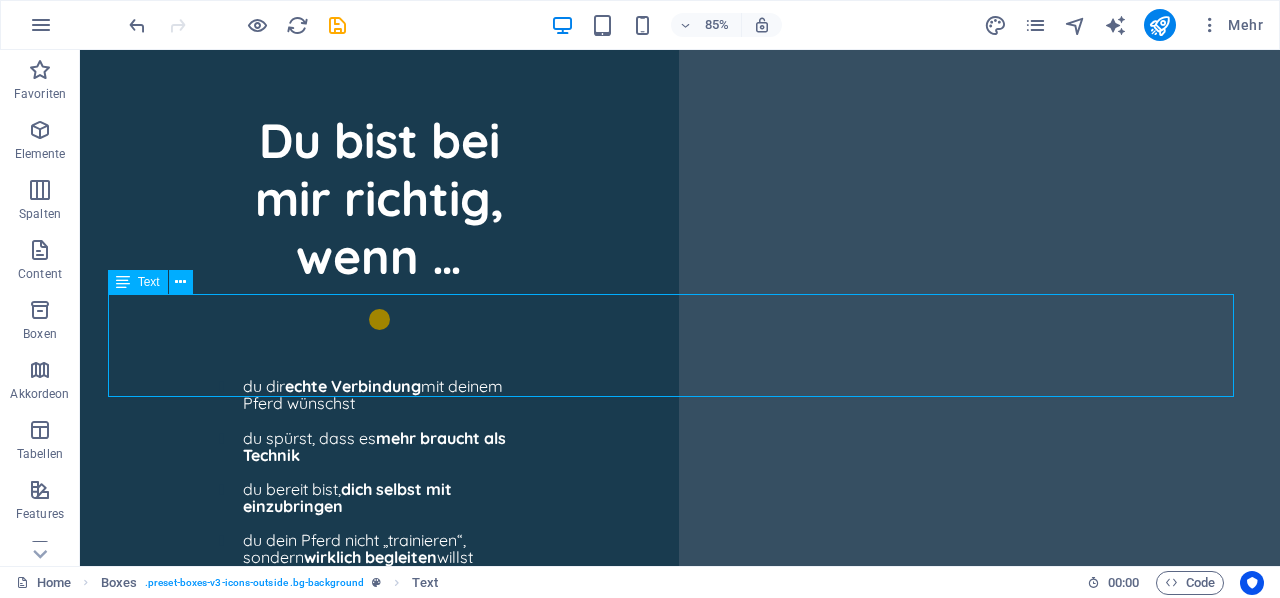 scroll, scrollTop: 7437, scrollLeft: 1, axis: both 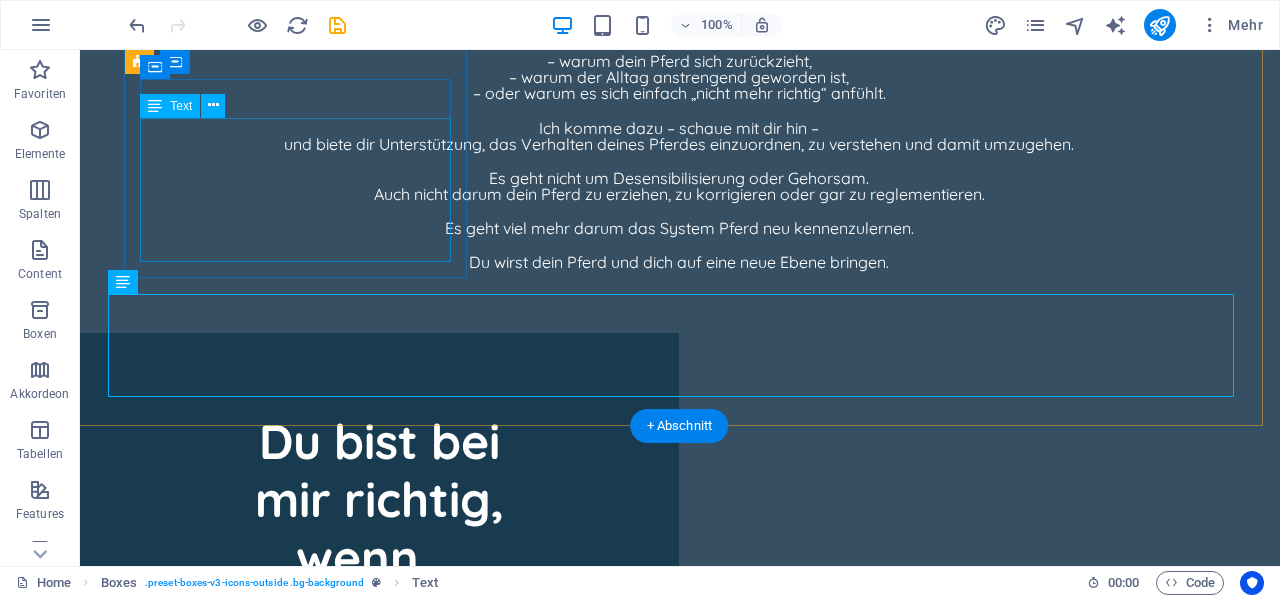 click on "Videoanalyse €77 Videoanalyse + Trainingskonzept €99 Ich analysiere anhand des Videos das Verhalten deines Pferdes und baue ein Trainings-Konzept darauf auf." at bounding box center [298, 2459] 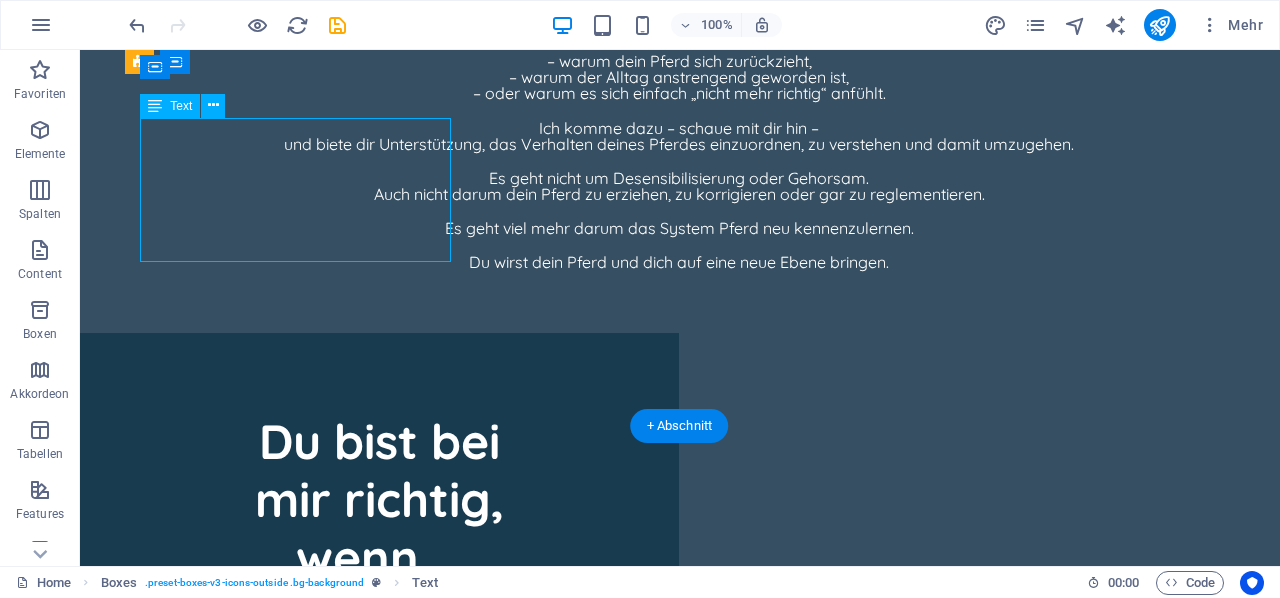 click on "Videoanalyse €77 Videoanalyse + Trainingskonzept €99 Ich analysiere anhand des Videos das Verhalten deines Pferdes und baue ein Trainings-Konzept darauf auf." at bounding box center (298, 2459) 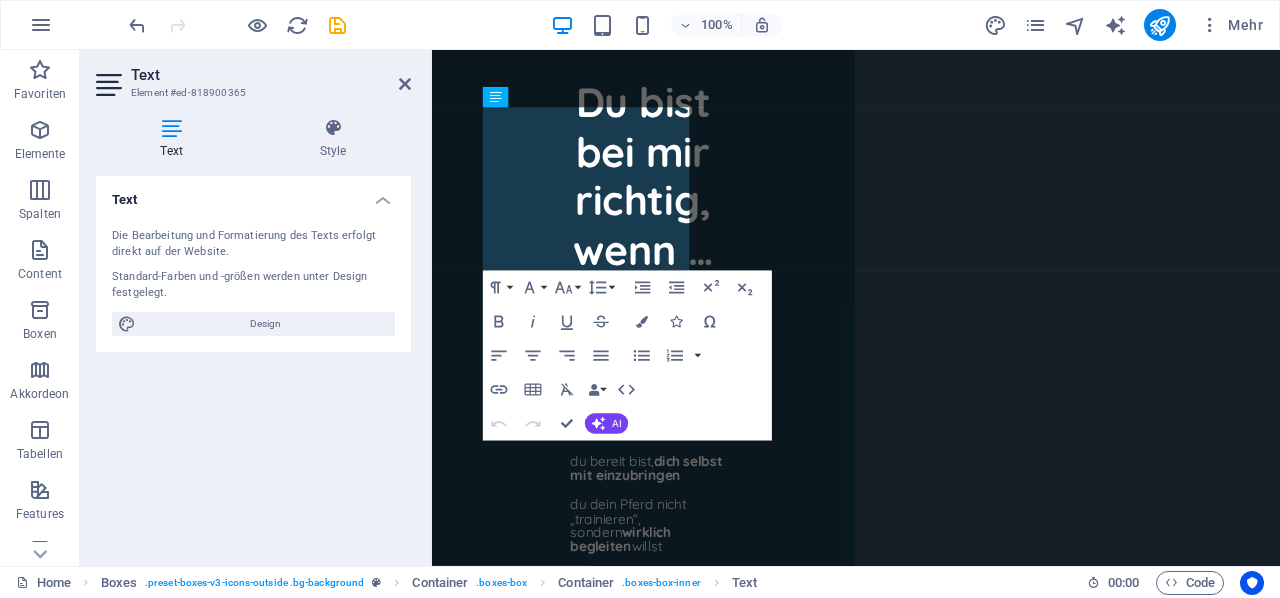scroll, scrollTop: 7738, scrollLeft: 1, axis: both 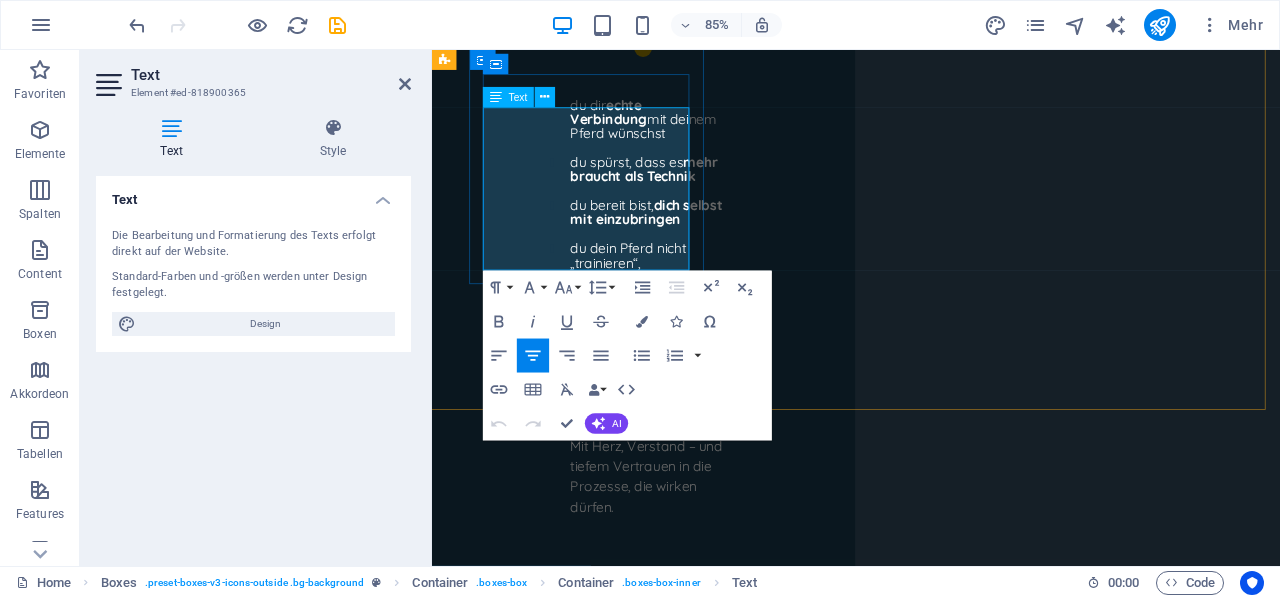 click on "Ich analysiere anhand des Videos das Verhalten deines Pferdes und baue ein Trainings-Konzept darauf auf." at bounding box center (616, 2191) 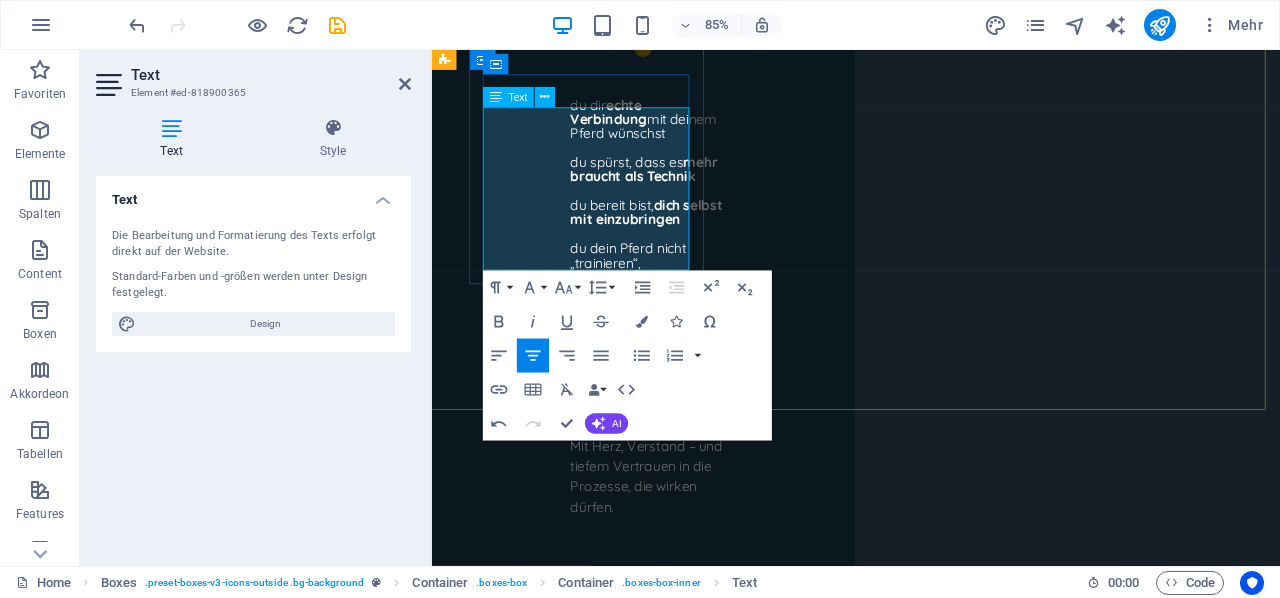 click on "Ich analysiere anhand deines  Videos das Verhalten deines Pferdes und baue ein Trainings-Konzept darauf auf." at bounding box center [617, 2191] 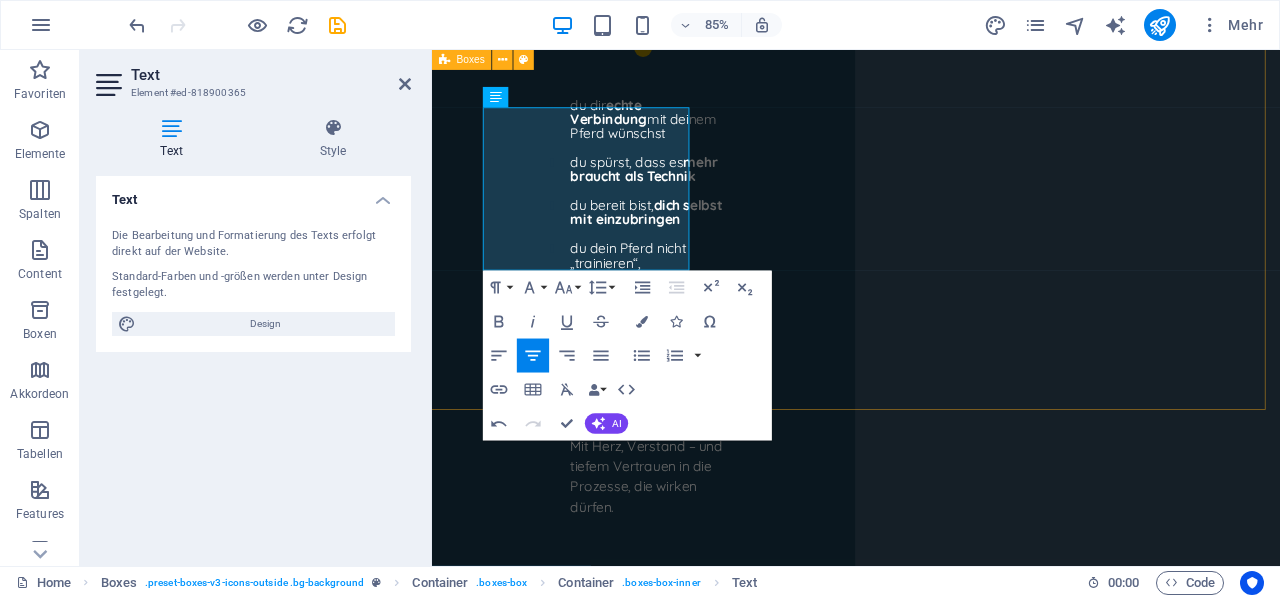 click on "Videoanalyse* Videoanalyse €77 Videoanalyse + Trainingskonzept €99 Ich analysiere anhand eines Videos das Verhalten deines Pferdes und entwickle ein individuelles Trainings-Konzept. Coaching* - Einzelsession Onlinecoaching €111 - Coaching bei dir vor Ort ab €222* - 3 Onlinecoachings für €333 inkl. Videoanalyse Intensivtraining* Intensivtraining im Zentrum in [REGION] ab €444 *Alles inklusive 8 Wöchigem Trainingsplan (ausser der einfachen Onlineanalyse) individuell an dein Pferd angepasst. Mit Möglichkeit der WhatsApp Begleitung. *hier fallen Fahrtkosten an" at bounding box center [930, 2402] 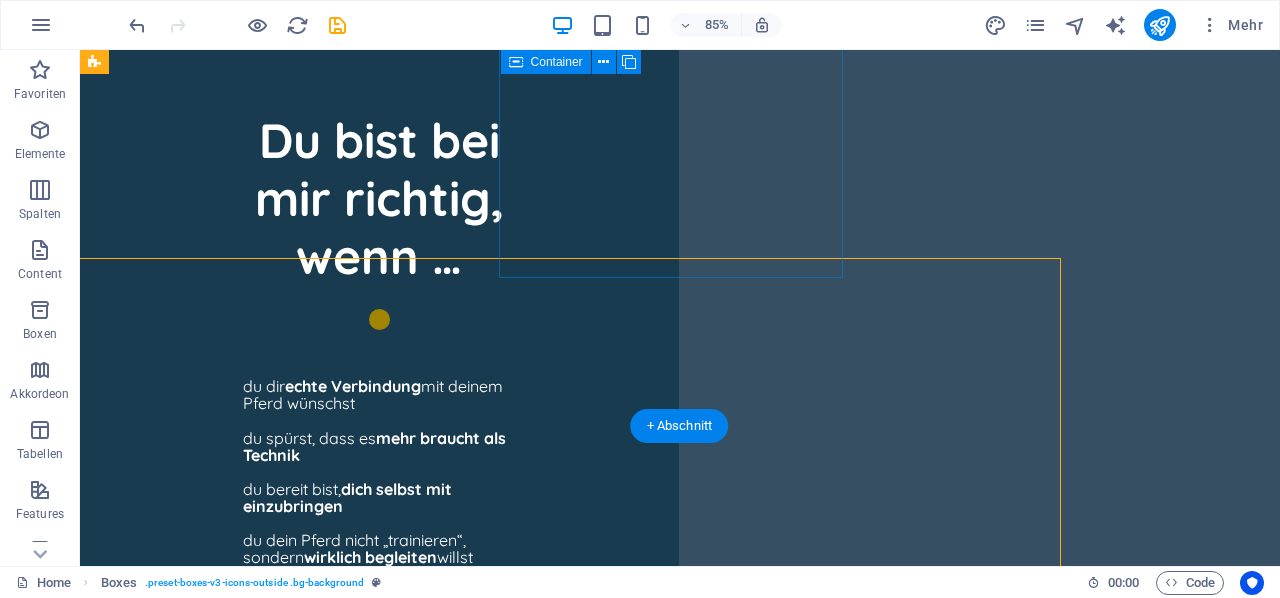 scroll, scrollTop: 7437, scrollLeft: 1, axis: both 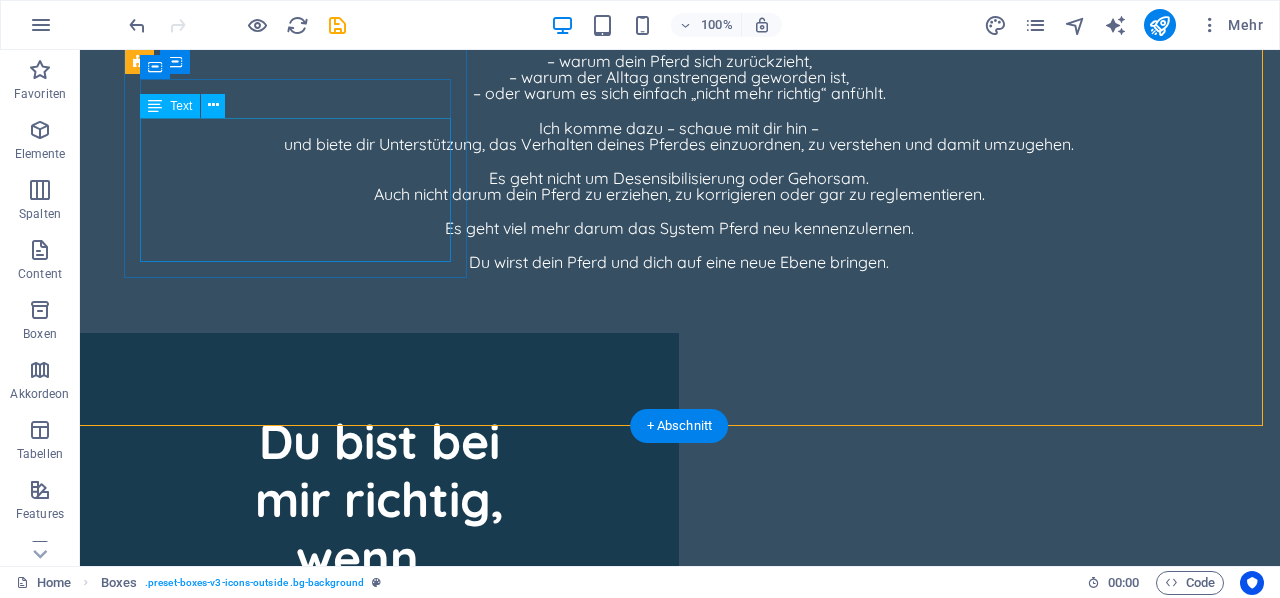 click on "Videoanalyse €77 Videoanalyse + Trainingskonzept €99 Ich analysiere anhand eines Videos das Verhalten deines Pferdes und entwickle ein individuelles Trainings-Konzept." at bounding box center [298, 2459] 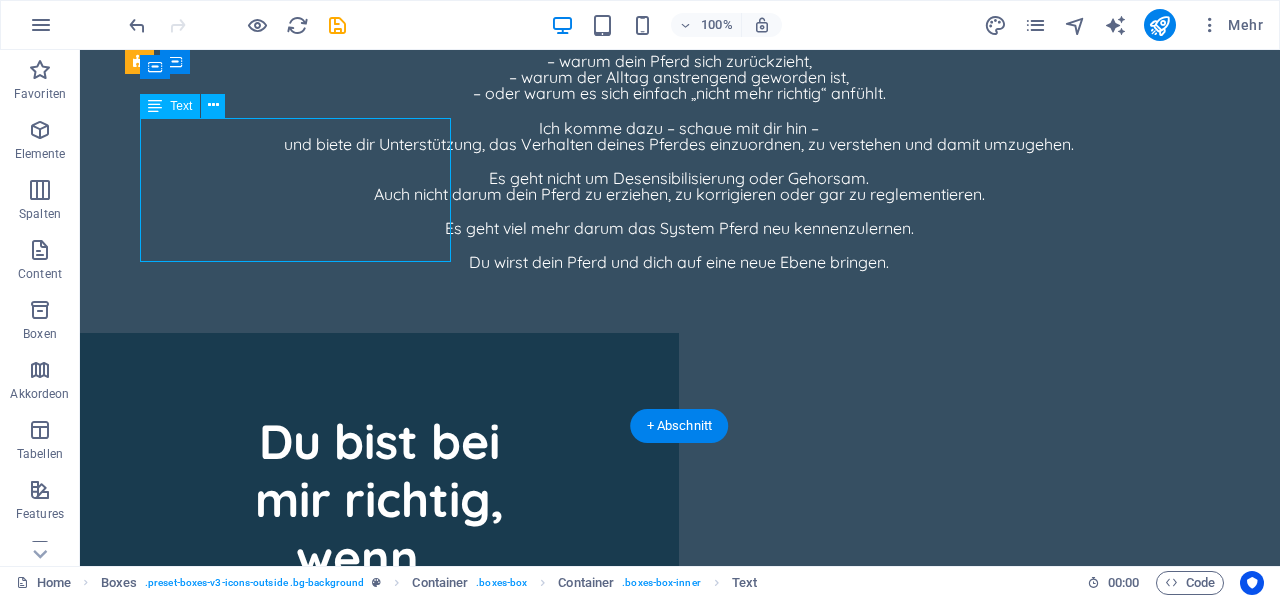 click on "Videoanalyse €77 Videoanalyse + Trainingskonzept €99 Ich analysiere anhand eines Videos das Verhalten deines Pferdes und entwickle ein individuelles Trainings-Konzept." at bounding box center [298, 2459] 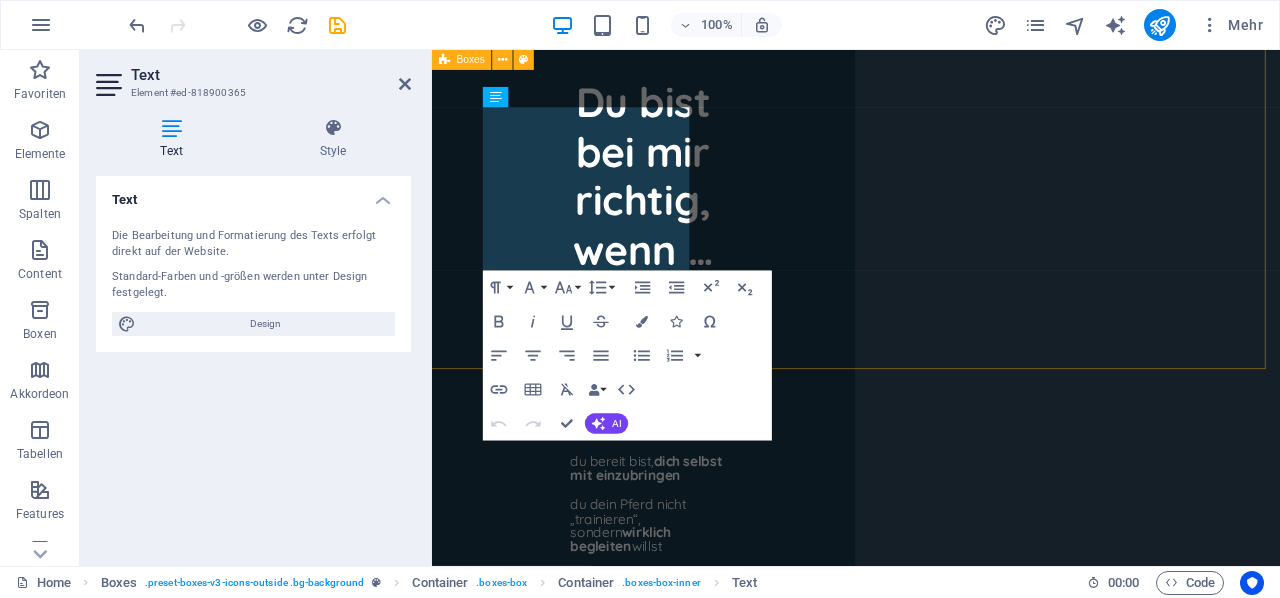 scroll, scrollTop: 7738, scrollLeft: 1, axis: both 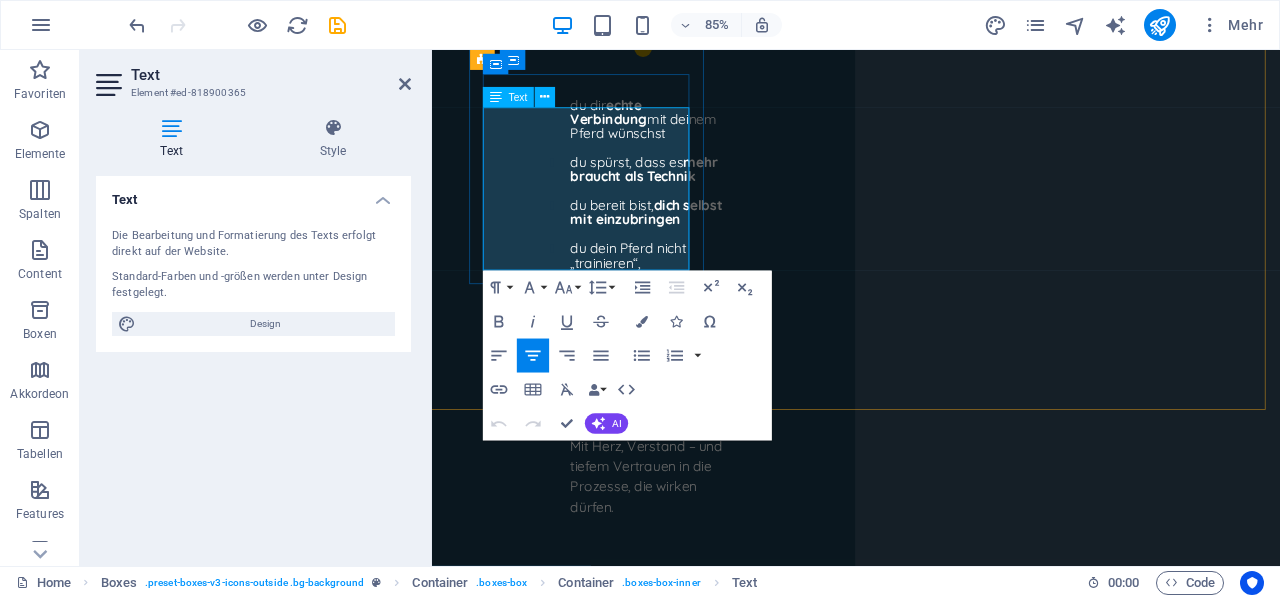 click on "Ich analysiere anhand eines Videos das Verhalten deines Pferdes und entwickle ein individuelles Trainings-Konzept." at bounding box center (616, 2191) 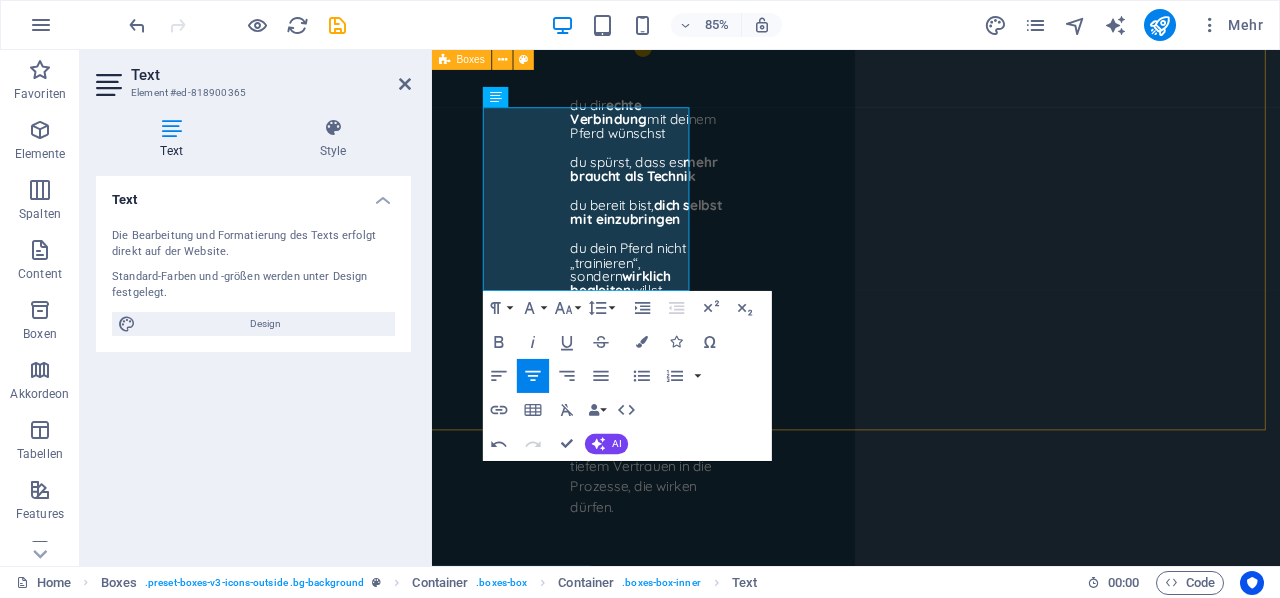 click on "Videoanalyse* Videoanalyse €77 Videoanalyse + Trainingskonzept €99 Ich analysiere anhand eines Videos das Verhalten deines Pferdes und entwickle daraus ein individuelles Trainings-Konzept. Coaching* - Einzelsession Onlinecoaching €111 - Coaching bei dir vor Ort ab €222* - 3 Onlinecoachings für €333 inkl. Videoanalyse Intensivtraining* Intensivtraining im Zentrum in [REGION] ab €444 *Alles inklusive 8 Wöchigem Trainingsplan (ausser der einfachen Onlineanalyse) individuell an dein Pferd angepasst. Mit Möglichkeit der WhatsApp Begleitung. *hier fallen Fahrtkosten an" at bounding box center [930, 2402] 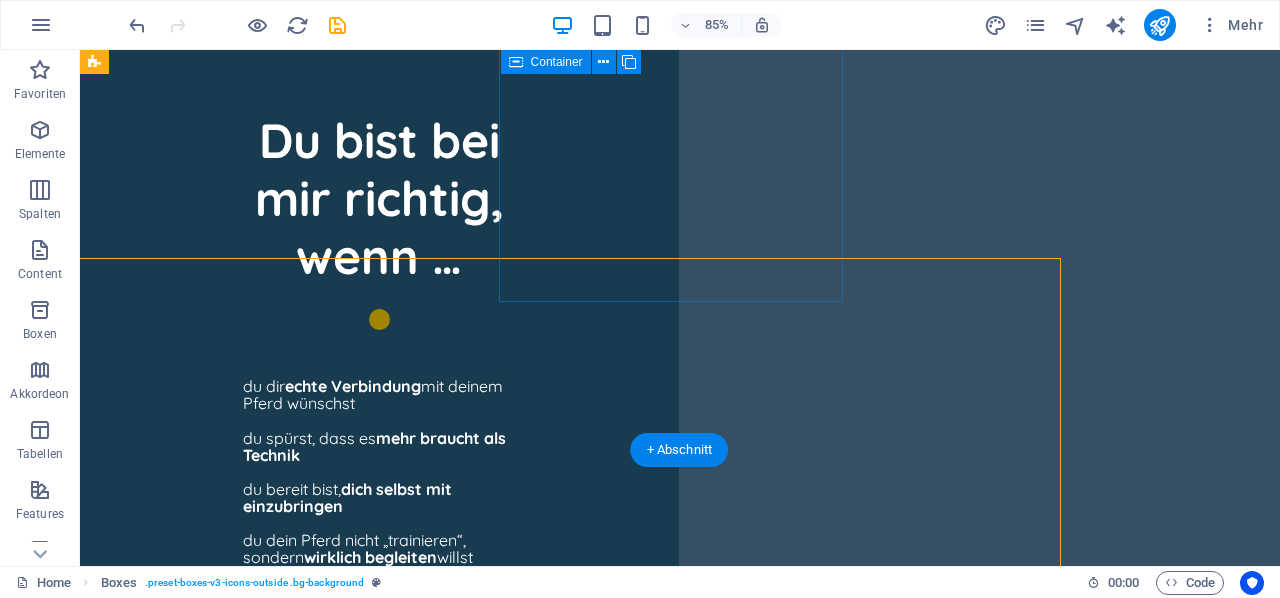 scroll, scrollTop: 7437, scrollLeft: 1, axis: both 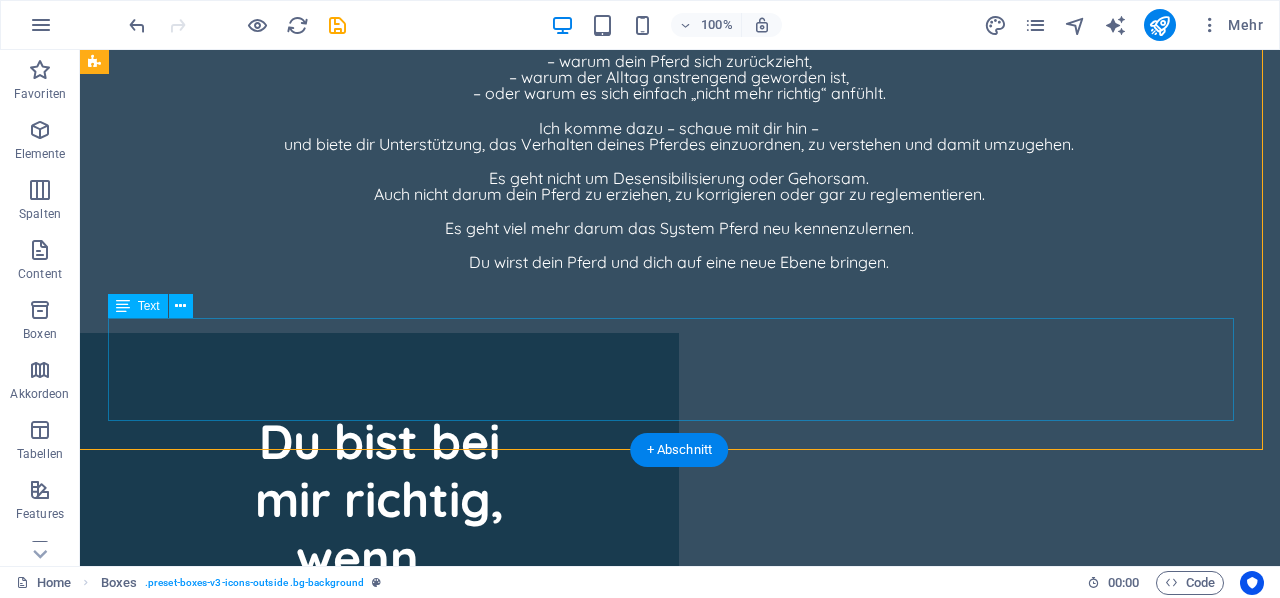 click on "*Alles inklusive 8 Wöchigem Trainingsplan (ausser der einfachen Onlineanalyse) individuell an dein Pferd angepasst.  Mit Möglichkeit der WhatsApp Begleitung. *hier fallen Fahrtkosten an" at bounding box center (679, 3053) 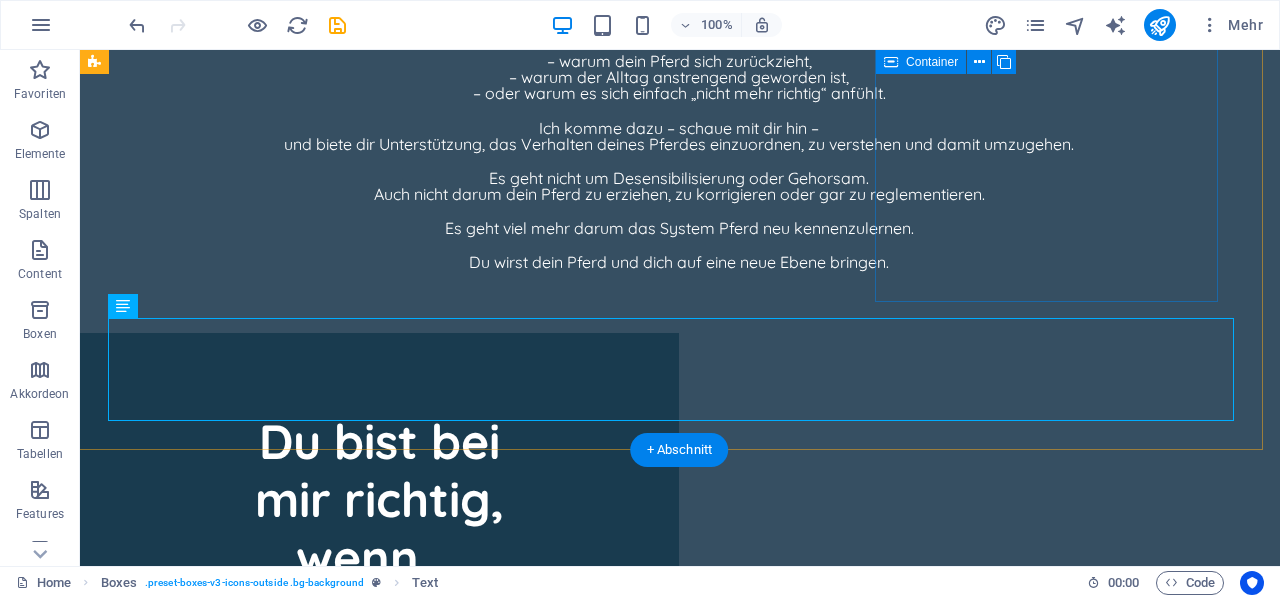 click on "Intensivtraining* Intensivtraining im Zentrum in [REGION]  ab €444" at bounding box center (298, 2921) 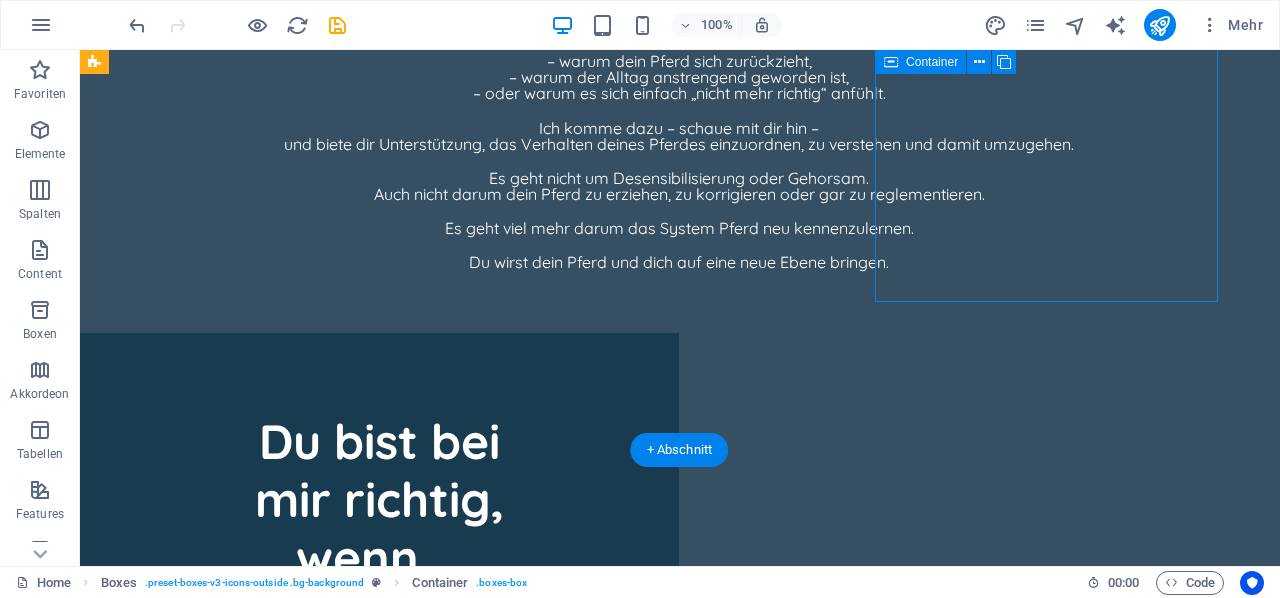click on "Intensivtraining* Intensivtraining im Zentrum in [REGION]  ab €444" at bounding box center [298, 2921] 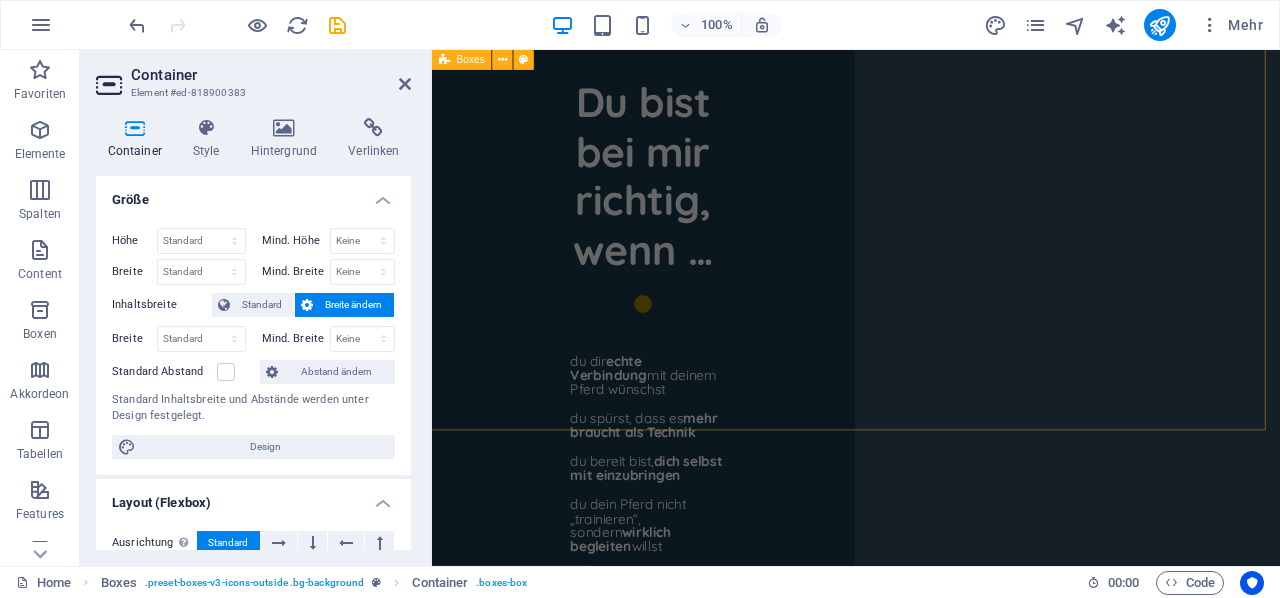 scroll, scrollTop: 7738, scrollLeft: 1, axis: both 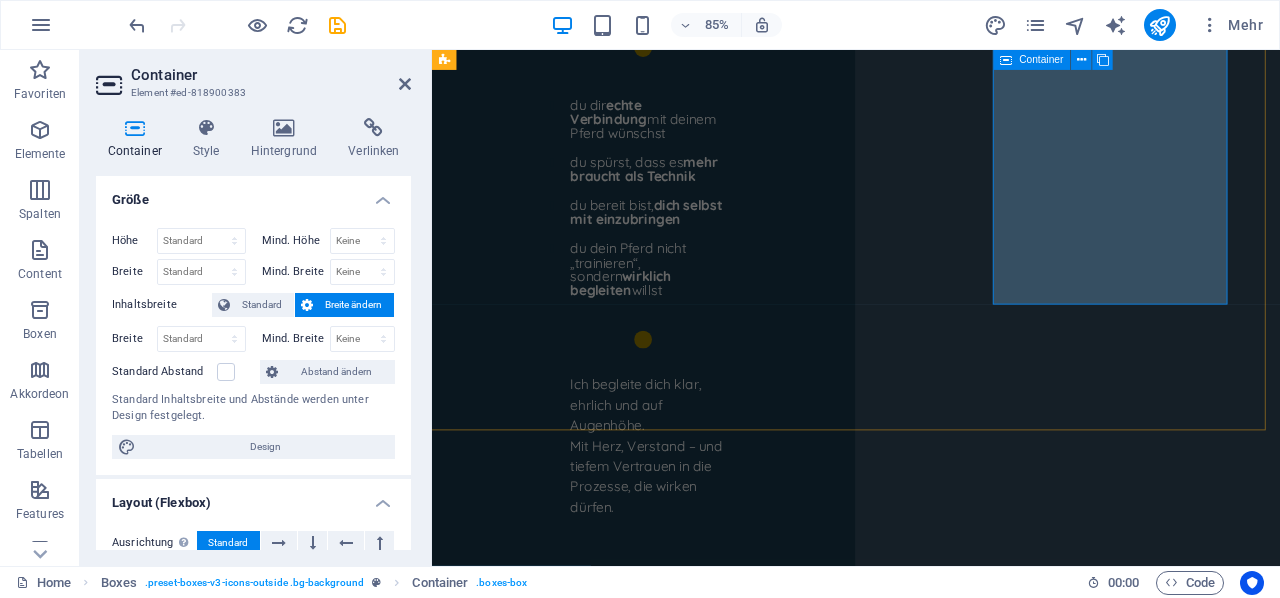 click on "Intensivtraining* Intensivtraining im Zentrum in [REGION]  ab €444" at bounding box center (616, 2688) 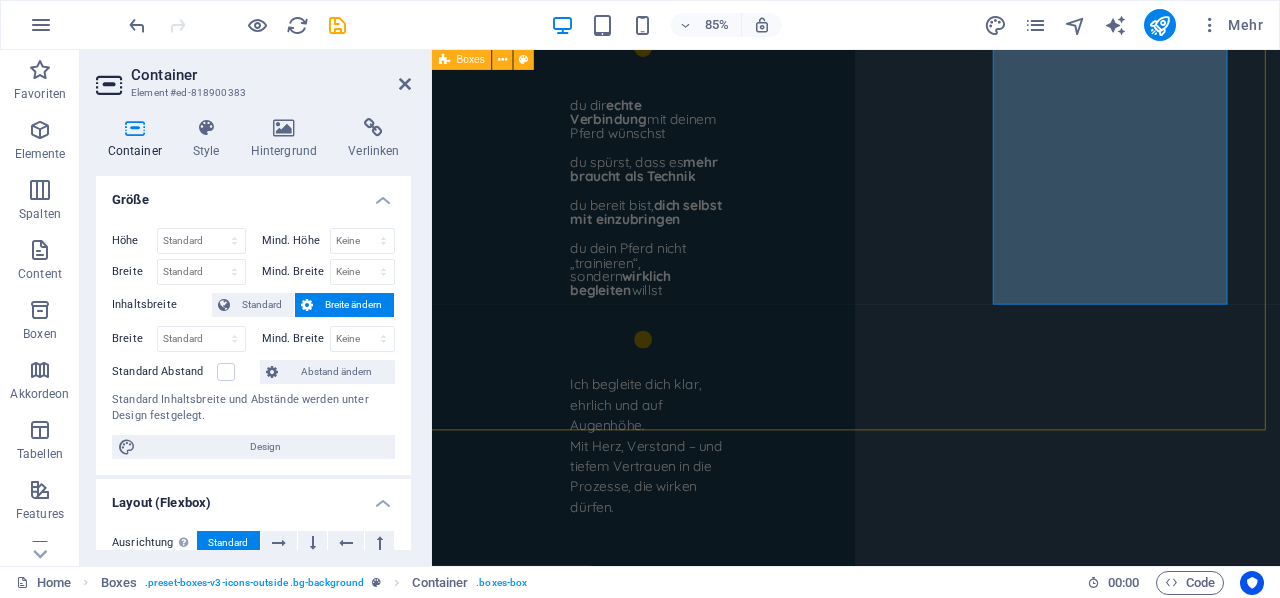 click on "Videoanalyse* Videoanalyse €77 Videoanalyse + Trainingskonzept €99 Ich analysiere anhand eines Videos das Verhalten deines Pferdes und entwickle daraus ein individuelles Trainings-Konzept. Coaching* - Einzelsession Onlinecoaching €111 - Coaching bei dir vor Ort ab €222* - 3 Onlinecoachings für €333 inkl. Videoanalyse Intensivtraining* Intensivtraining im Zentrum in [REGION]  ab €444 *Alles inklusive 8 Wöchigem Trainingsplan (ausser der einfachen Onlineanalyse) individuell an dein Pferd angepasst. Mit Möglichkeit der WhatsApp Begleitung. *hier fallen Fahrtkosten an" at bounding box center (930, 2402) 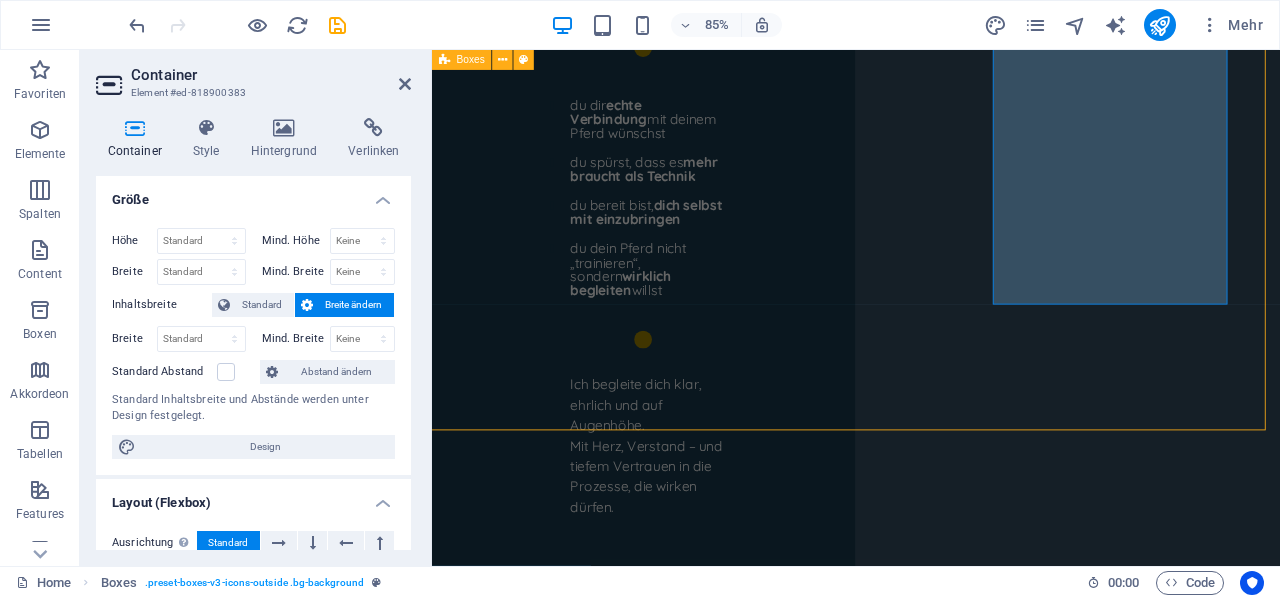 scroll, scrollTop: 7437, scrollLeft: 1, axis: both 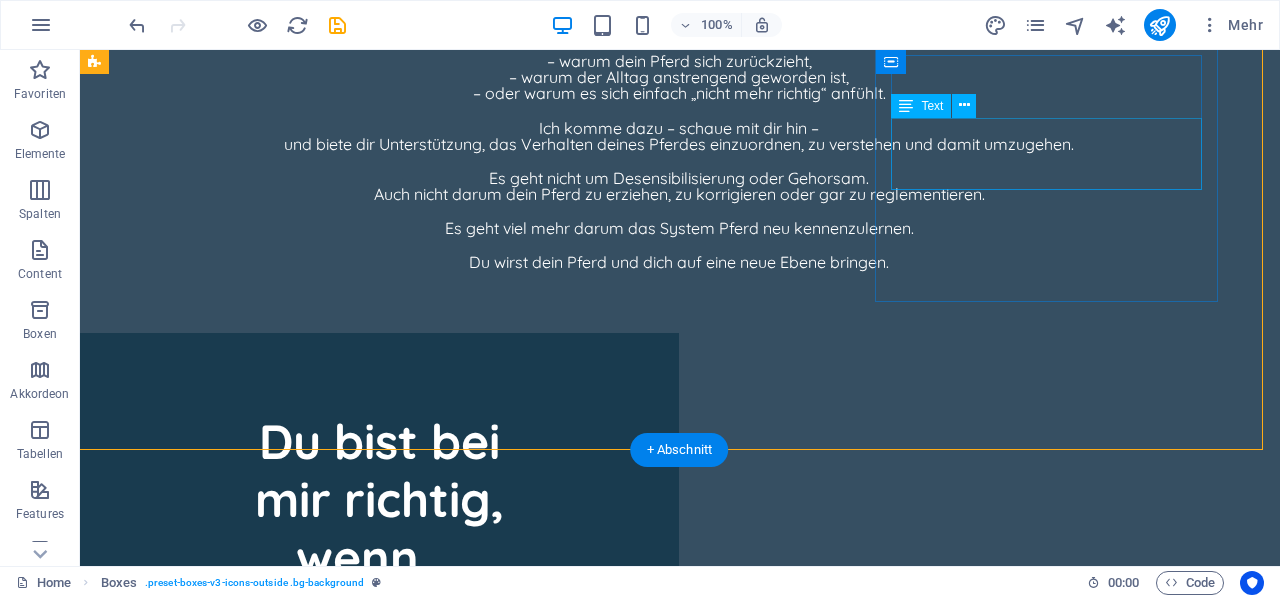 click on "Intensivtraining im Zentrum in [REGION] ab €444" at bounding box center [298, 2954] 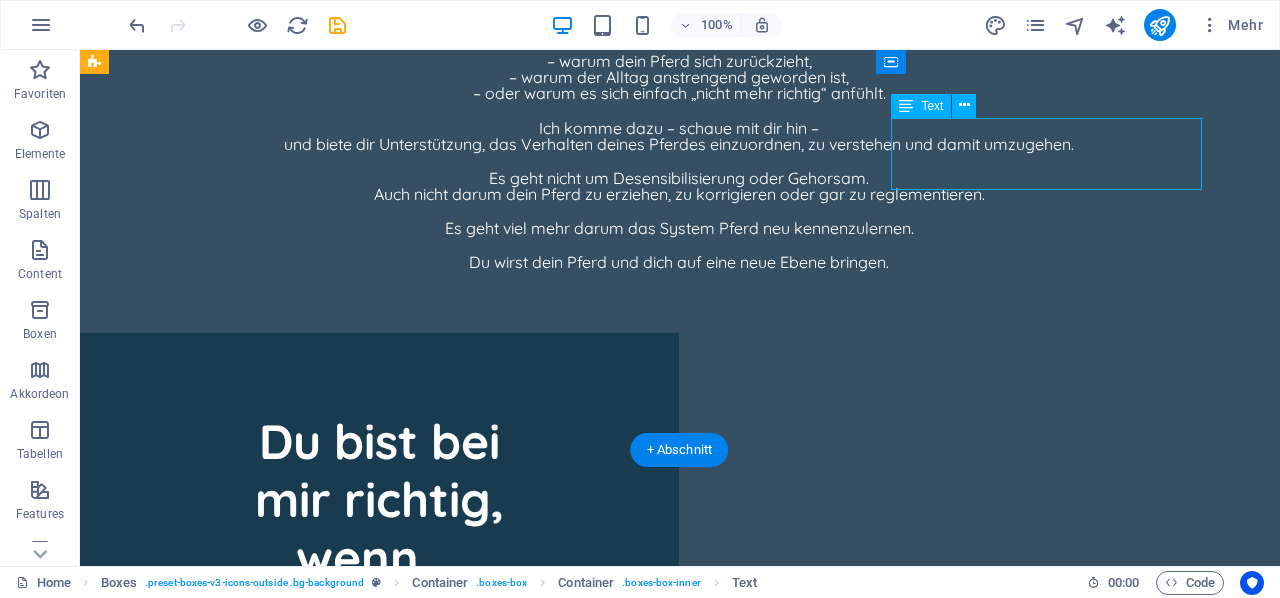 click on "Intensivtraining im Zentrum in [REGION] ab €444" at bounding box center [298, 2954] 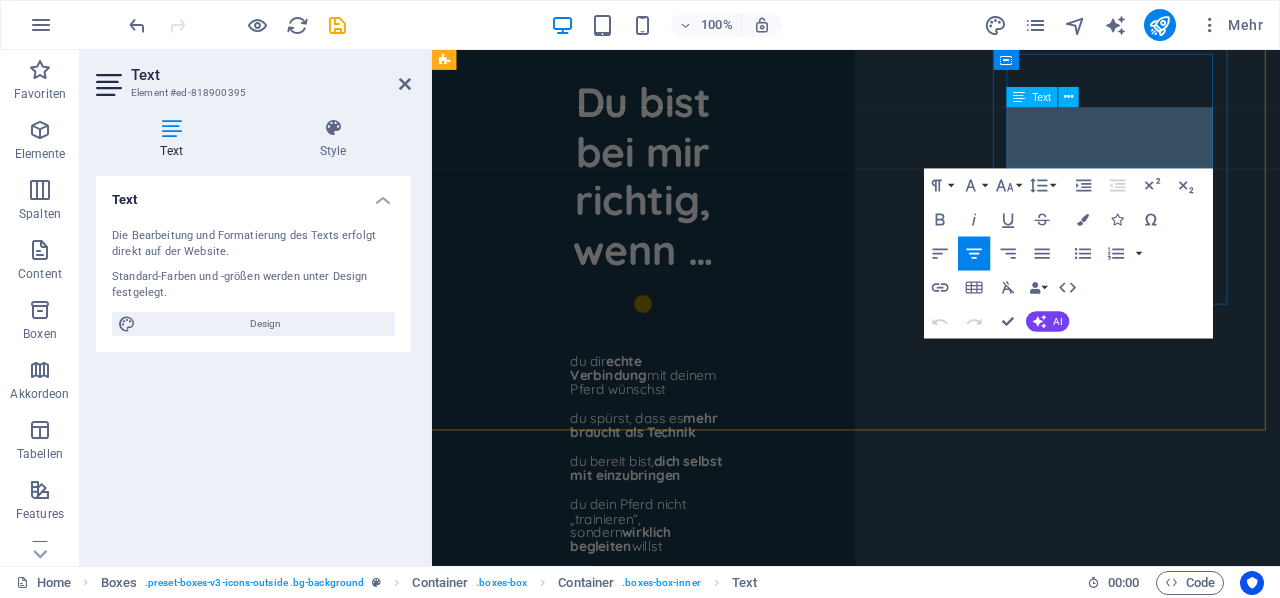 scroll, scrollTop: 7738, scrollLeft: 1, axis: both 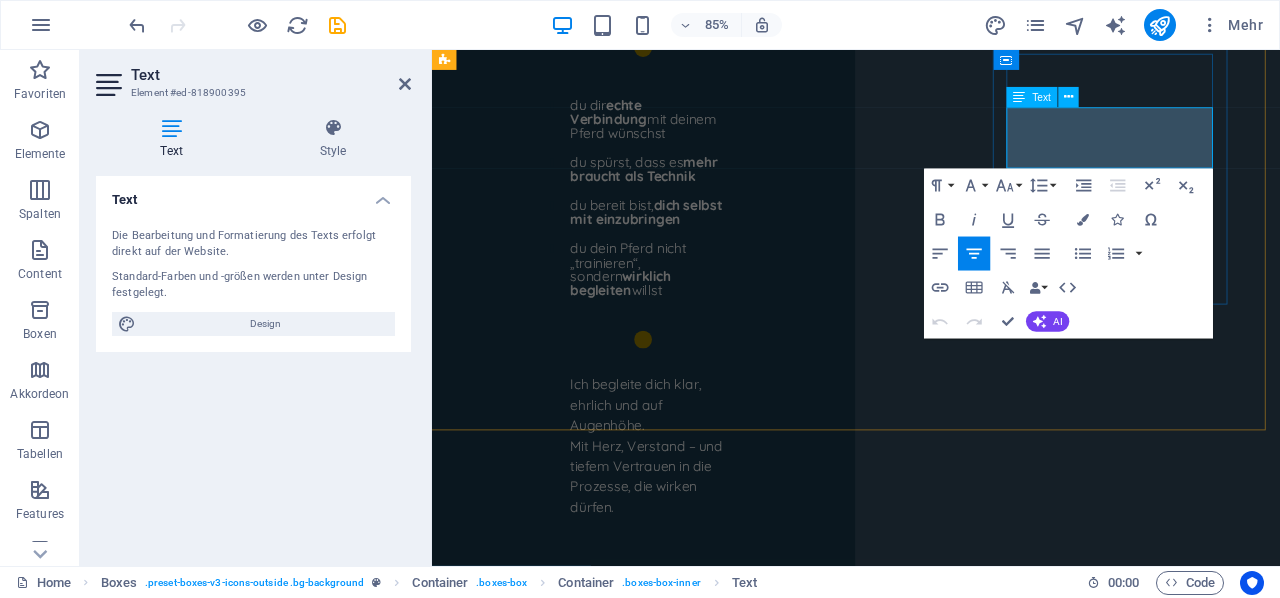 click on "Intensivtraining im Zentrum in [REGION] ab €444" at bounding box center [616, 2721] 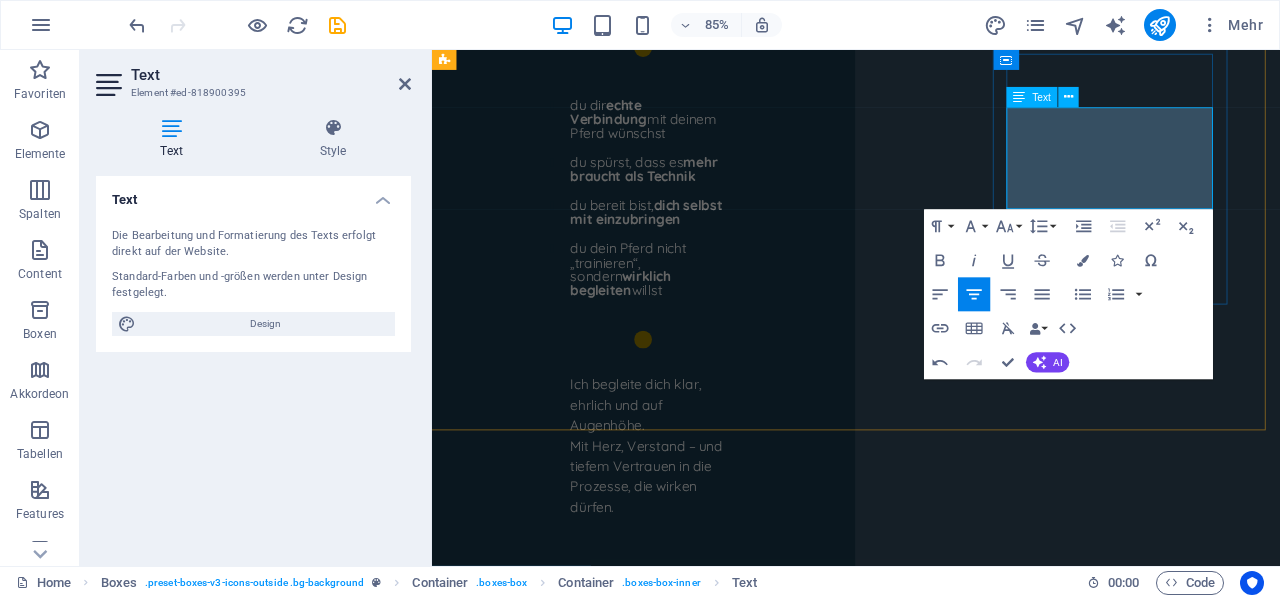 type 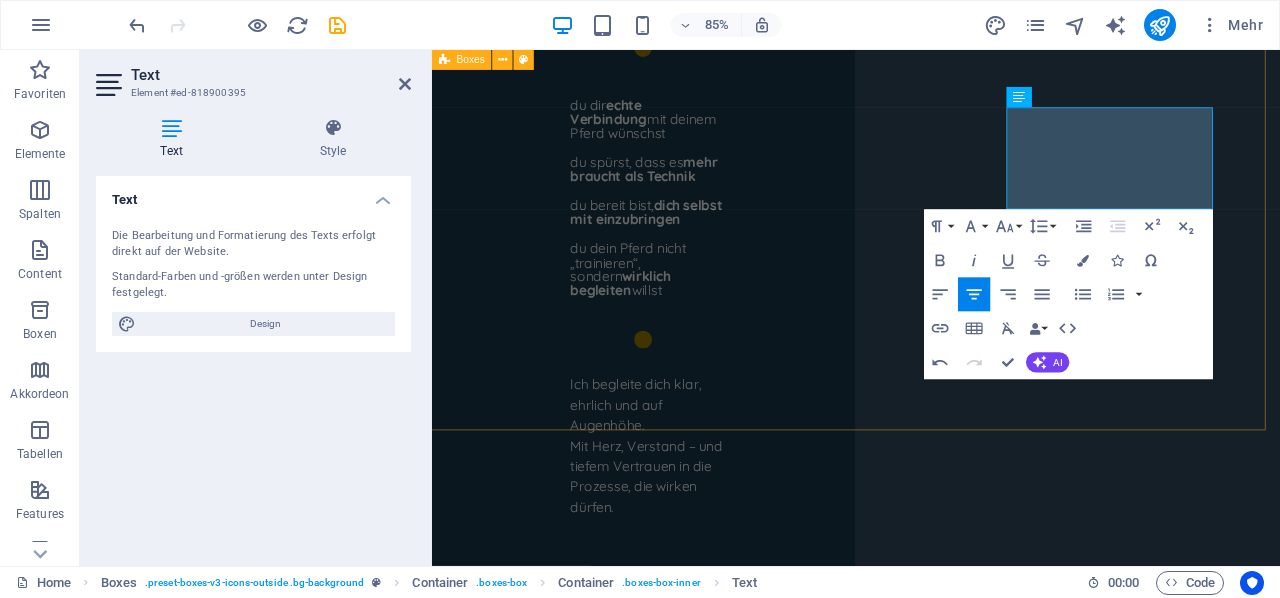 drag, startPoint x: 1335, startPoint y: 227, endPoint x: 1423, endPoint y: 260, distance: 93.98404 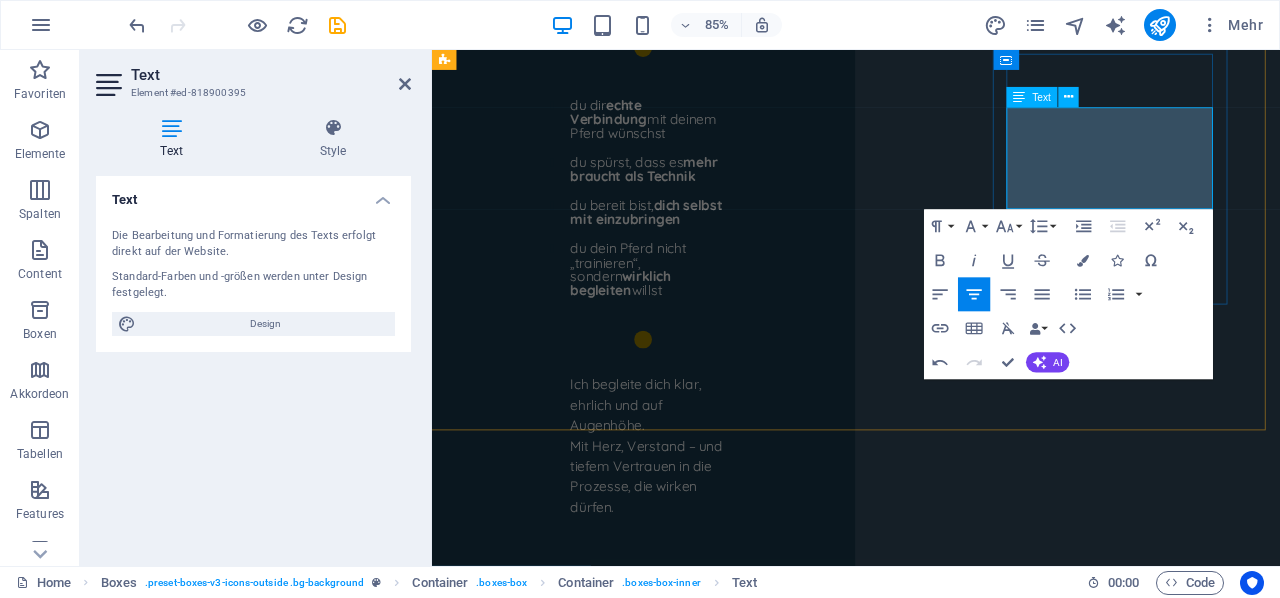 click on "Die" at bounding box center (616, 2793) 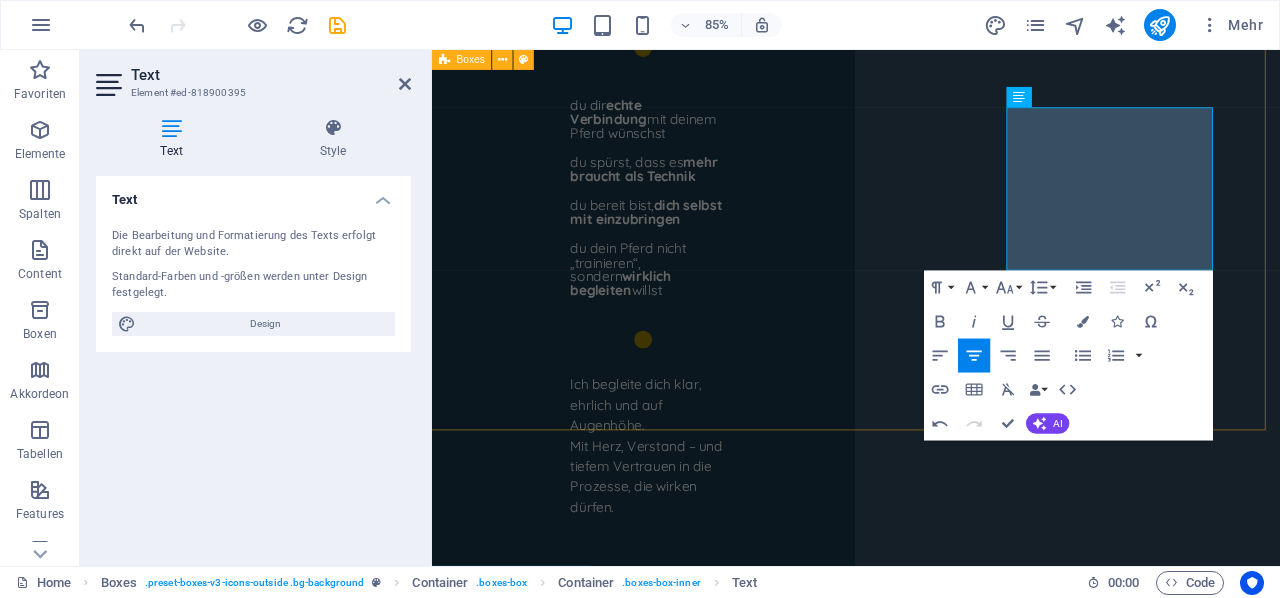 click on "Videoanalyse* Videoanalyse €77 Videoanalyse + Trainingskonzept €99 Ich analysiere anhand eines Videos das Verhalten deines Pferdes und entwickle daraus ein individuelles Trainings-Konzept. Coaching* - Einzelsession Onlinecoaching €111 - Coaching bei dir vor Ort ab €222* - 3 Onlinecoachings für €333 inkl. Videoanalyse Intensivtraining* Intensivtraining im Zentrum in [REGION]   ab €444 ​ Nach individueller Absprache ist für Unterkunft und Verpflegung deines Pferdes gesorgt.  Die  *Alles inklusive 8 Wöchigem Trainingsplan (ausser der einfachen Onlineanalyse) individuell an dein Pferd angepasst.  Mit Möglichkeit der WhatsApp Begleitung. *hier fallen Fahrtkosten an" at bounding box center (930, 2462) 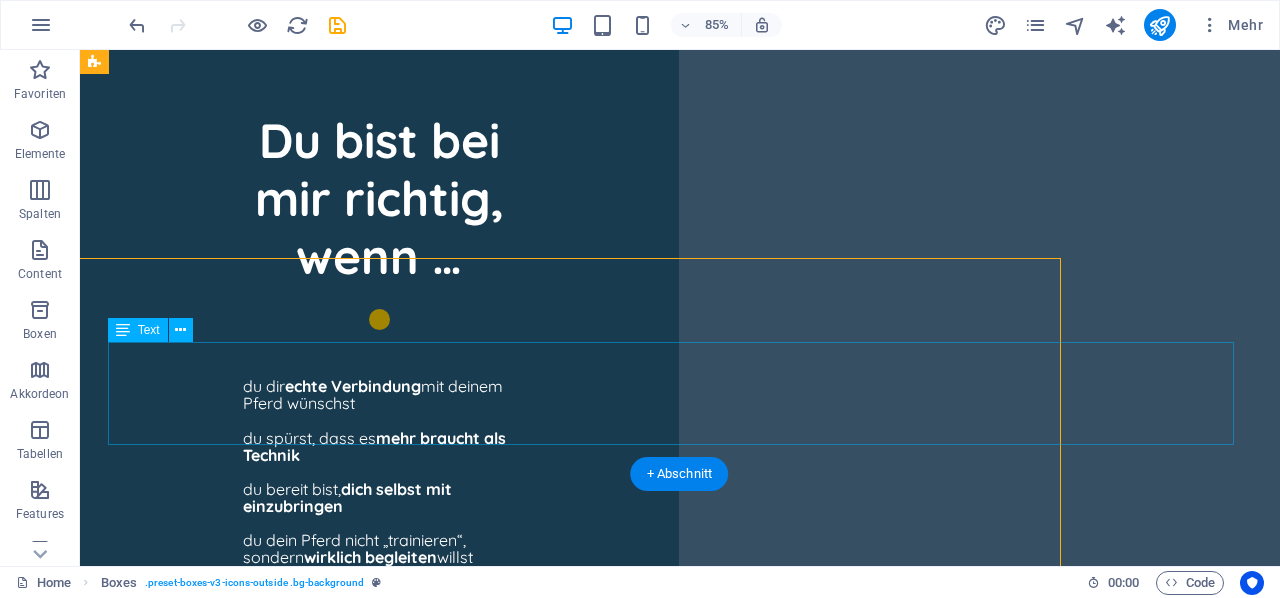 scroll, scrollTop: 7437, scrollLeft: 1, axis: both 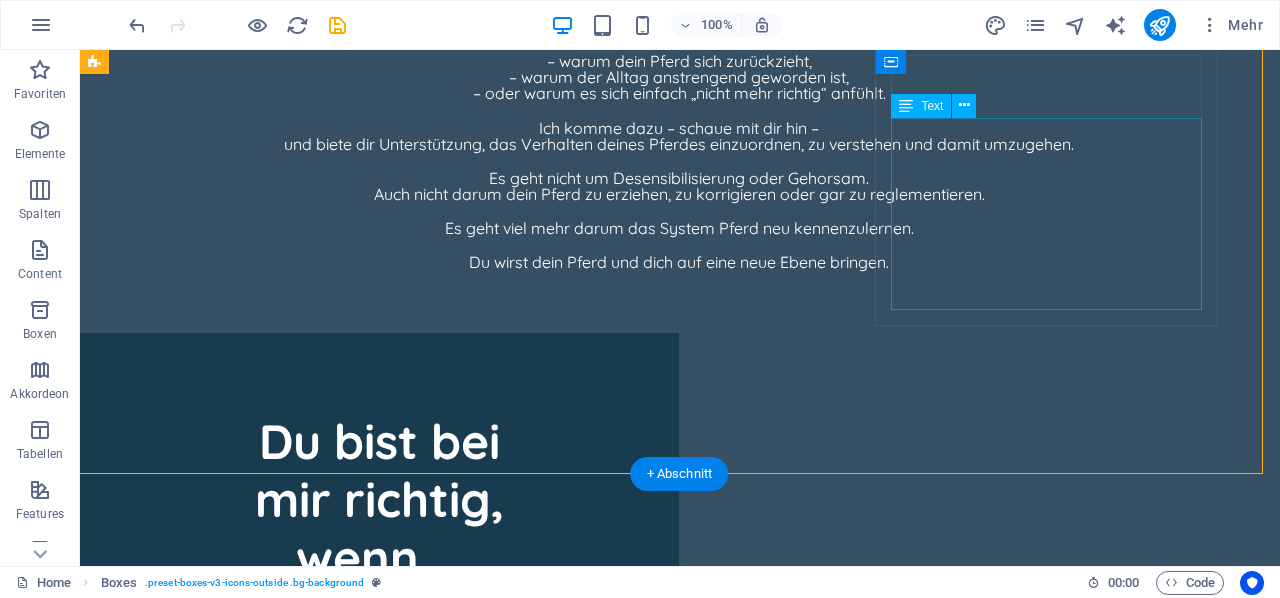 click on "Intensivtraining im Zentrum in [REGION] ab €444 Nach individueller Absprache ist für Unterkunft und Verpflegung deines Pferdes gesorgt. Die" at bounding box center [298, 3014] 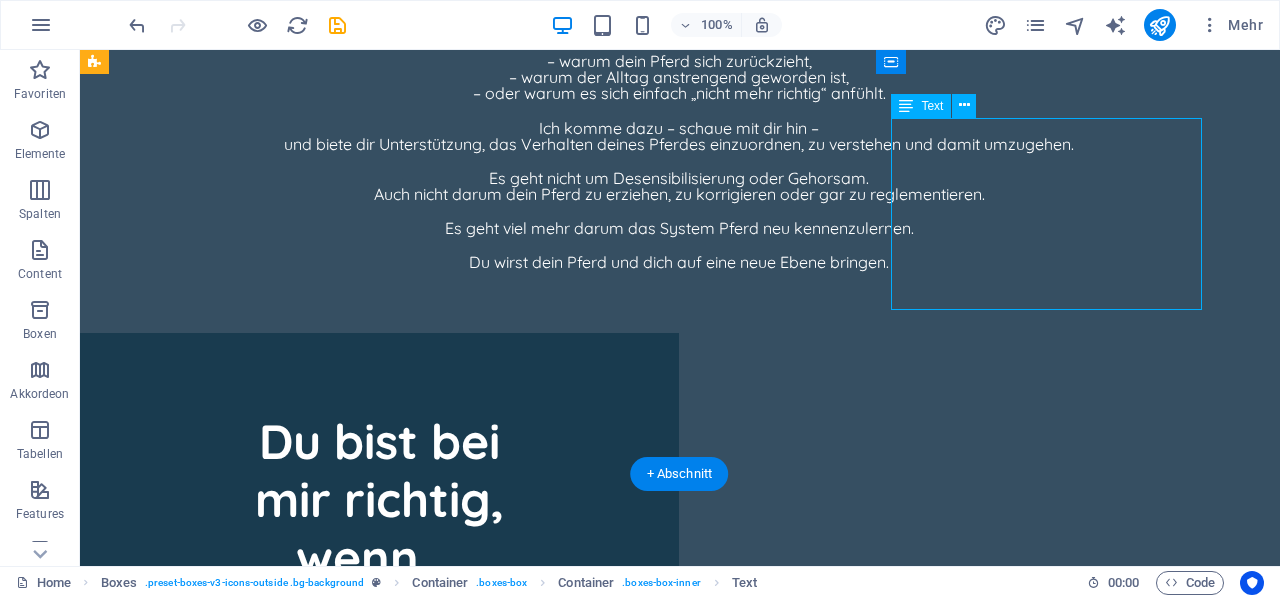 click on "Intensivtraining im Zentrum in [REGION] ab €444 Nach individueller Absprache ist für Unterkunft und Verpflegung deines Pferdes gesorgt. Die" at bounding box center (298, 3014) 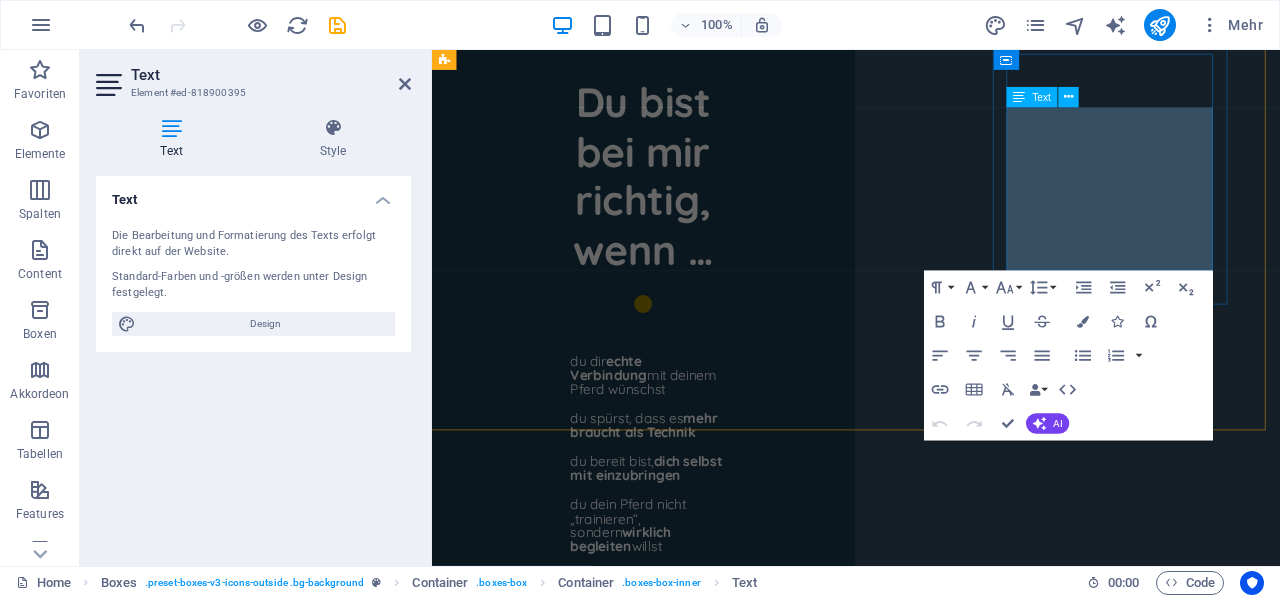 scroll, scrollTop: 7738, scrollLeft: 1, axis: both 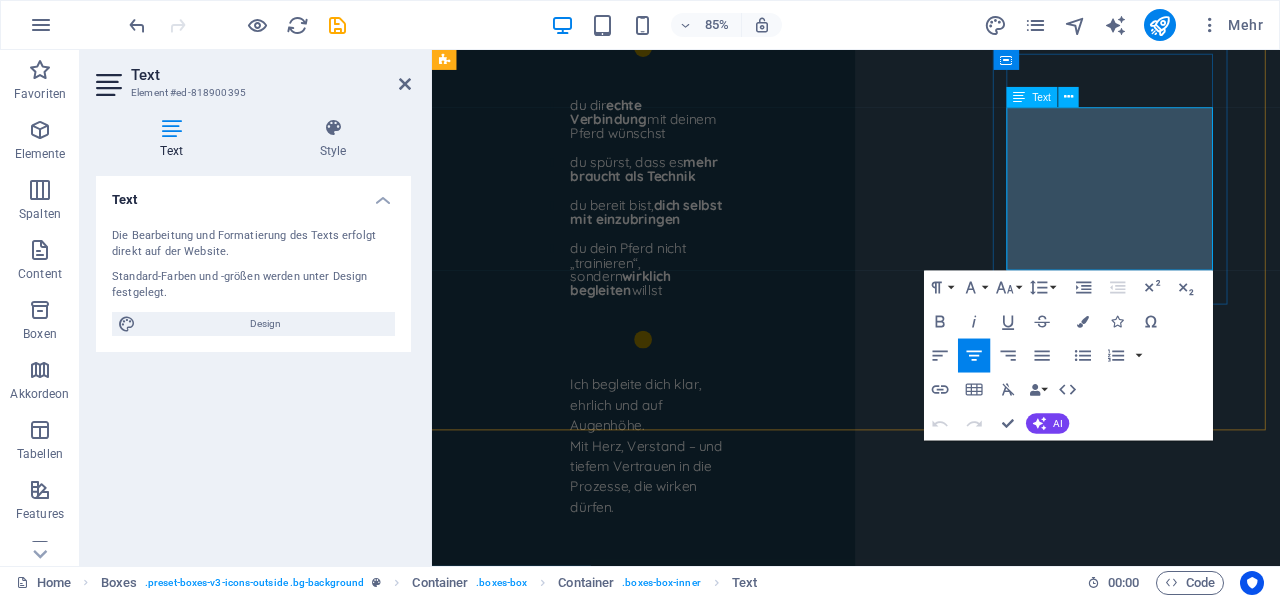 drag, startPoint x: 1112, startPoint y: 224, endPoint x: 1347, endPoint y: 226, distance: 235.00851 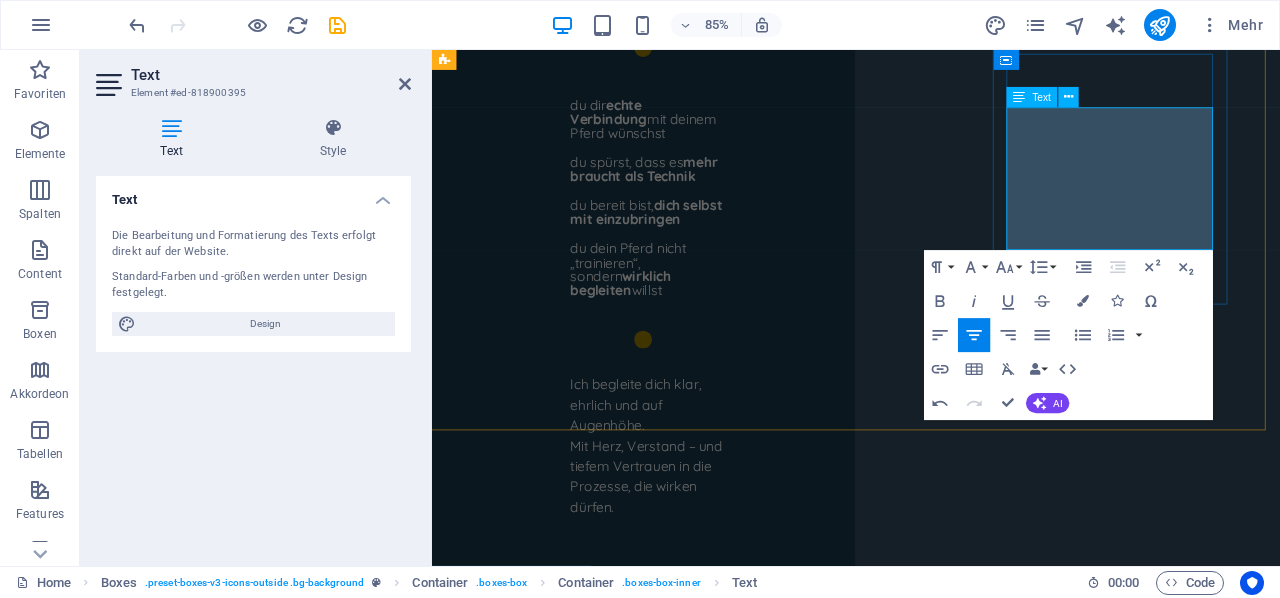 type 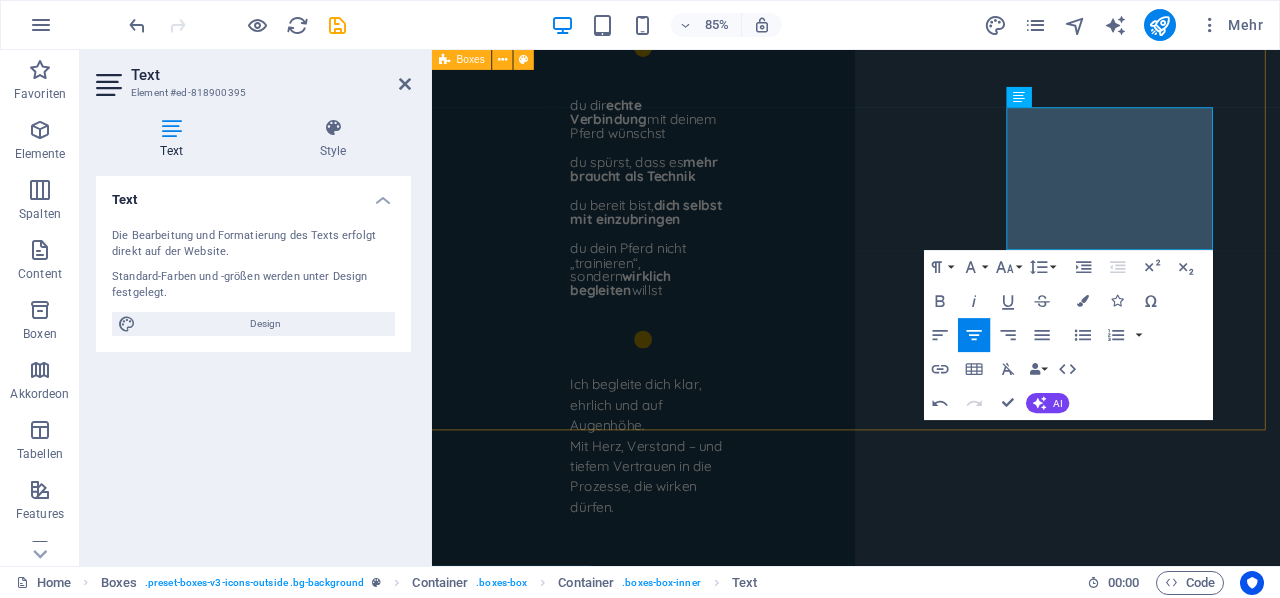 drag, startPoint x: 1325, startPoint y: 248, endPoint x: 1074, endPoint y: 215, distance: 253.16003 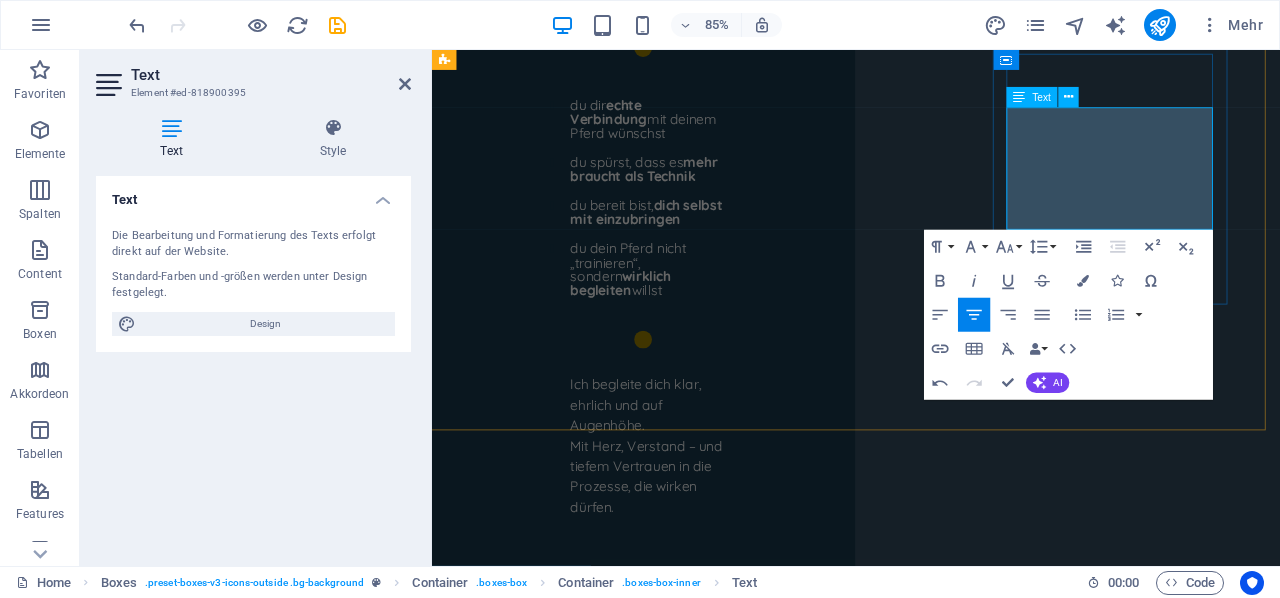 click on "Die" at bounding box center [616, 2793] 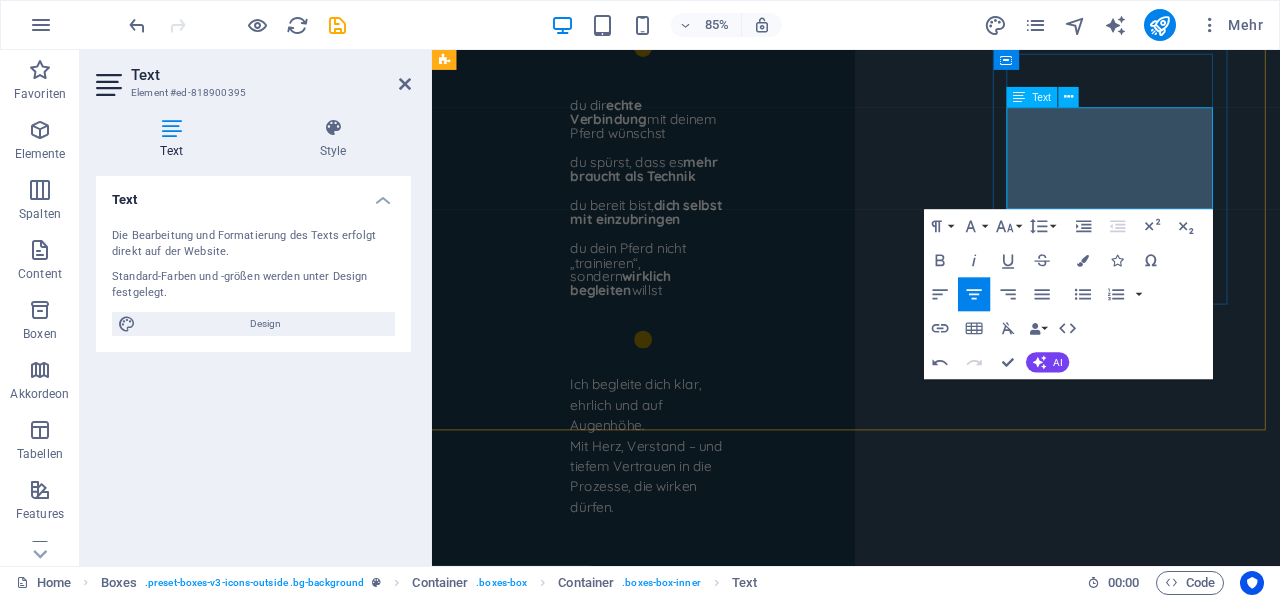 click on "Die" at bounding box center [616, 2793] 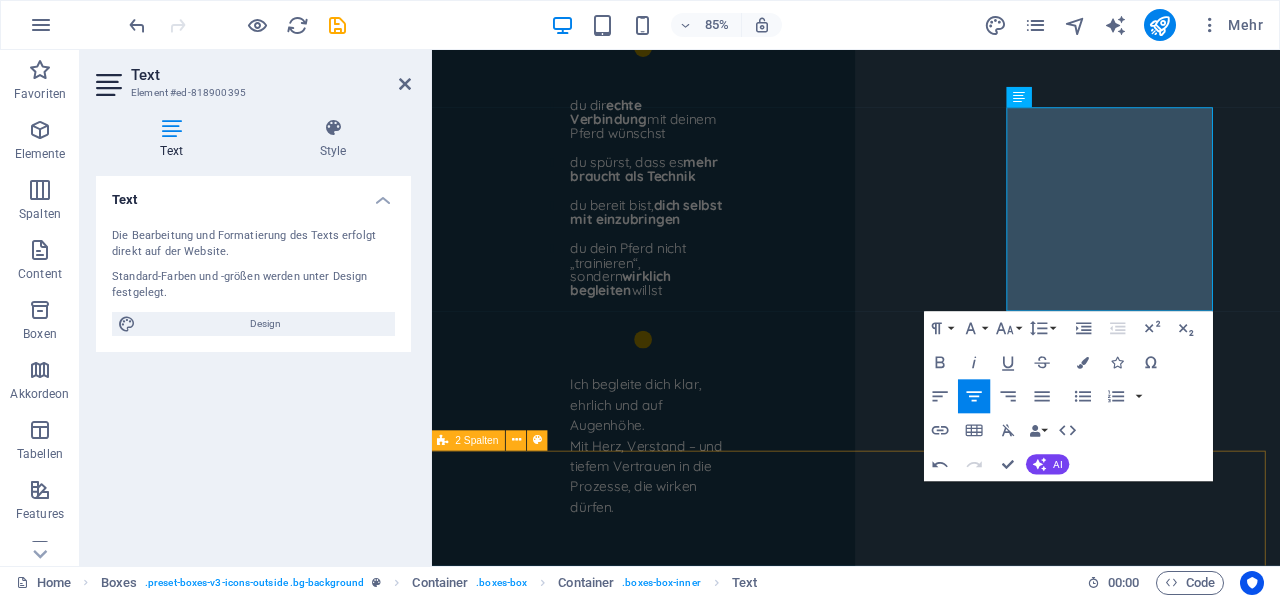 click on "​​​ Wenn du das Gefühl hast, das könnte passen oder du noch Fragen hast, melde dich gern für ein kostenloses Beratungsgespräch. Du erreichst mich am besten über das Kontaktformular. Name Email   I have read and understand the privacy policy. Nicht lesbar? Neu generieren Senden" at bounding box center [930, 3469] 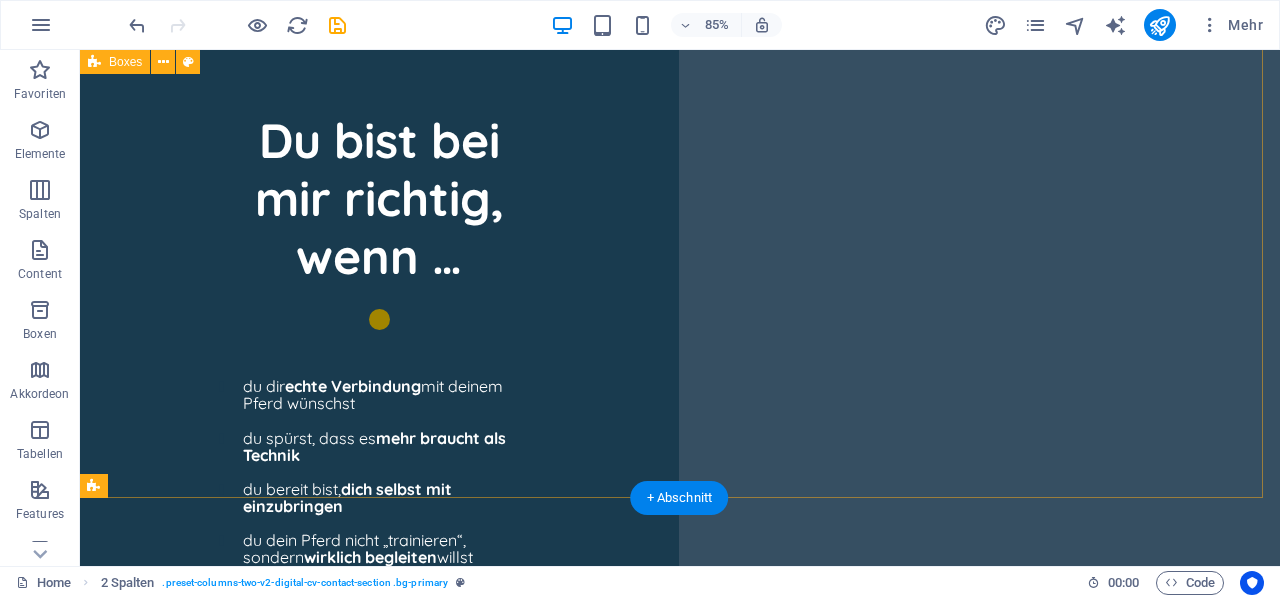 scroll, scrollTop: 7437, scrollLeft: 1, axis: both 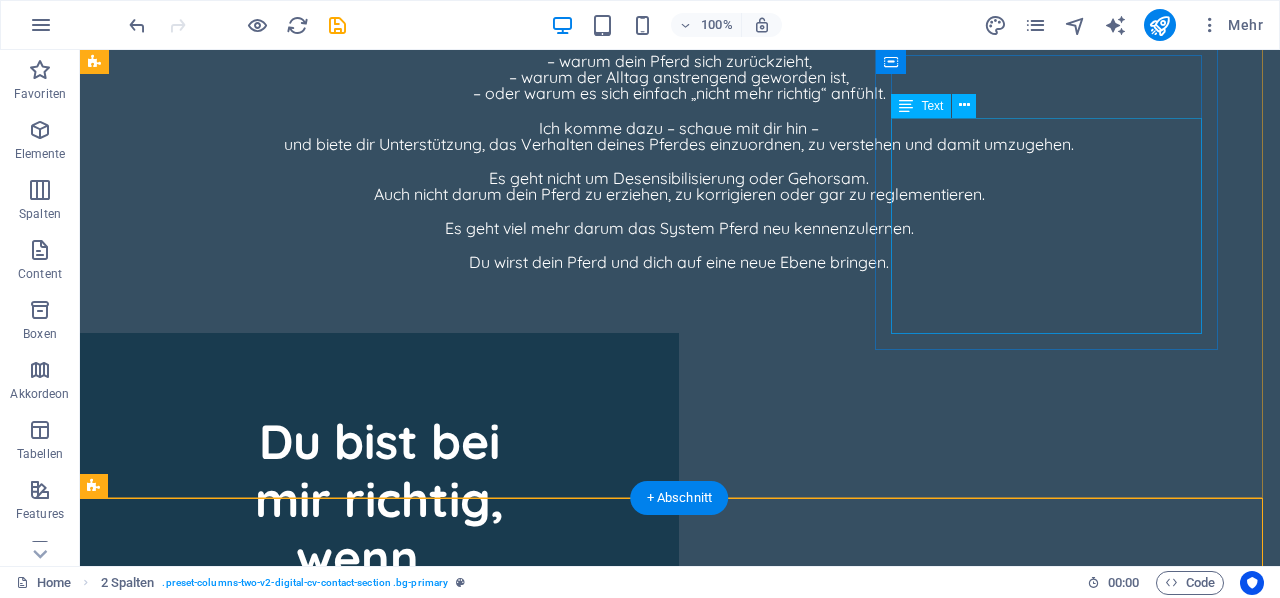click on "Intensivtraining im Zentrum in [REGION] ab €444 Die Unterbringung und Verpflegung ist inklusive. Eine nebenstehende Unterkunft ist zusätzlich buchbar. Die" at bounding box center (298, 3026) 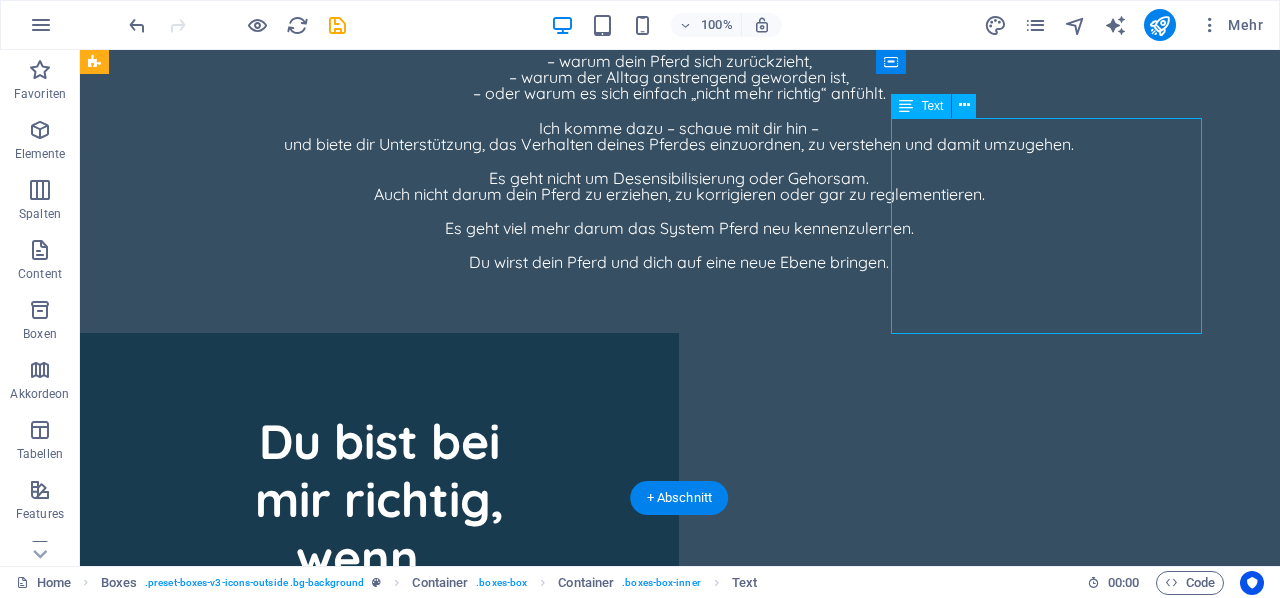 click on "Intensivtraining im Zentrum in [REGION] ab €444 Die Unterbringung und Verpflegung ist inklusive. Eine nebenstehende Unterkunft ist zusätzlich buchbar. Die" at bounding box center (298, 3026) 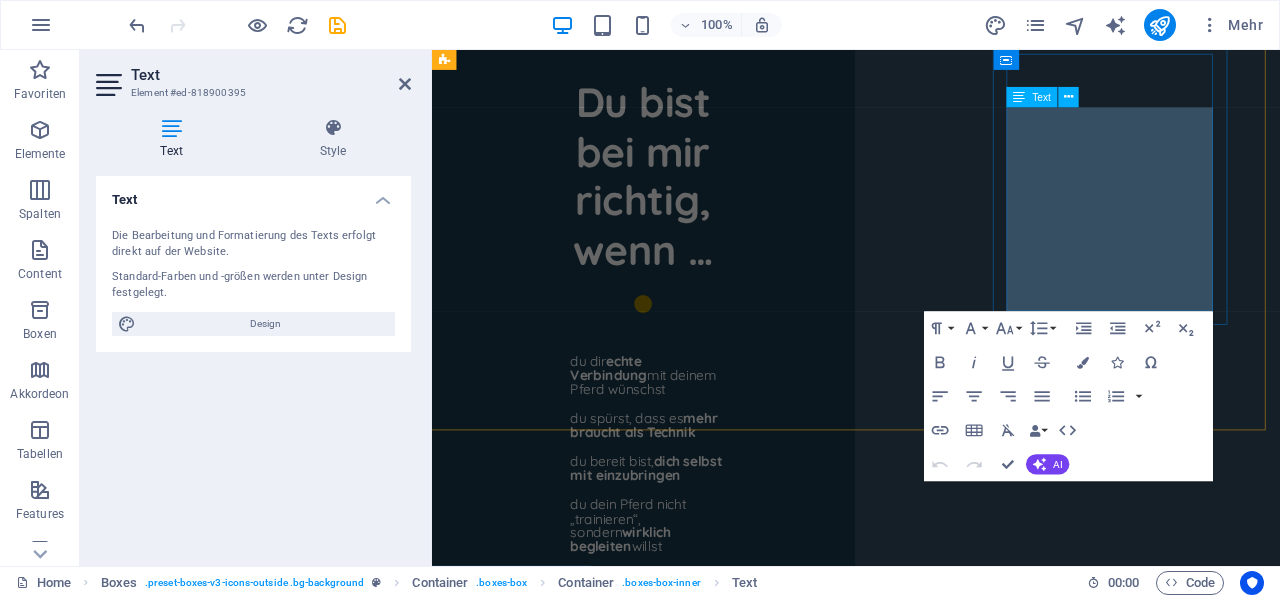 scroll, scrollTop: 7738, scrollLeft: 1, axis: both 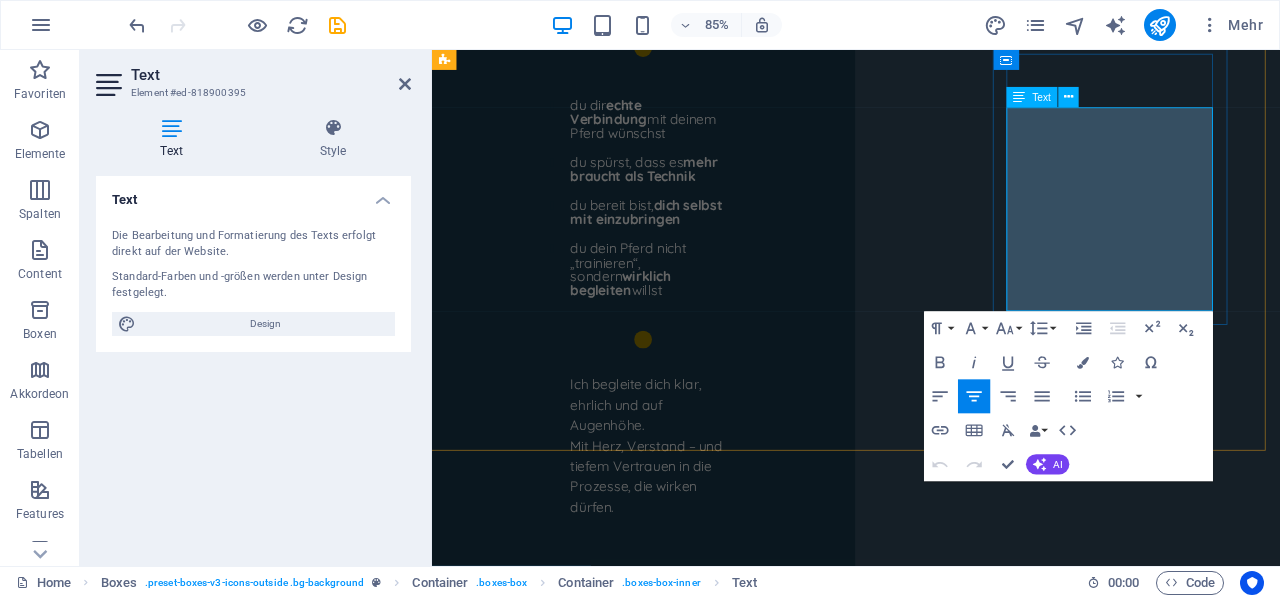 click on "Die Unterbringung und Verpflegung ist inklusive. Eine nebenstehende Unterkunft ist zusätzlich buchbar." at bounding box center [617, 2829] 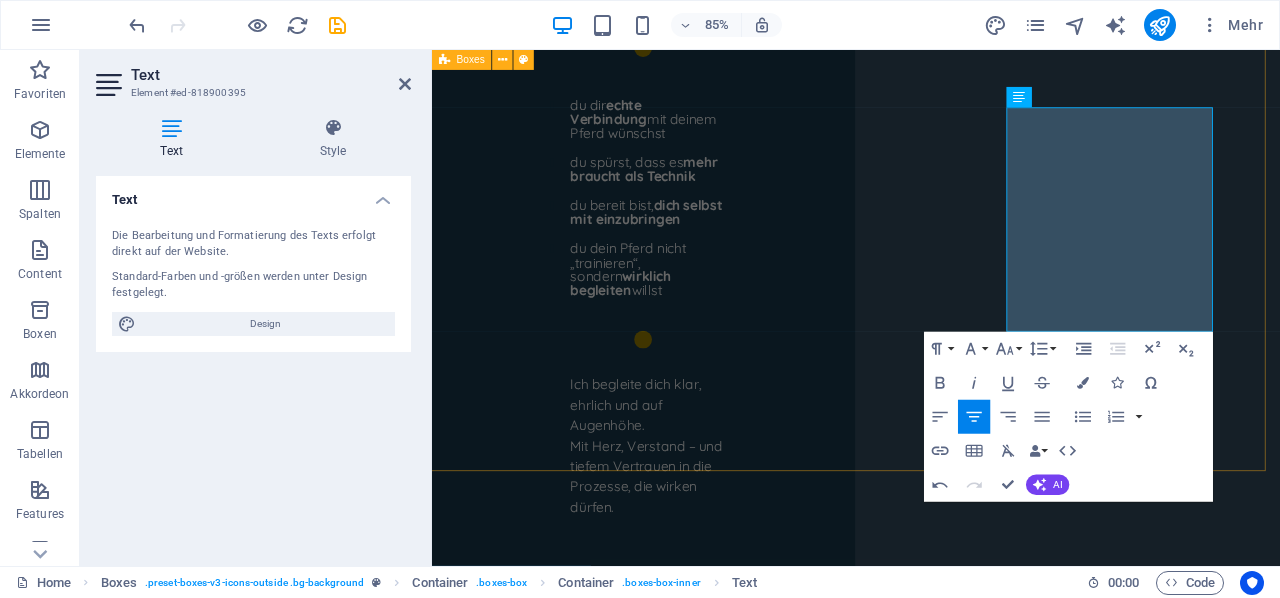 click on "Videoanalyse* Videoanalyse €77 Videoanalyse + Trainingskonzept €99 Ich analysiere anhand eines Videos das Verhalten deines Pferdes und entwickle daraus ein individuelles Trainings-Konzept. Coaching* - Einzelsession Onlinecoaching €111 - Coaching bei dir vor Ort ab €222* - 3 Onlinecoachings für €333 inkl. Videoanalyse Intensivtraining* Intensivtraining im Zentrum in Ostfriesland   ab €444 Die Unterbringung und Verpflegung für dein Pferd  ist inklusive. Eine nebenstehende Unterkunft ist zusätzlich buchbar. Die  *Alles inklusive 8 Wöchigem Trainingsplan (ausser der einfachen Onlineanalyse) individuell an dein Pferd angepasst.  Mit Möglichkeit der WhatsApp Begleitung. *hier fallen Fahrtkosten an" at bounding box center [930, 2486] 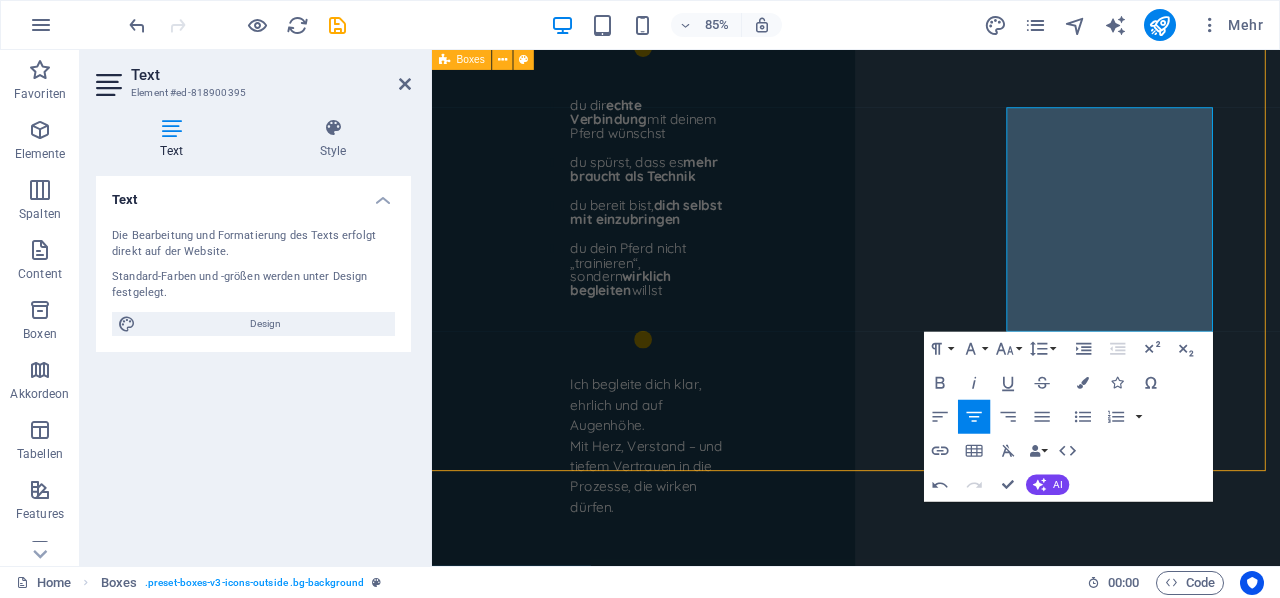scroll, scrollTop: 7437, scrollLeft: 1, axis: both 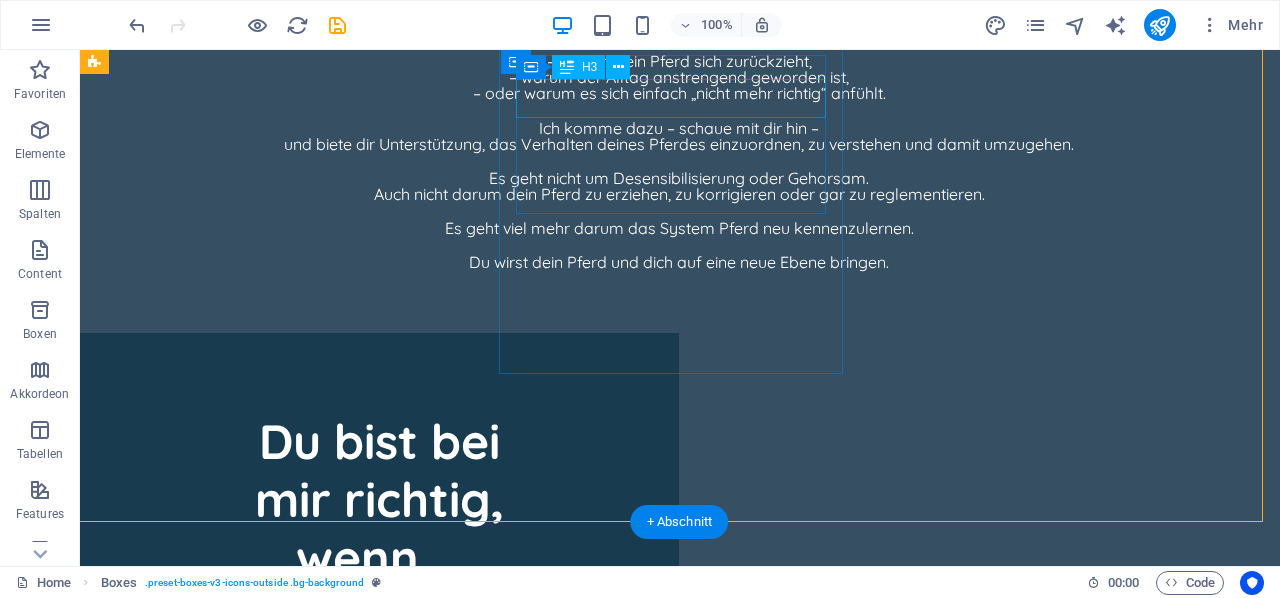 click on "Coaching*" at bounding box center [298, 2663] 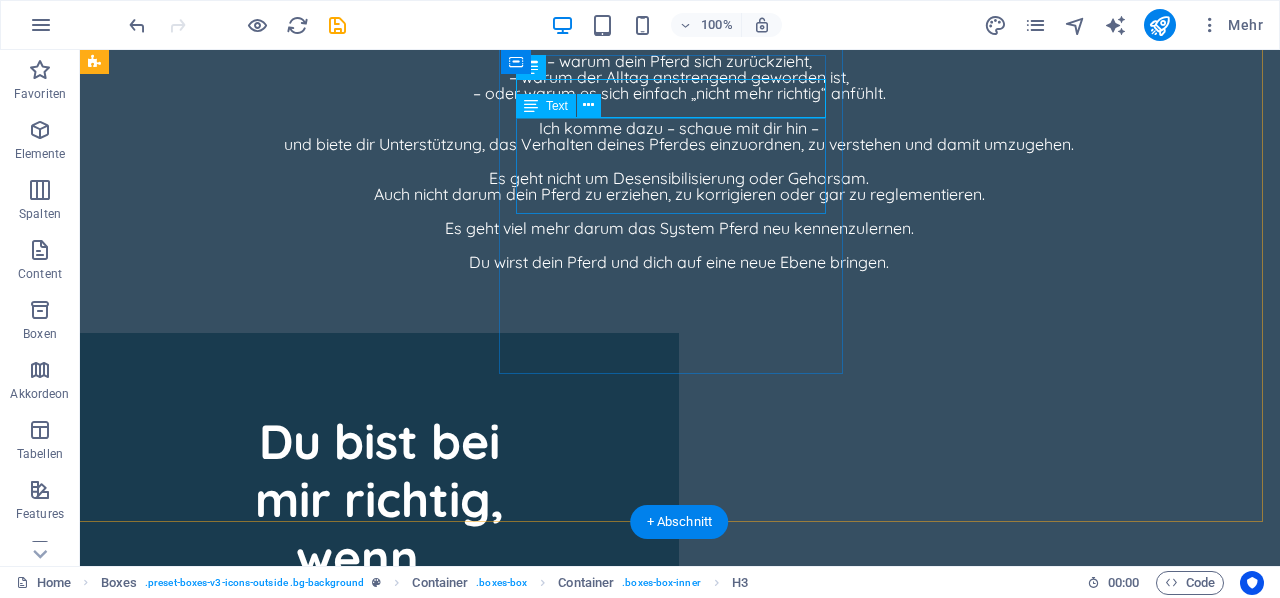 click on "- Einzelsession Onlinecoaching €111 - Coaching bei dir vor Ort ab €222* - 3 Onlinecoachings für €333 inkl. Videoanalyse" at bounding box center [298, 2731] 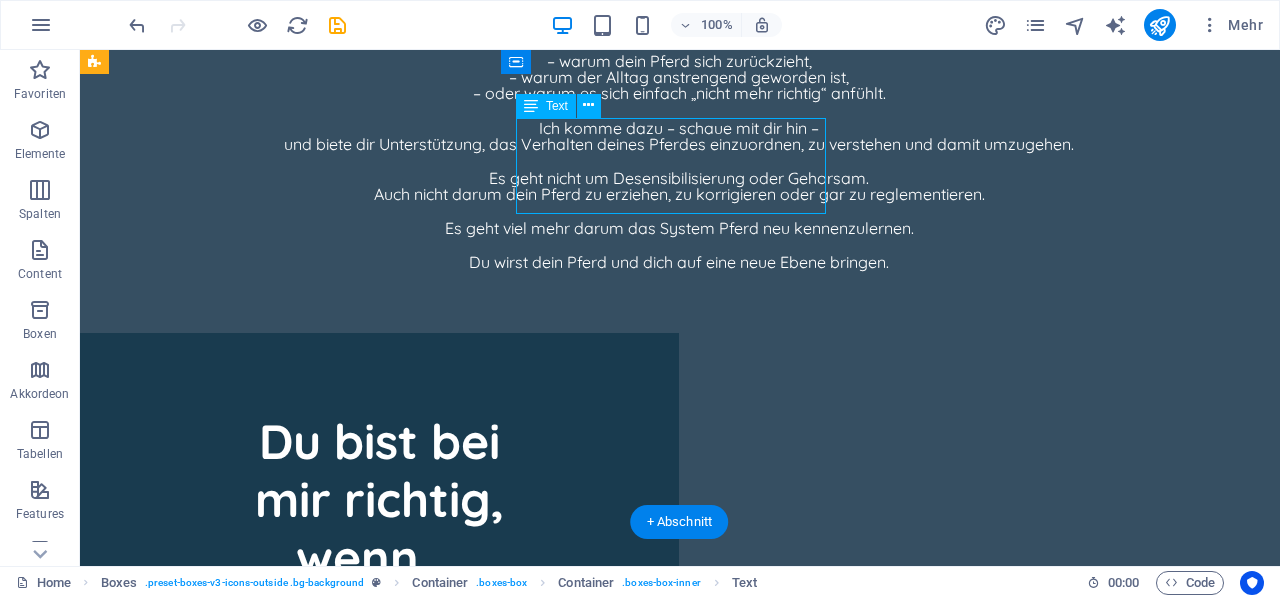 click on "- Einzelsession Onlinecoaching €111 - Coaching bei dir vor Ort ab €222* - 3 Onlinecoachings für €333 inkl. Videoanalyse" at bounding box center (298, 2731) 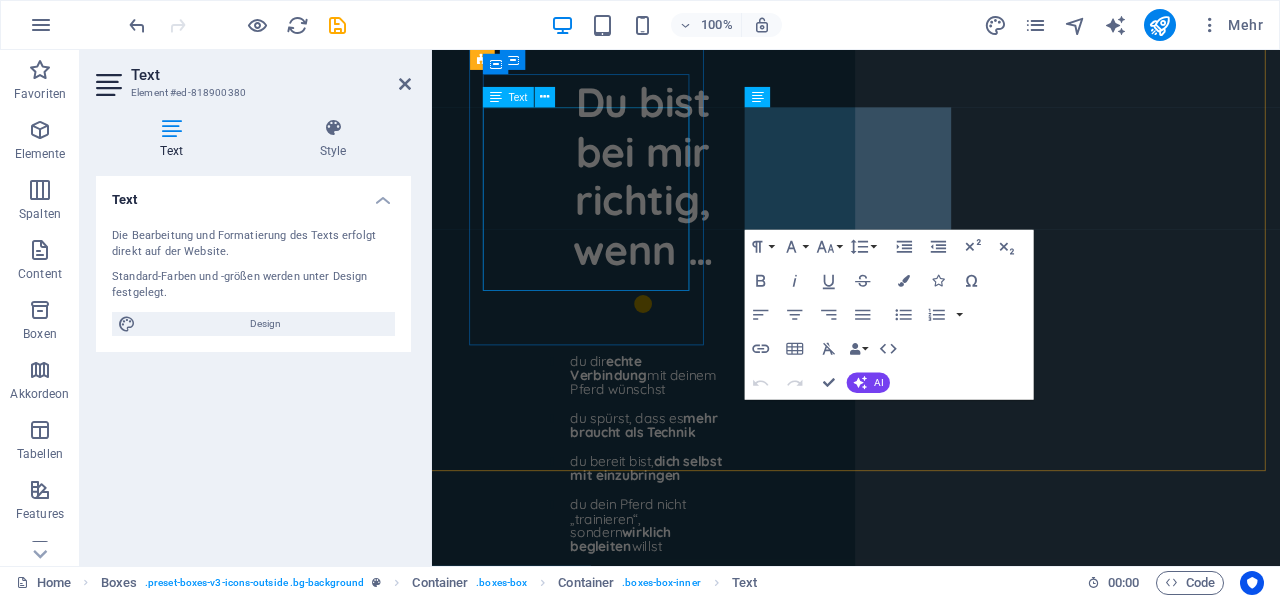 scroll, scrollTop: 7738, scrollLeft: 1, axis: both 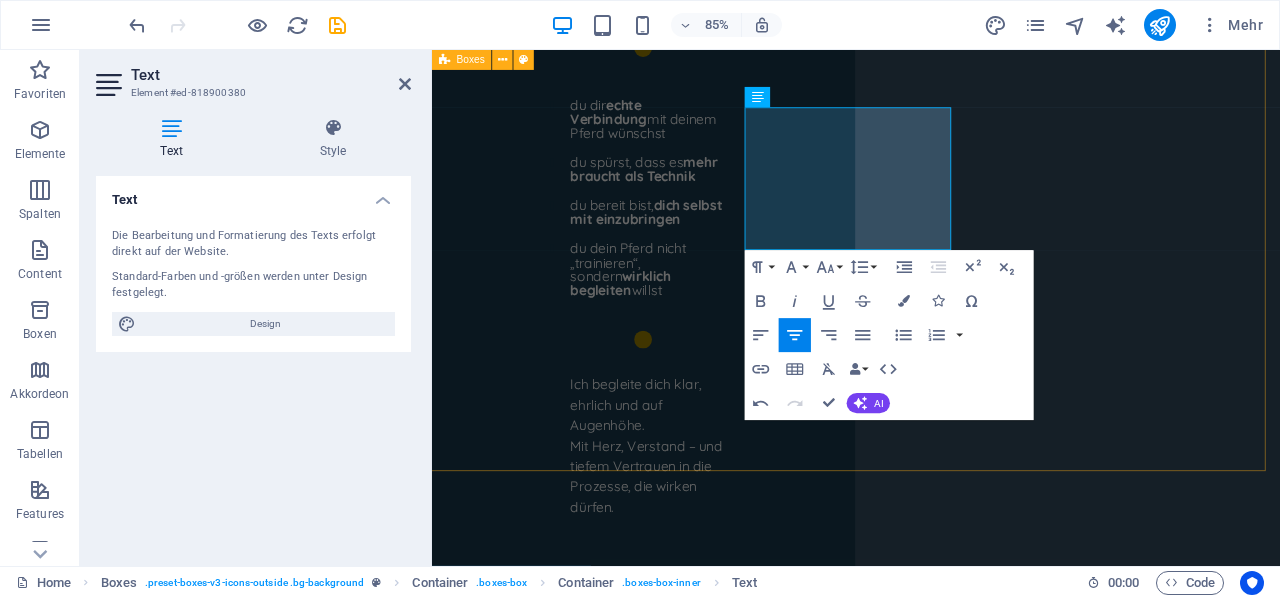 click on "Videoanalyse* Videoanalyse €77 Videoanalyse + Trainingskonzept €99 Ich analysiere anhand eines Videos das Verhalten deines Pferdes und entwickle daraus ein individuelles Trainings-Konzept. Coaching* - Einzelsession Onlinecoaching €111 - Coaching bei dir vor Ort ab €222* - 3 Onlinecoachings für €333 inkl. Videoanalyse Intensivtraining* Intensivtraining im Zentrum in [REGION]  ab €444 Die Unterbringung und Verpflegung für dein Pferd ist inklusive. Eine nebenstehende Unterkunft ist zusätzlich buchbar. Die *Alles inklusive 8 Wöchigem Trainingsplan (ausser der einfachen Onlineanalyse) individuell an dein Pferd angepasst. Mit Möglichkeit der WhatsApp Begleitung. *hier fallen Fahrtkosten an" at bounding box center [930, 2498] 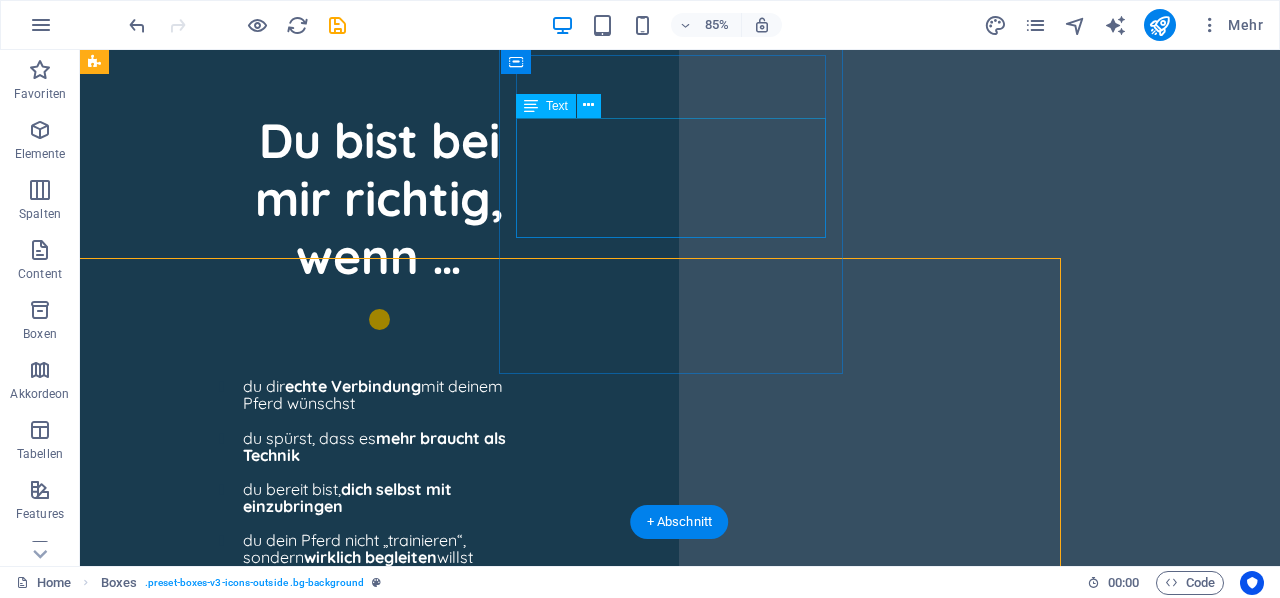 scroll, scrollTop: 7437, scrollLeft: 1, axis: both 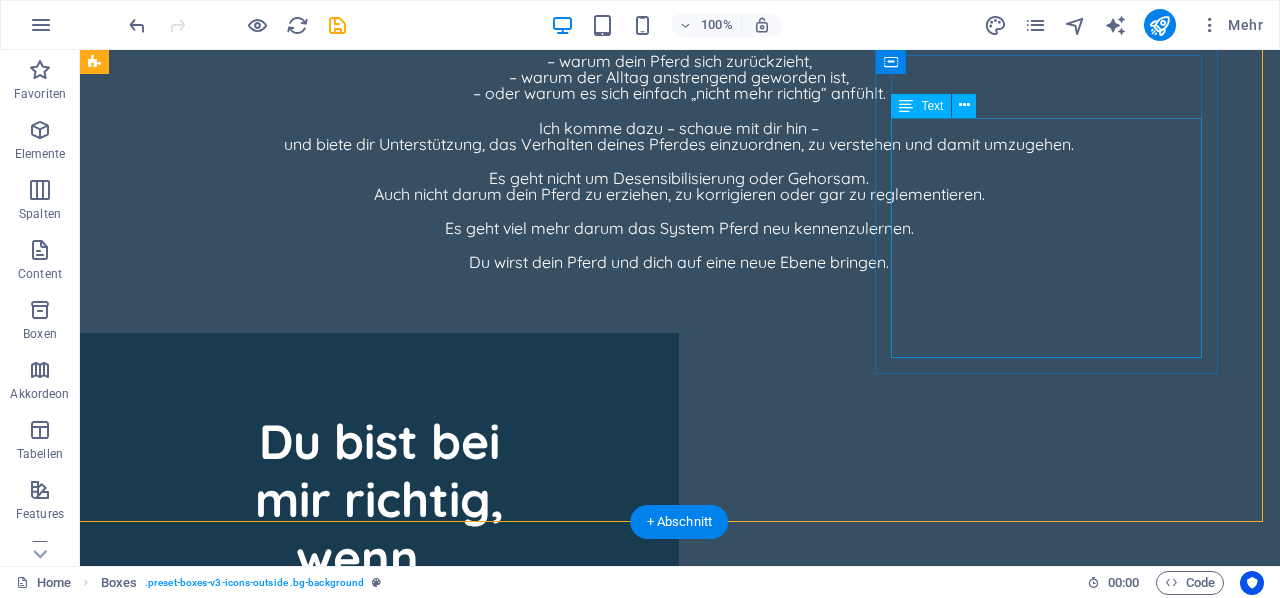 click on "Intensivtraining im Zentrum in [REGION]  ab €444 Die Unterbringung und Verpflegung für dein Pferd ist inklusive. Eine nebenstehende Unterkunft ist zusätzlich buchbar. Die" at bounding box center (298, 3062) 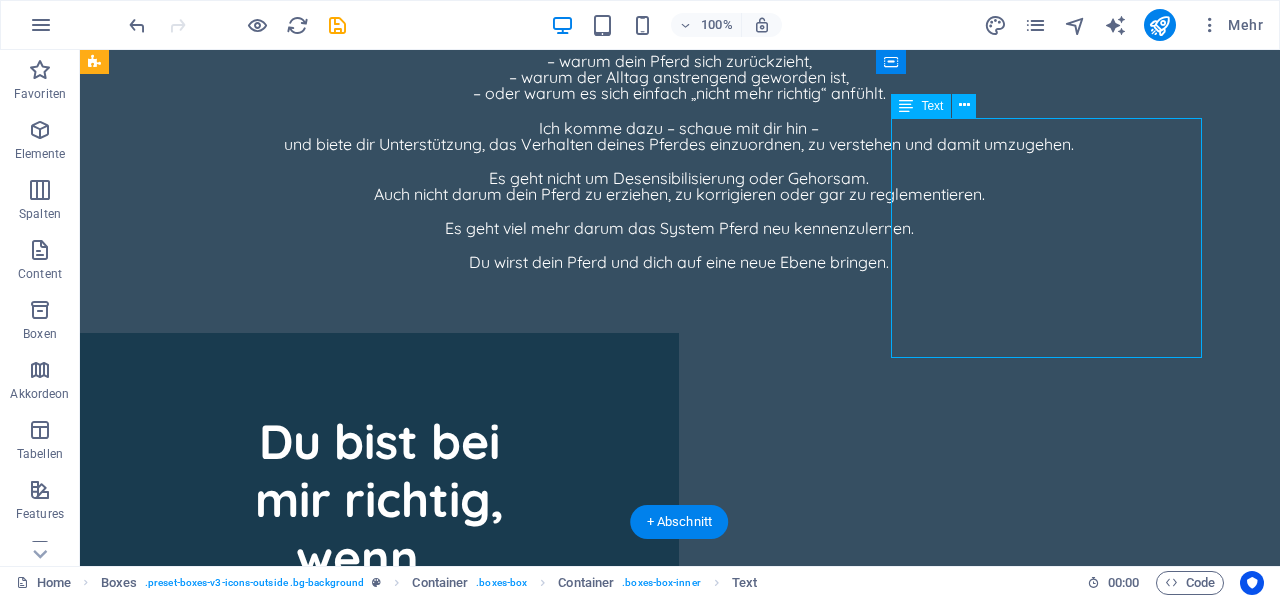 click on "Intensivtraining im Zentrum in [REGION]  ab €444 Die Unterbringung und Verpflegung für dein Pferd ist inklusive. Eine nebenstehende Unterkunft ist zusätzlich buchbar. Die" at bounding box center [298, 3062] 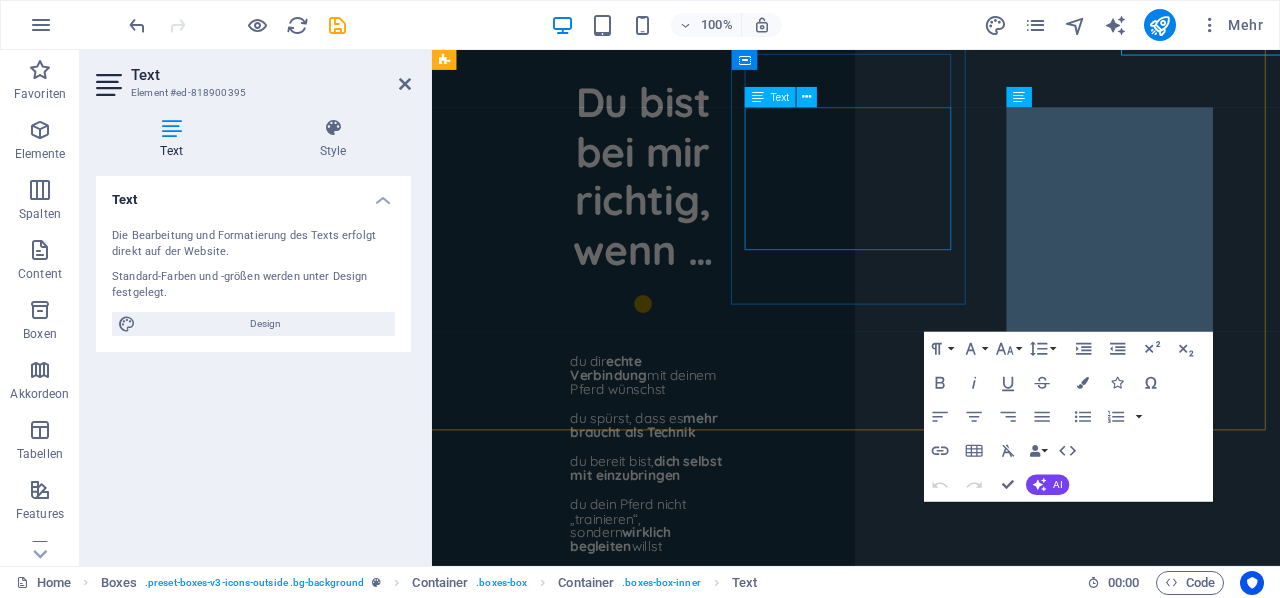 scroll, scrollTop: 7738, scrollLeft: 1, axis: both 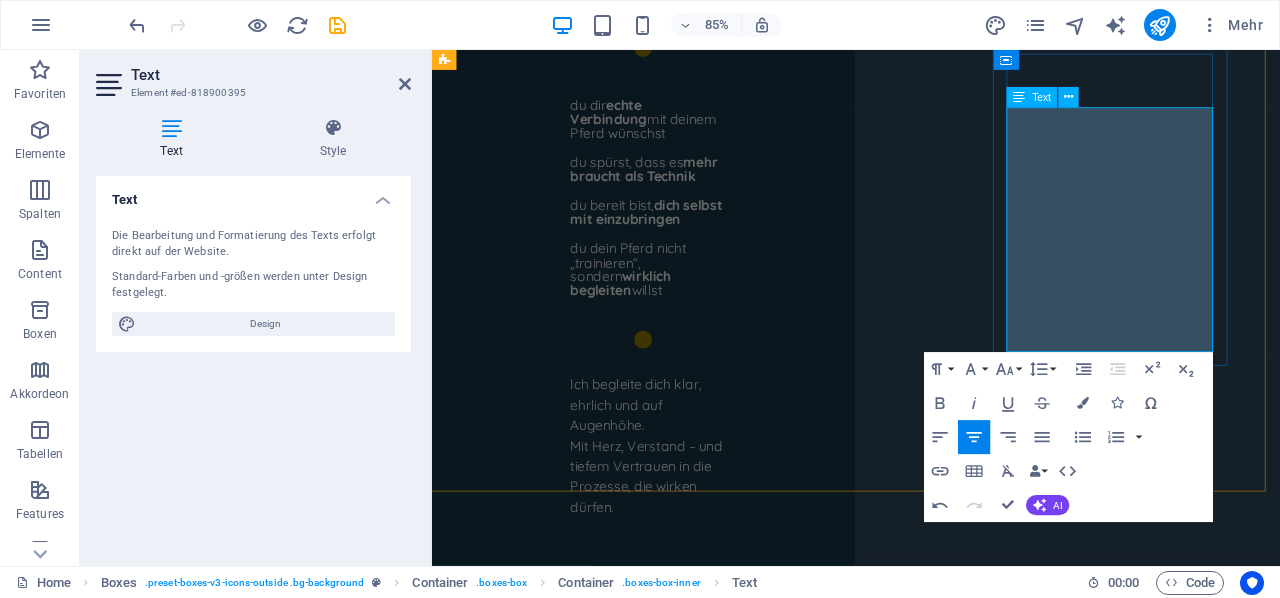 click on "Die Unterbringung und Verpflegung für dein Pferd ist inklusive. Eine nebenstehende Unterkunft ist zusätzlich buchbar." at bounding box center [616, 2877] 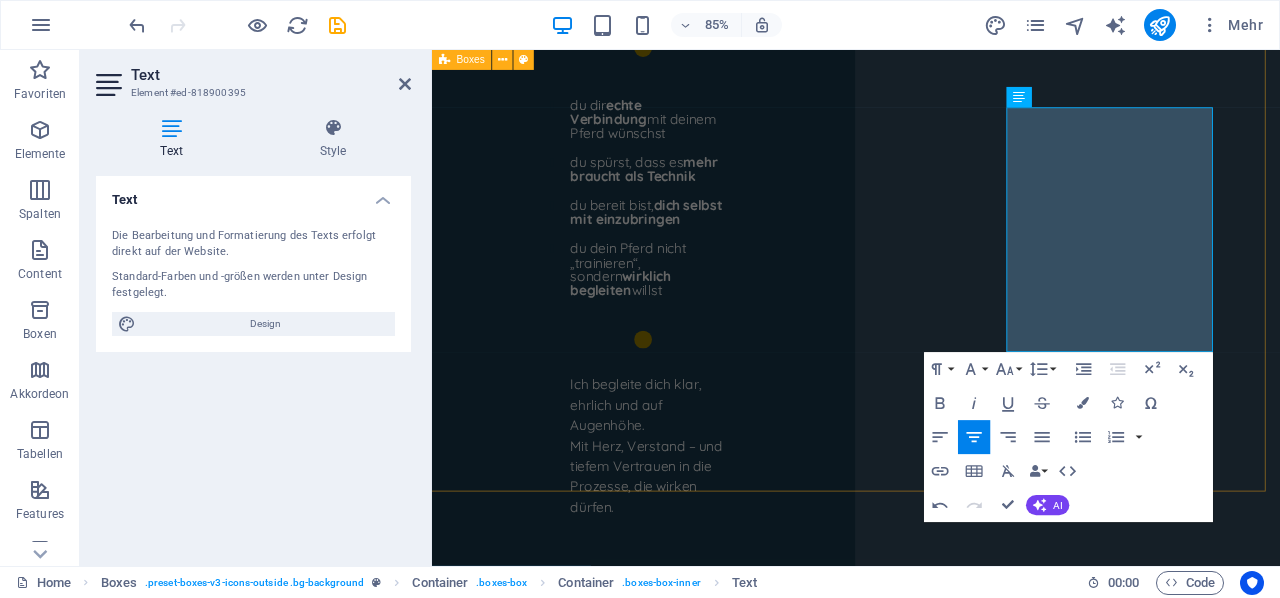click on "Videoanalyse* Videoanalyse €77 Videoanalyse + Trainingskonzept €99 Ich analysiere anhand eines Videos das Verhalten deines Pferdes und entwickle daraus ein individuelles Trainings-Konzept. Coaching* - Einzelsession Onlinecoaching €111 - Coaching bei dir vor Ort ab €222* - 3 Onlinecoachings für €333 inkl. Videoanalyse Intensivtraining* Intensivtraining im Zentrum in [REGION]  ab €444 Die Unterbringung und Verpflegung für dein Pferd ist inklusive. Eine nebenstehende Unterkunft ist zusätzlich buchbar. Die *Alles inklusive 8 Wöchigem Trainingsplan (ausser der einfachen Onlineanalyse) individuell an dein Pferd angepasst. Mit Möglichkeit der WhatsApp Begleitung. *hier fallen Fahrtkosten an" at bounding box center (930, 2510) 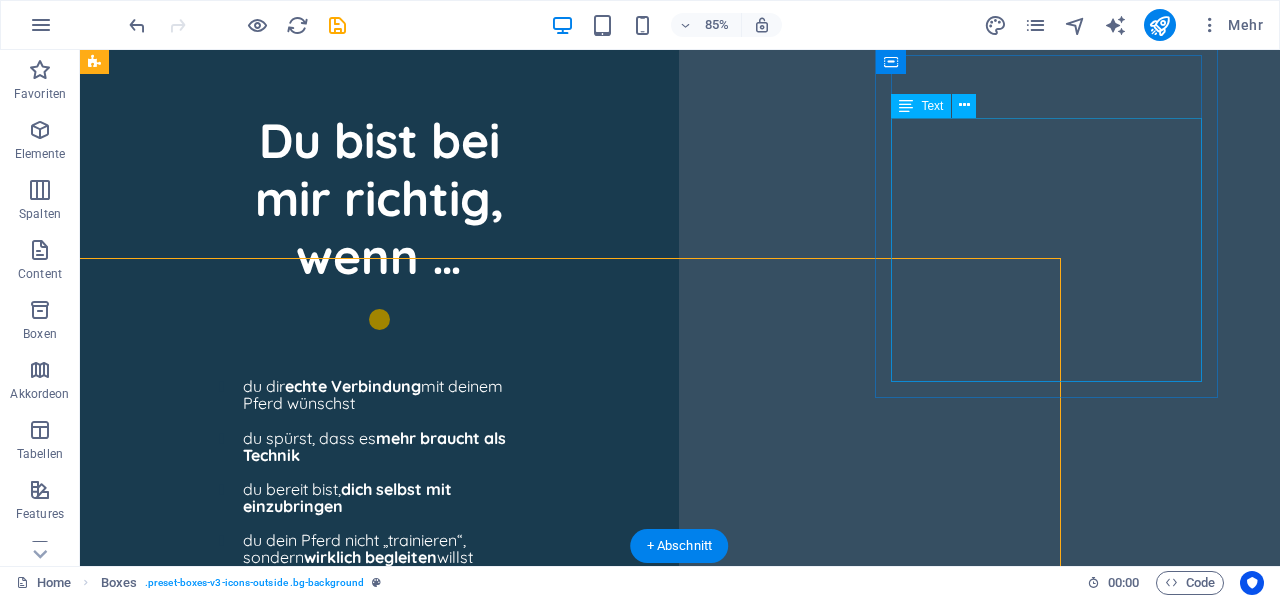 scroll, scrollTop: 7437, scrollLeft: 1, axis: both 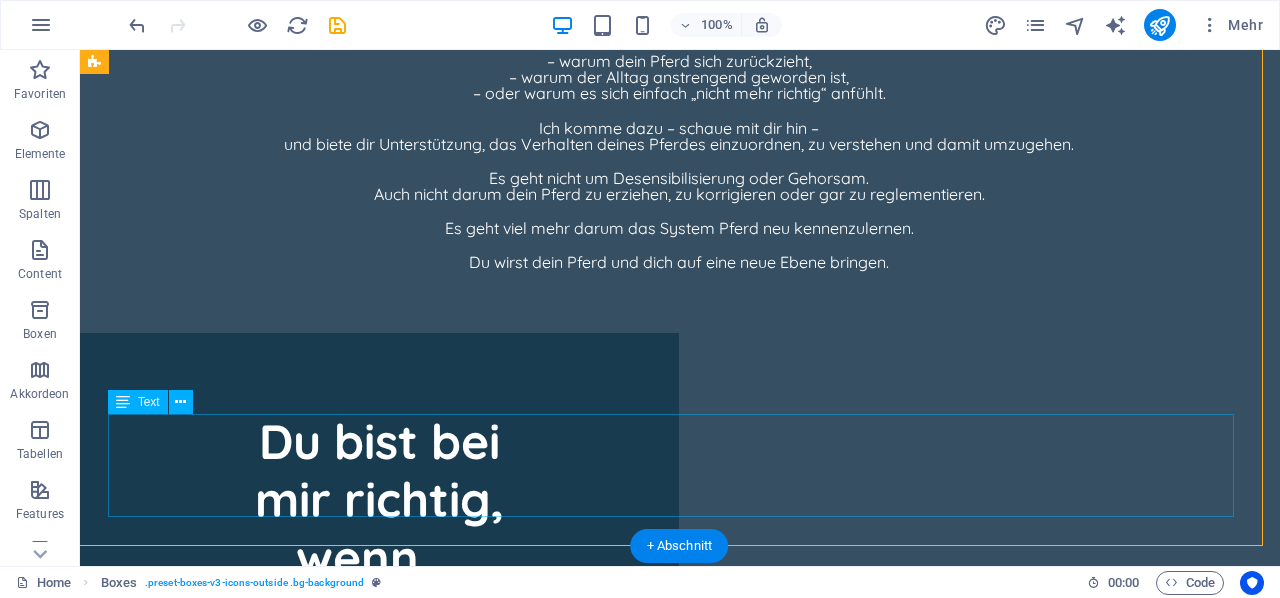 click on "*Alles inklusive 8 Wöchigem Trainingsplan (ausser der einfachen Onlineanalyse) individuell an dein Pferd angepasst.  Mit Möglichkeit der WhatsApp Begleitung. *hier fallen Fahrtkosten an" at bounding box center (679, 3269) 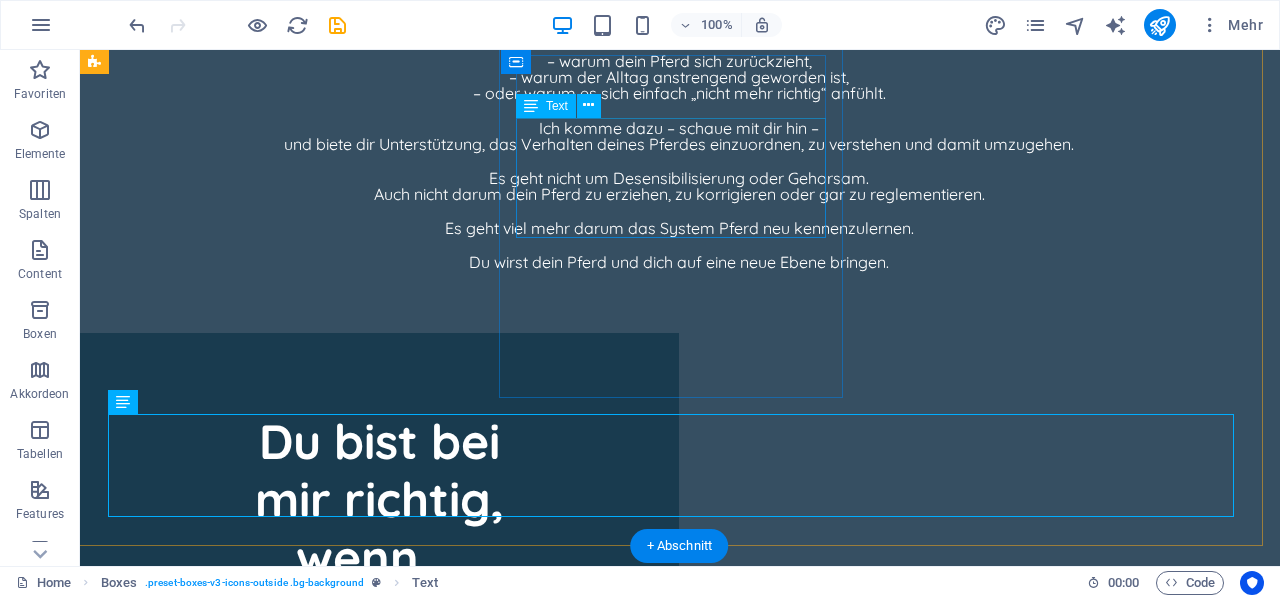 click on "- Einzelsession Onlinecoaching €111 - Coaching bei dir vor Ort ab €222* - 3 Onlinecoachings für €333 inkl. Videoanalyse" at bounding box center (298, 2743) 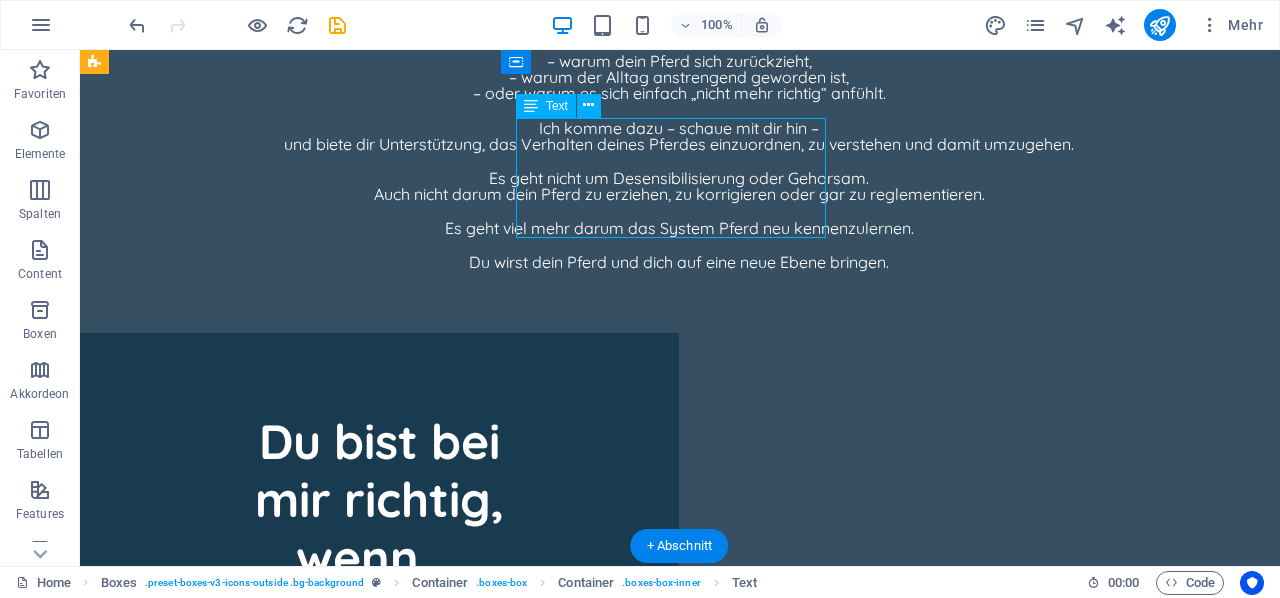 click on "- Einzelsession Onlinecoaching €111 - Coaching bei dir vor Ort ab €222* - 3 Onlinecoachings für €333 inkl. Videoanalyse" at bounding box center [298, 2743] 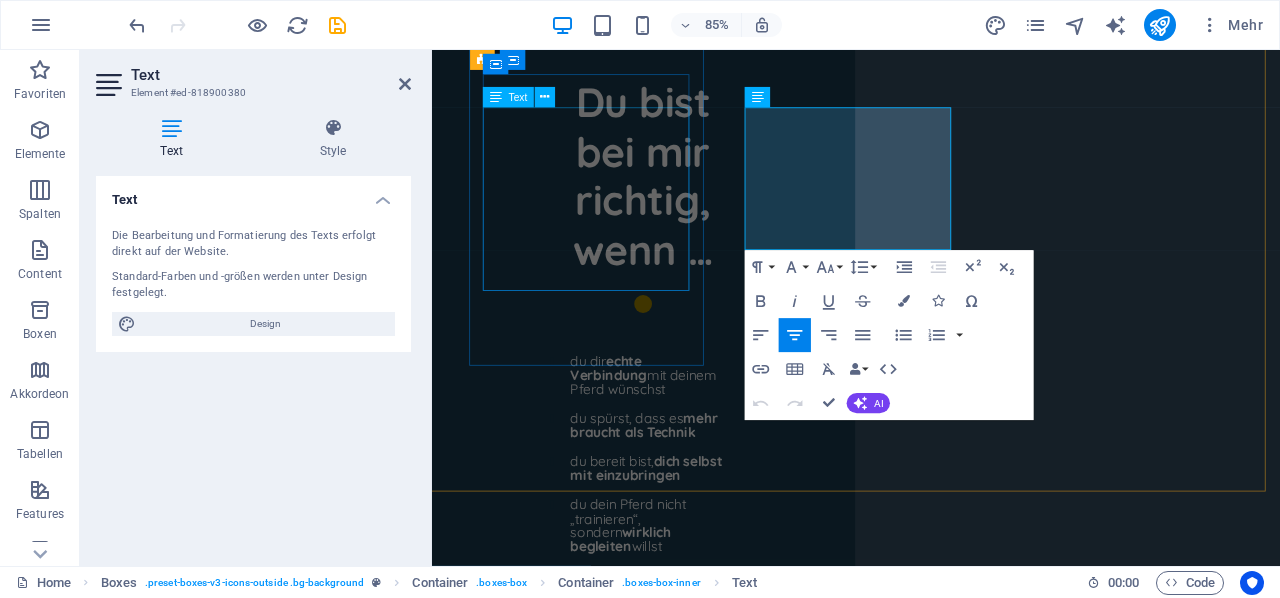scroll, scrollTop: 7738, scrollLeft: 1, axis: both 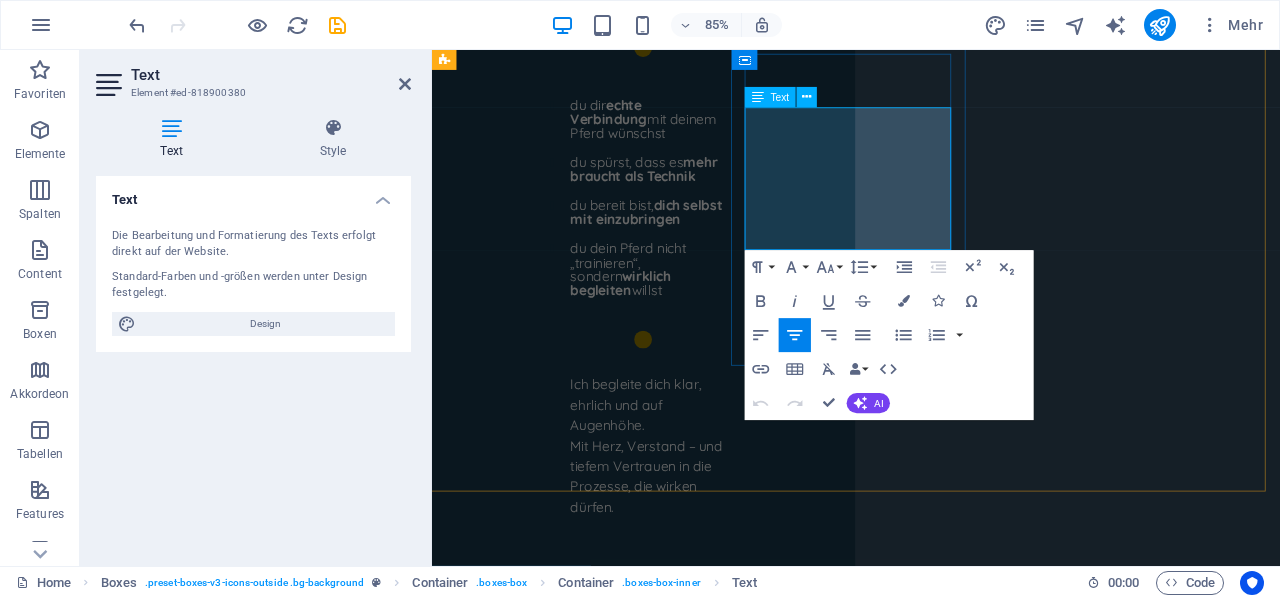 click on "- Einzelsession Onlinecoaching €111" at bounding box center [617, 2438] 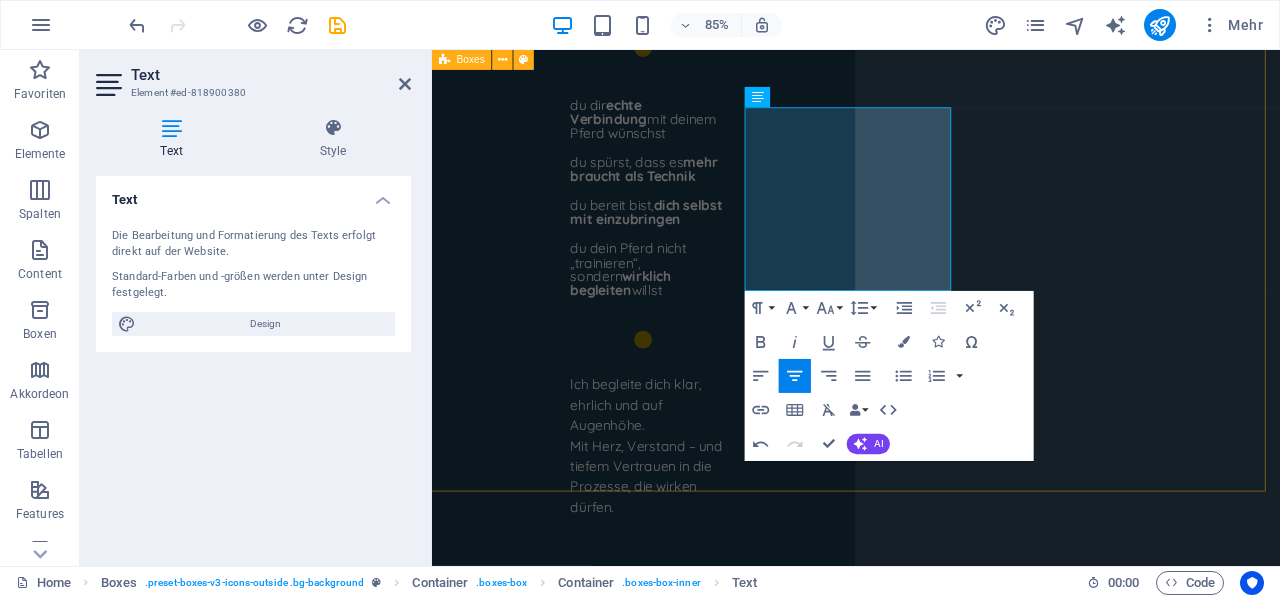 click on "Videoanalyse* Videoanalyse €77 Videoanalyse + Trainingskonzept €99 Ich analysiere anhand eines Videos das Verhalten deines Pferdes und entwickle daraus ein individuelles Trainings-Konzept. Coaching* - Einzelsession Onlinecoaching €111 ​ - Coaching bei dir vor Ort ab €222* ​ - 3 Onlinecoachings für €333 inkl. Videoanalyse Intensivtraining* Intensivtraining im Zentrum in [REGION]  ab €444 Die Unterbringung und Verpflegung für dein Pferd ist inklusive. Eine nebenstehende Unterkunft ist zusätzlich buchbar. Die *Alles inklusive 8 Wöchigem Trainingsplan (ausser der einfachen Onlineanalyse) individuell an dein Pferd angepasst. Mit Möglichkeit der WhatsApp Begleitung. *hier fallen Fahrtkosten an" at bounding box center (930, 2534) 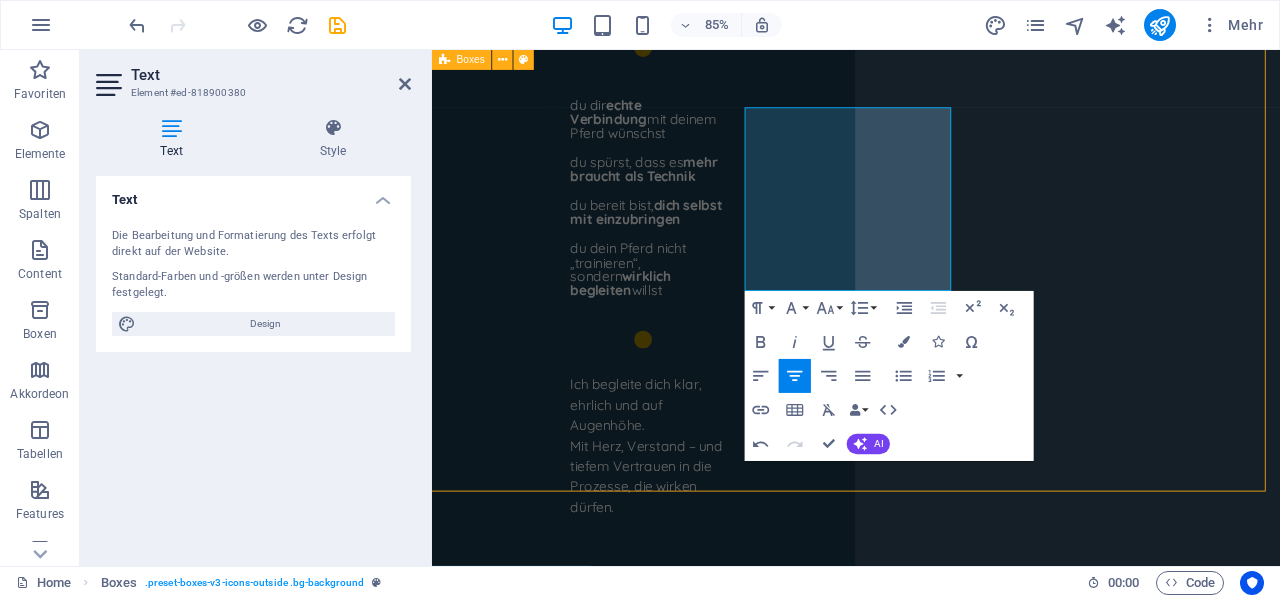 scroll, scrollTop: 7437, scrollLeft: 1, axis: both 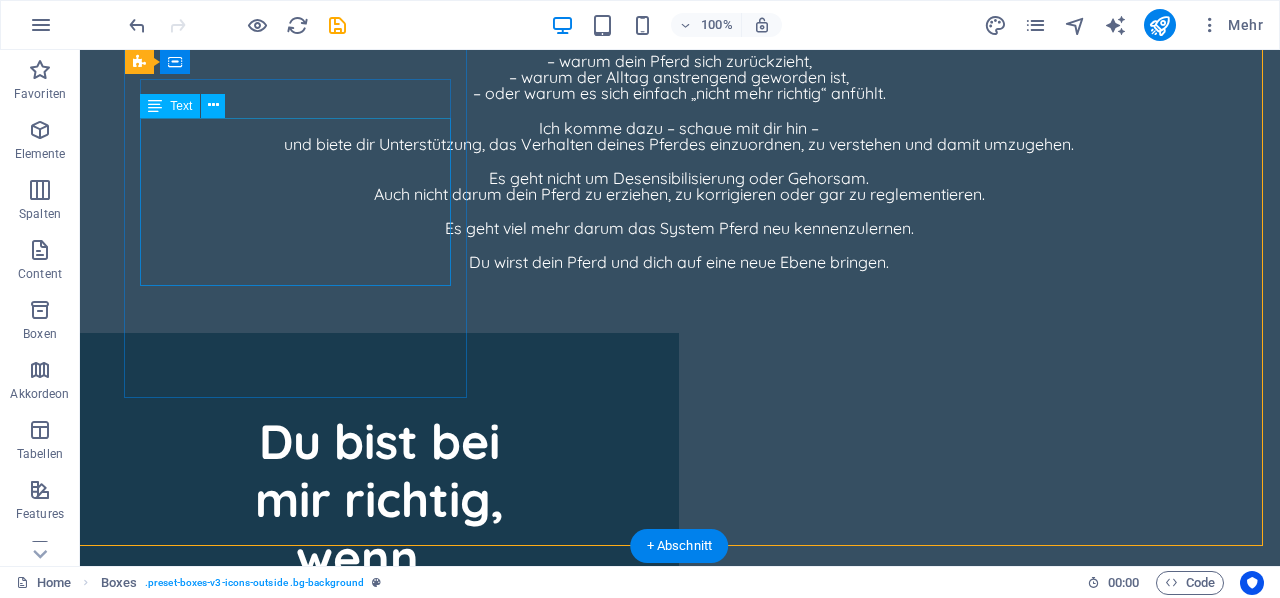 click on "Videoanalyse €77 Videoanalyse + Trainingskonzept €99 Ich analysiere anhand eines Videos das Verhalten deines Pferdes und entwickle daraus ein individuelles Trainings-Konzept." at bounding box center (298, 2459) 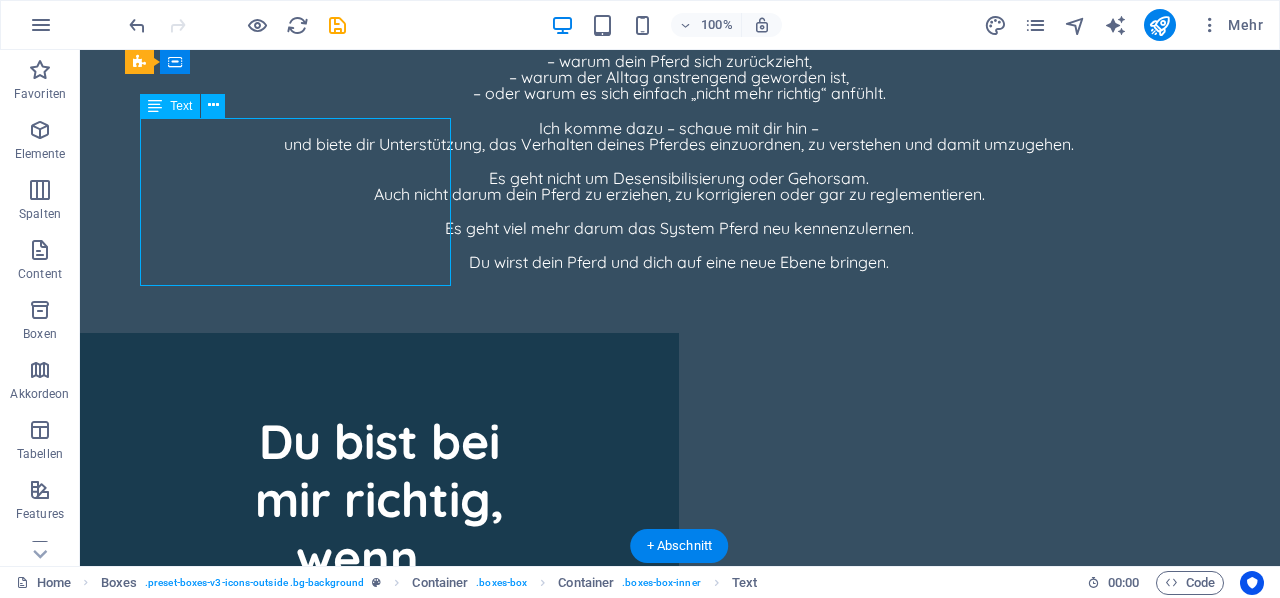 click on "Videoanalyse €77 Videoanalyse + Trainingskonzept €99 Ich analysiere anhand eines Videos das Verhalten deines Pferdes und entwickle daraus ein individuelles Trainings-Konzept." at bounding box center [298, 2459] 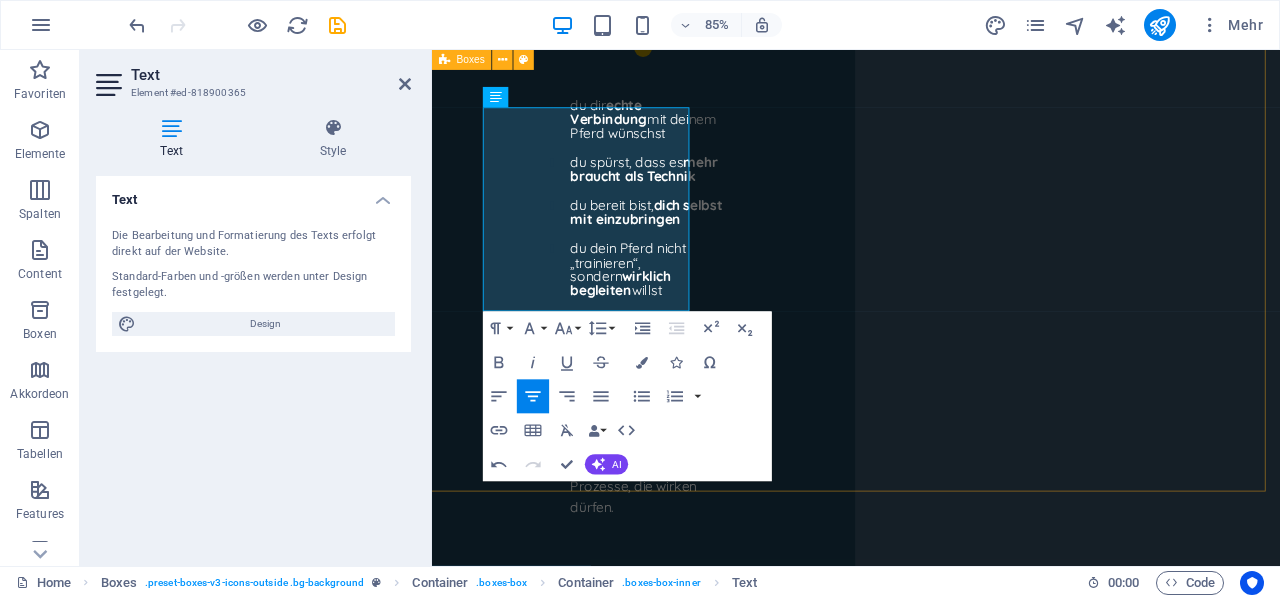 click on "Videoanalyse* Videoanalyse €77 Videoanalyse + Trainingskonzept €99 Ich analysiere anhand eines Videos das Verhalten deines Pferdes und entwickle daraus ein individuelles Trainings-Konzept. Coaching* - Einzelsession Onlinecoaching €111 - Coaching bei dir vor Ort ab €222* - 3 Onlinecoachings für €333 inkl. Videoanalyse Intensivtraining* Intensivtraining im Zentrum in [REGION]  ab €444 Die Unterbringung und Verpflegung für dein Pferd ist inklusive. Eine nebenstehende Unterkunft ist zusätzlich buchbar. Die *Alles inklusive 8 Wöchigem Trainingsplan (ausser der einfachen Onlineanalyse) individuell an dein Pferd angepasst. Mit Möglichkeit der WhatsApp Begleitung. *hier fallen Fahrtkosten an" at bounding box center [930, 2546] 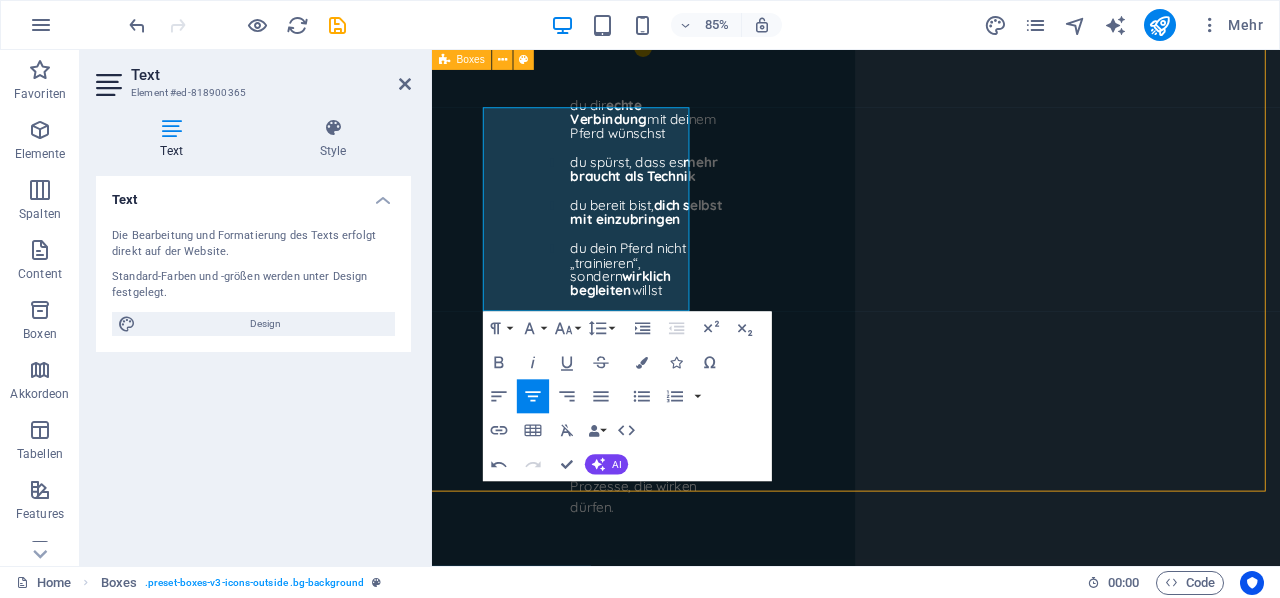 scroll, scrollTop: 7437, scrollLeft: 1, axis: both 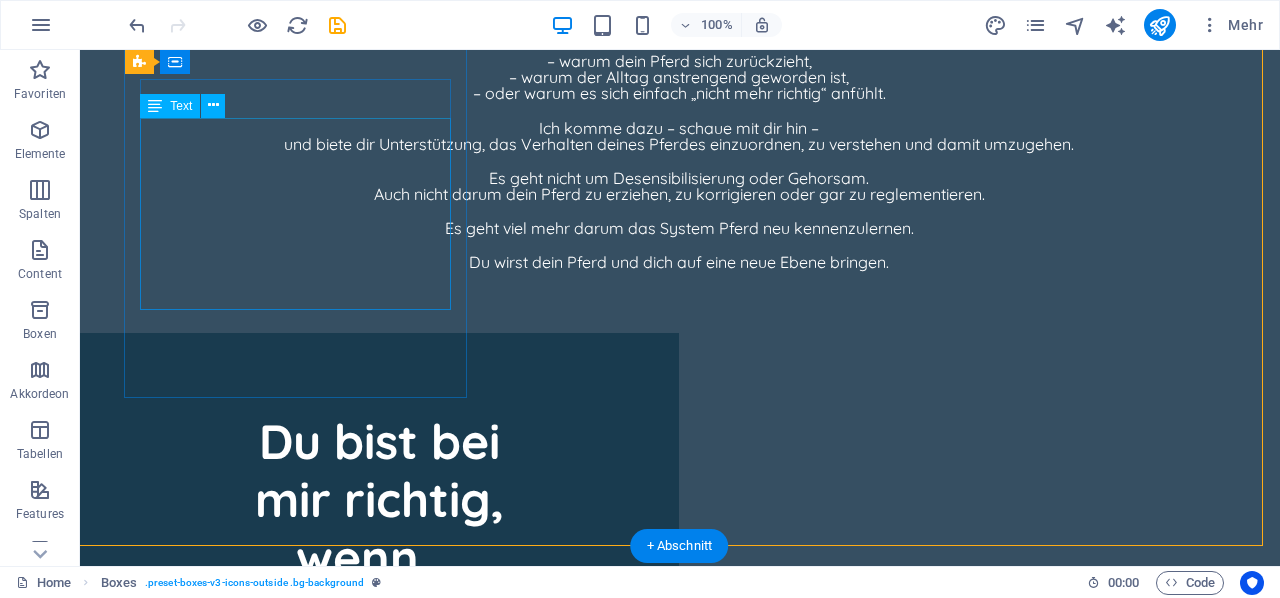 click on "Videoanalyse €77 Videoanalyse + Trainingskonzept €99 Ich analysiere anhand eines Videos das Verhalten deines Pferdes und entwickle daraus ein individuelles Trainings-Konzept." at bounding box center [298, 2471] 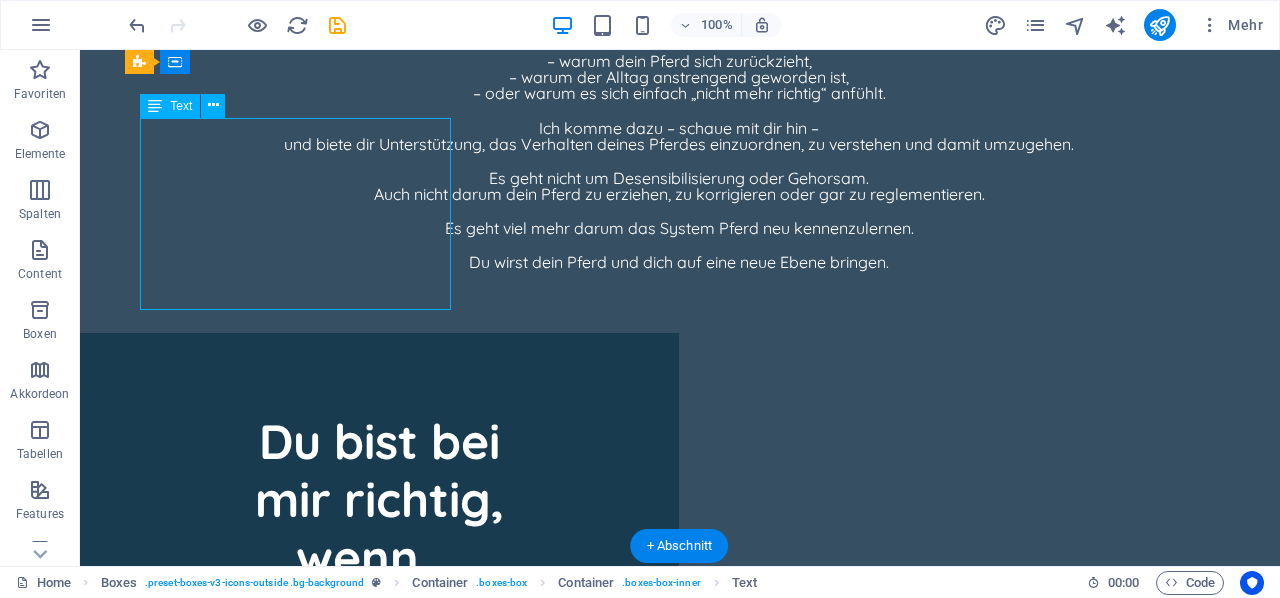 click on "Videoanalyse €77 Videoanalyse + Trainingskonzept €99 Ich analysiere anhand eines Videos das Verhalten deines Pferdes und entwickle daraus ein individuelles Trainings-Konzept." at bounding box center [298, 2471] 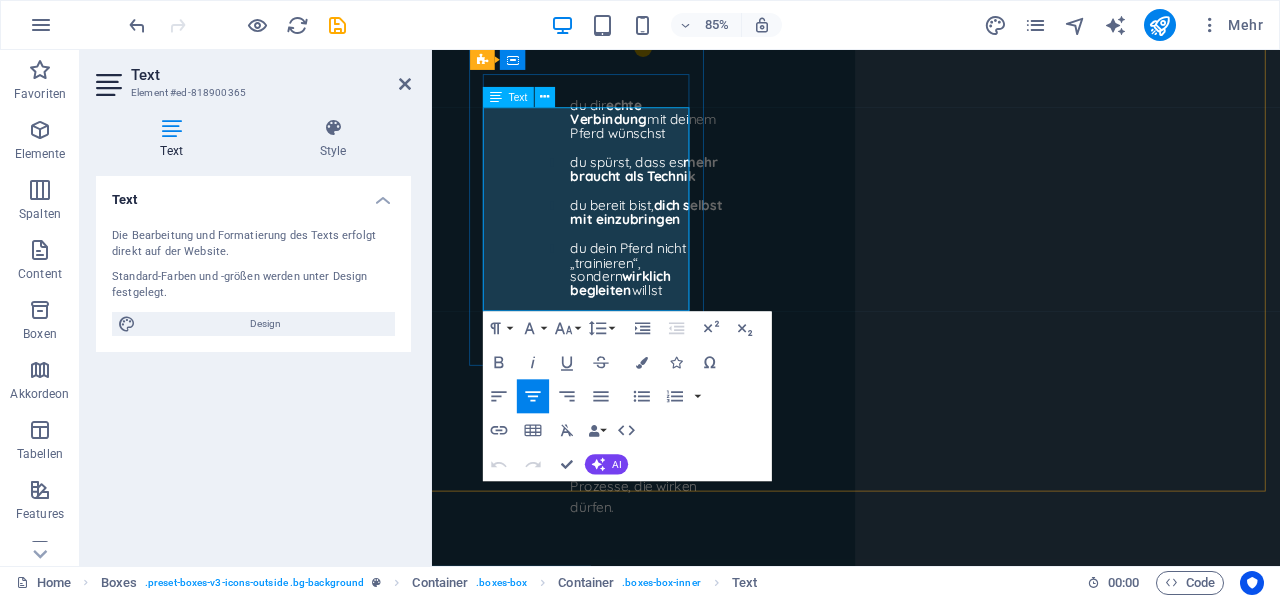 click on "Ich analysiere anhand eines Videos das Verhalten deines Pferdes und entwickle daraus ein individuelles Trainings-Konzept." at bounding box center (617, 2215) 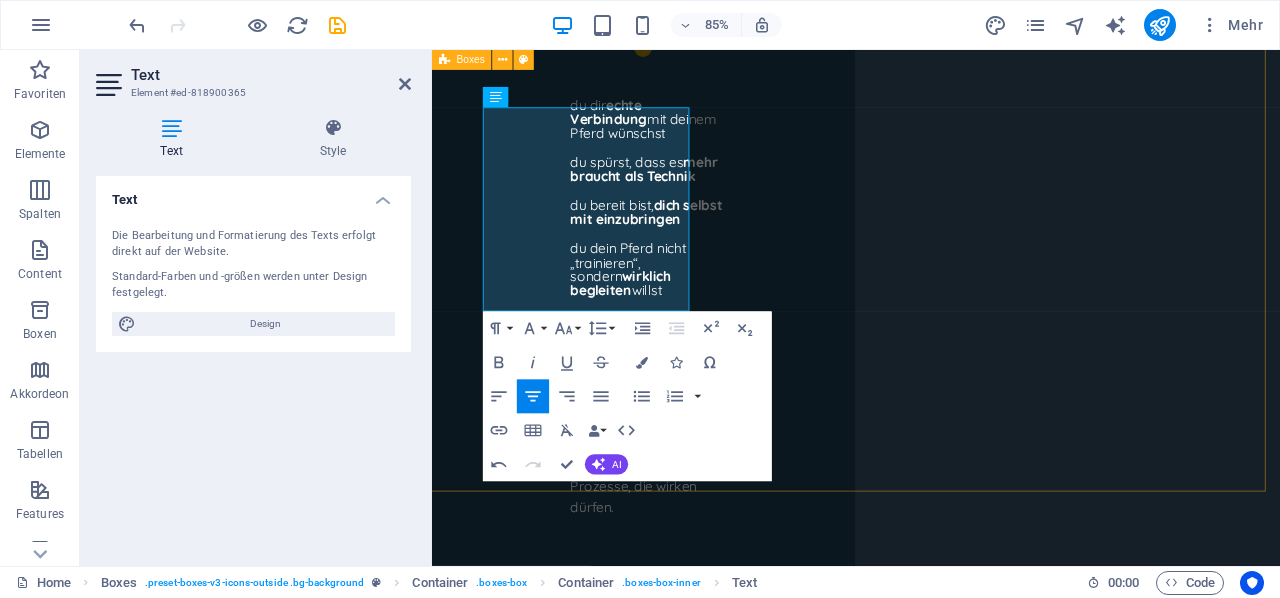click on "Videoanalyse* Videoanalyse €77 Videoanalyse + Trainingskonzept €99 Ich analysiere anhand eines Videos das Verhalten deines Pferdes und entwickle daraus dein individuelles Trainings-Konzept. Coaching* - Einzelsession Onlinecoaching €111 - Coaching bei dir vor Ort ab €222* - 3 Onlinecoachings für €333 inkl. Videoanalyse Intensivtraining* Intensivtraining im Zentrum in [REGION]   ab €444 Die Unterbringung und Verpflegung für dein Pferd ist inklusive. Eine nebenstehende Unterkunft ist zusätzlich buchbar. Die  *Alles inklusive 8 Wöchigem Trainingsplan (ausser der einfachen Onlineanalyse) individuell an dein Pferd angepasst.  Mit Möglichkeit der WhatsApp Begleitung. *hier fallen Fahrtkosten an" at bounding box center (930, 2558) 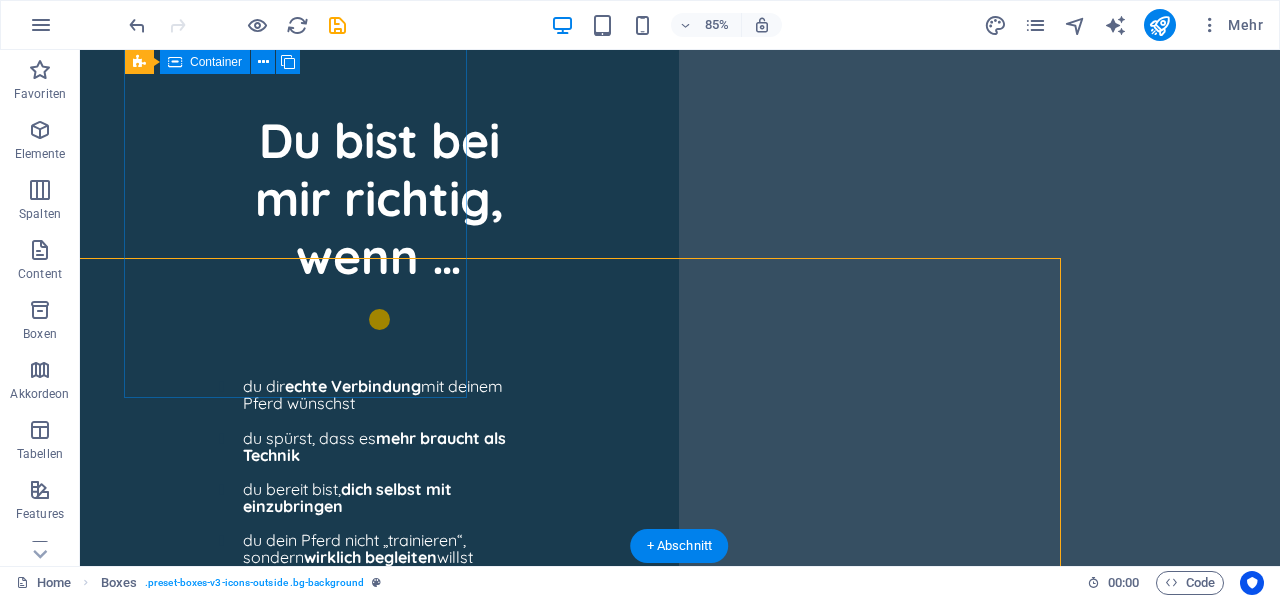 scroll, scrollTop: 7437, scrollLeft: 1, axis: both 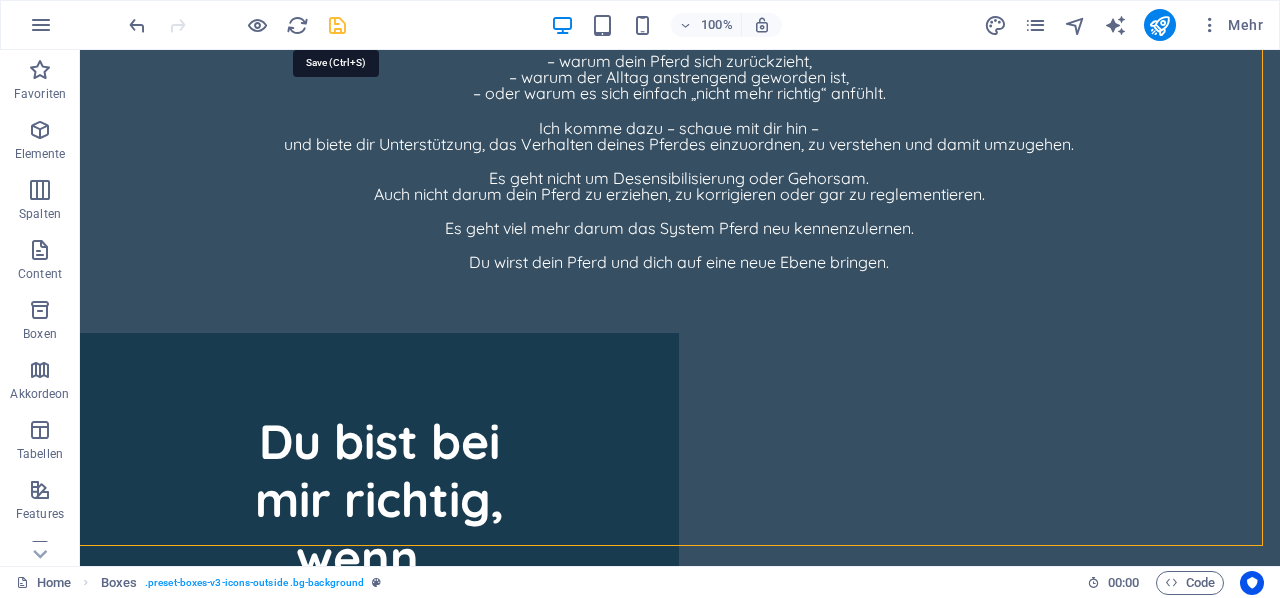 click at bounding box center [337, 25] 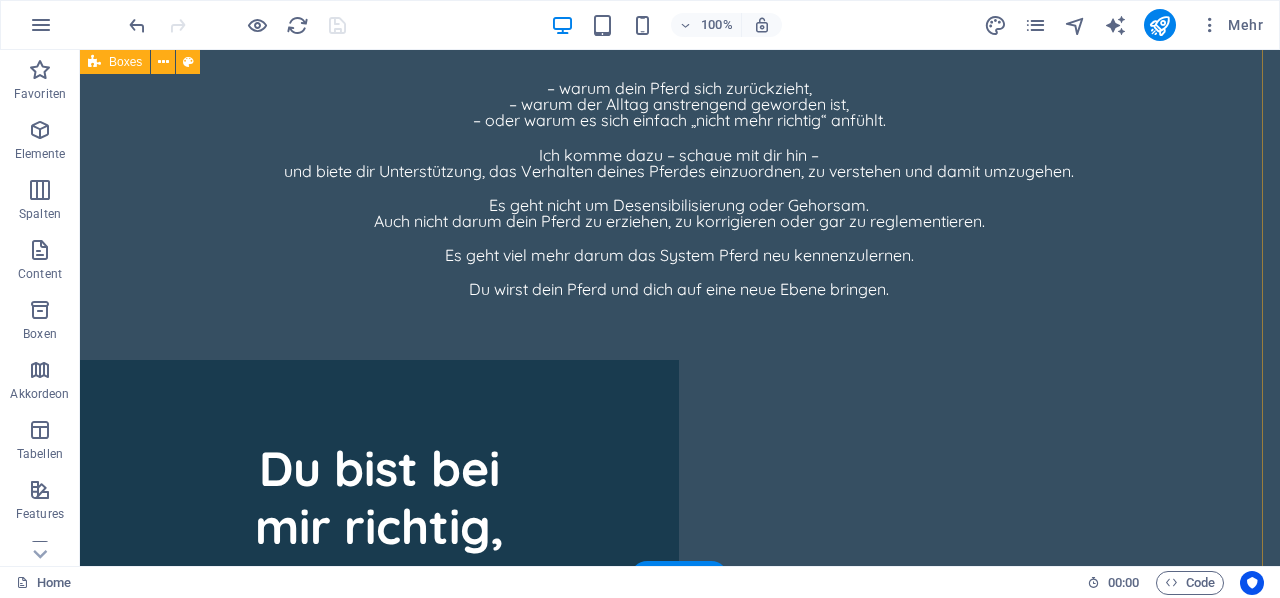 scroll, scrollTop: 7423, scrollLeft: 1, axis: both 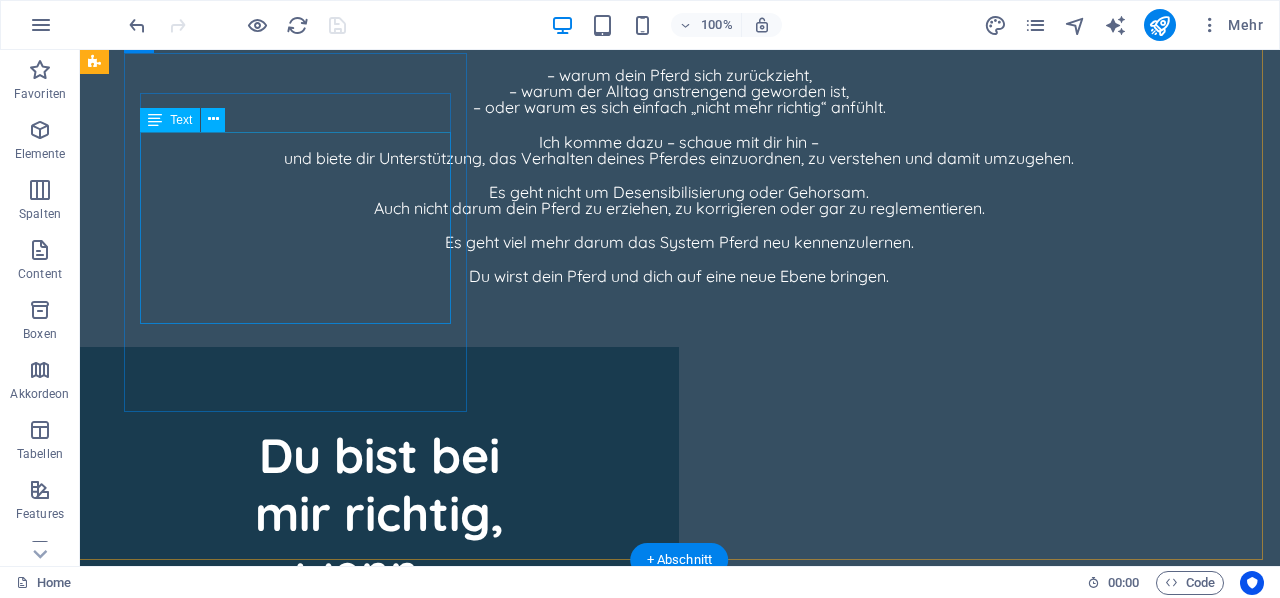 click on "Videoanalyse €77 Videoanalyse + Trainingskonzept €99 Ich analysiere anhand eines Videos das Verhalten deines Pferdes und entwickle daraus dein individuelles Trainings-Konzept." at bounding box center [298, 2497] 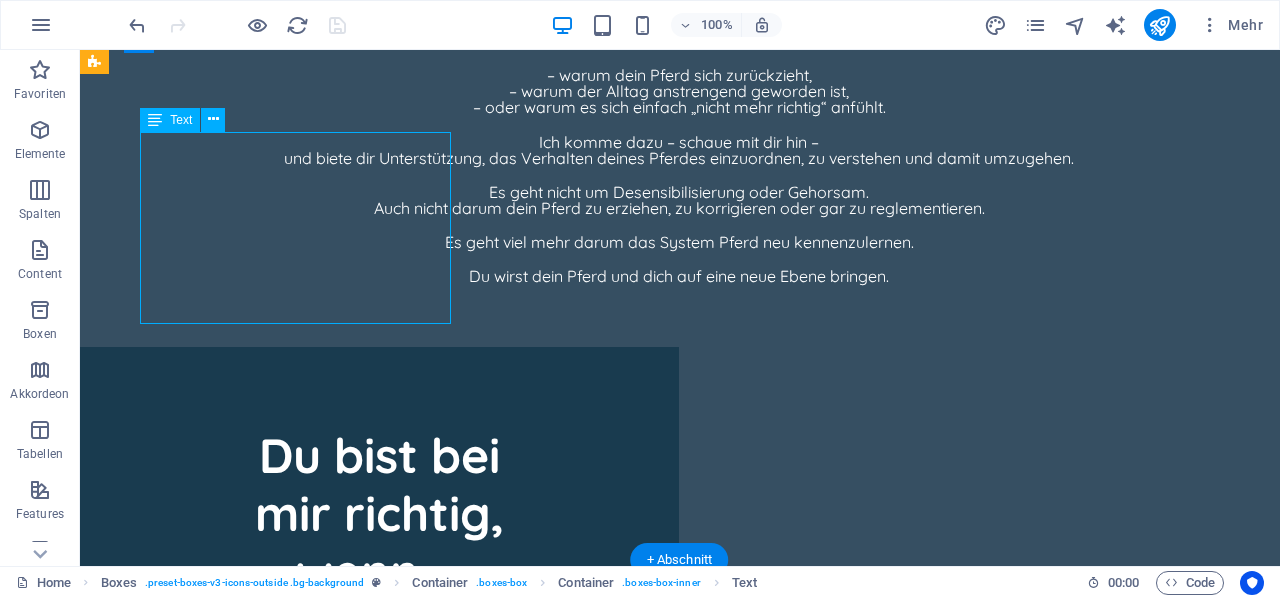 click on "Videoanalyse €77 Videoanalyse + Trainingskonzept €99 Ich analysiere anhand eines Videos das Verhalten deines Pferdes und entwickle daraus dein individuelles Trainings-Konzept." at bounding box center (298, 2497) 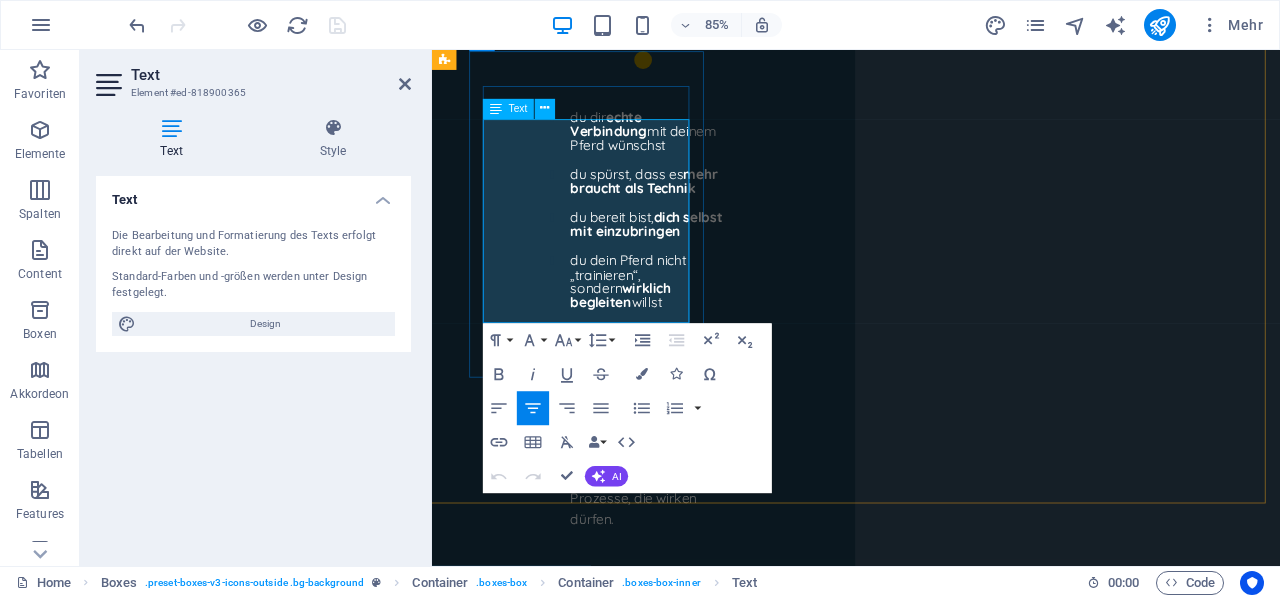 click on "Videoanalyse €77" at bounding box center (616, 2097) 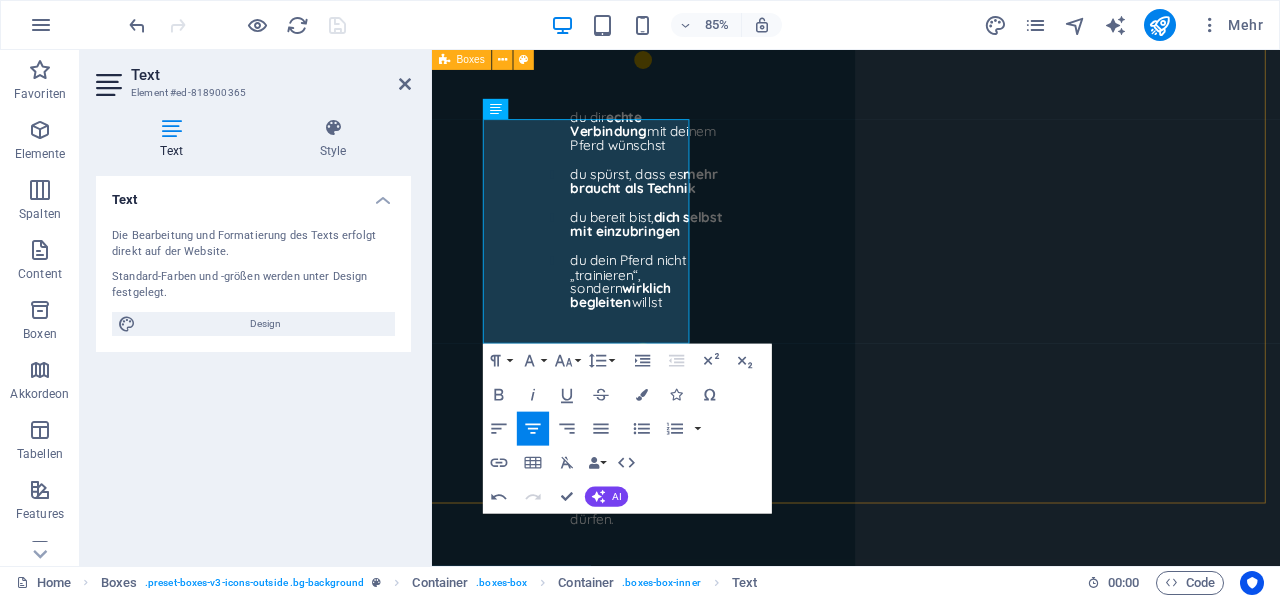 click on "Videoanalyse* Videoanalyse €77 ​ Videoanalyse + Trainingskonzept €99 Ich analysiere anhand eines Videos das Verhalten deines Pferdes und entwickle daraus dein individuelles Trainings-Konzept. Coaching* - Einzelsession Onlinecoaching €111 - Coaching bei dir vor Ort ab €222* - 3 Onlinecoachings für €333 inkl. Videoanalyse Intensivtraining* Intensivtraining im Zentrum in [REGION] ab €444 Die Unterbringung und Verpflegung für dein Pferd ist inklusive. Eine nebenstehende Unterkunft ist zusätzlich buchbar. Die *Alles inklusive 8 Wöchigem Trainingsplan (ausser der einfachen Onlineanalyse) individuell an dein Pferd angepasst. Mit Möglichkeit der WhatsApp Begleitung. *hier fallen Fahrtkosten an" at bounding box center [930, 2584] 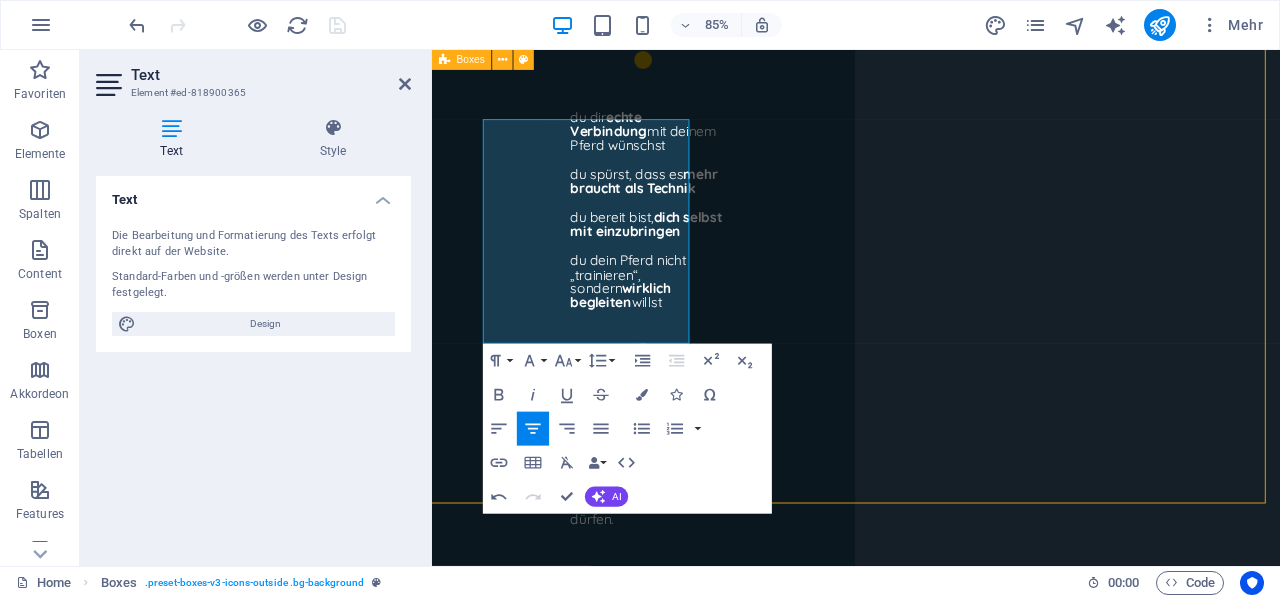 scroll, scrollTop: 7423, scrollLeft: 1, axis: both 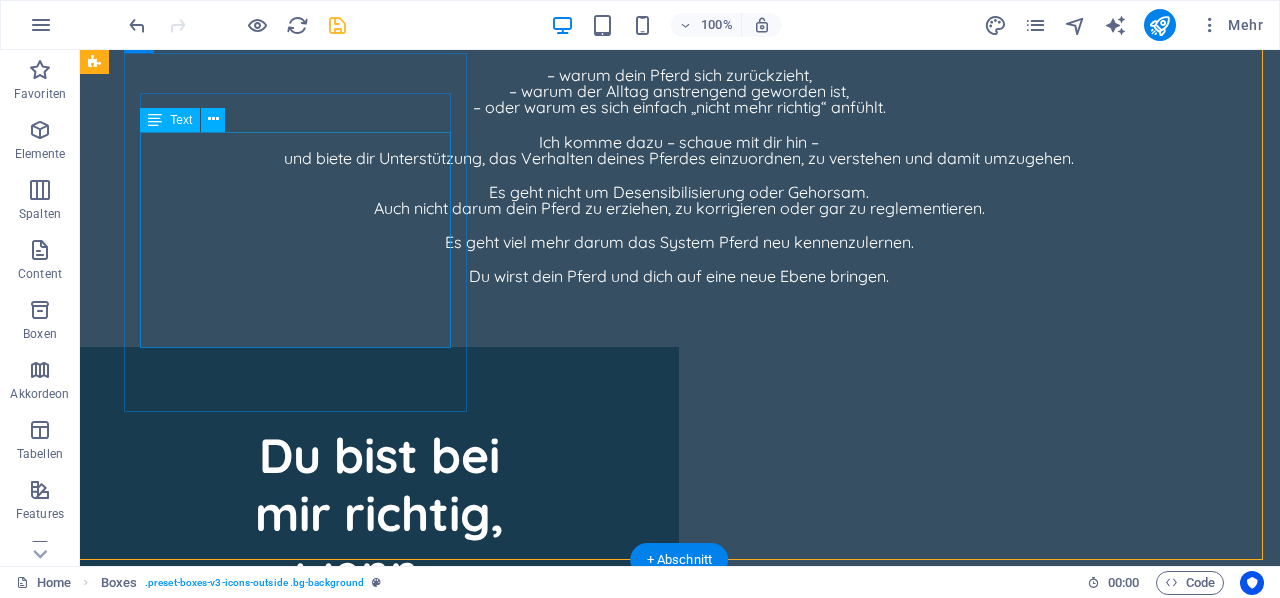 click on "Videoanalyse €77 Videoanalyse + Trainingskonzept €99 Ich analysiere anhand eines Videos das Verhalten deines Pferdes und entwickle daraus dein individuelles Trainings-Konzept." at bounding box center (298, 2509) 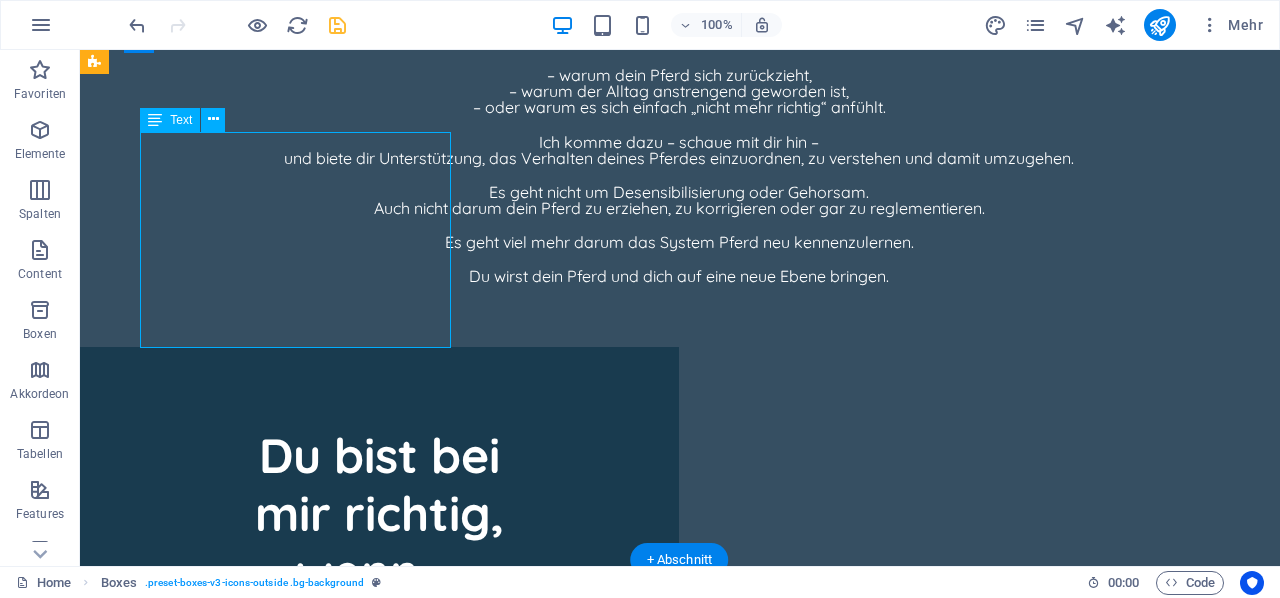 click on "Videoanalyse €77 Videoanalyse + Trainingskonzept €99 Ich analysiere anhand eines Videos das Verhalten deines Pferdes und entwickle daraus dein individuelles Trainings-Konzept." at bounding box center [298, 2509] 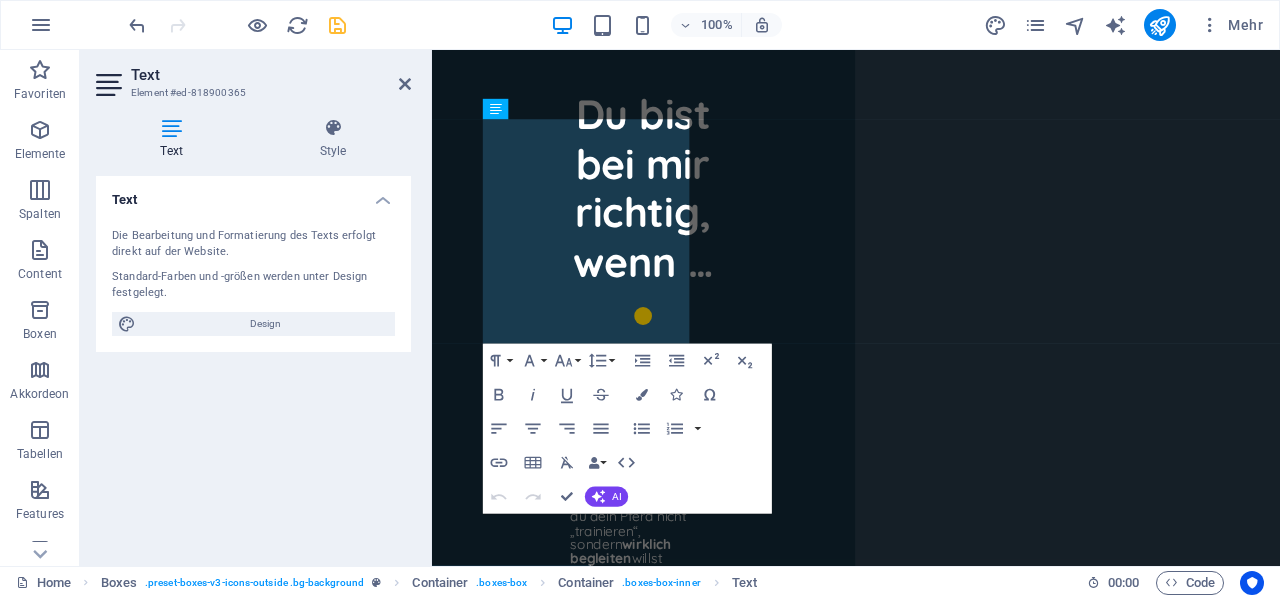 scroll, scrollTop: 7724, scrollLeft: 1, axis: both 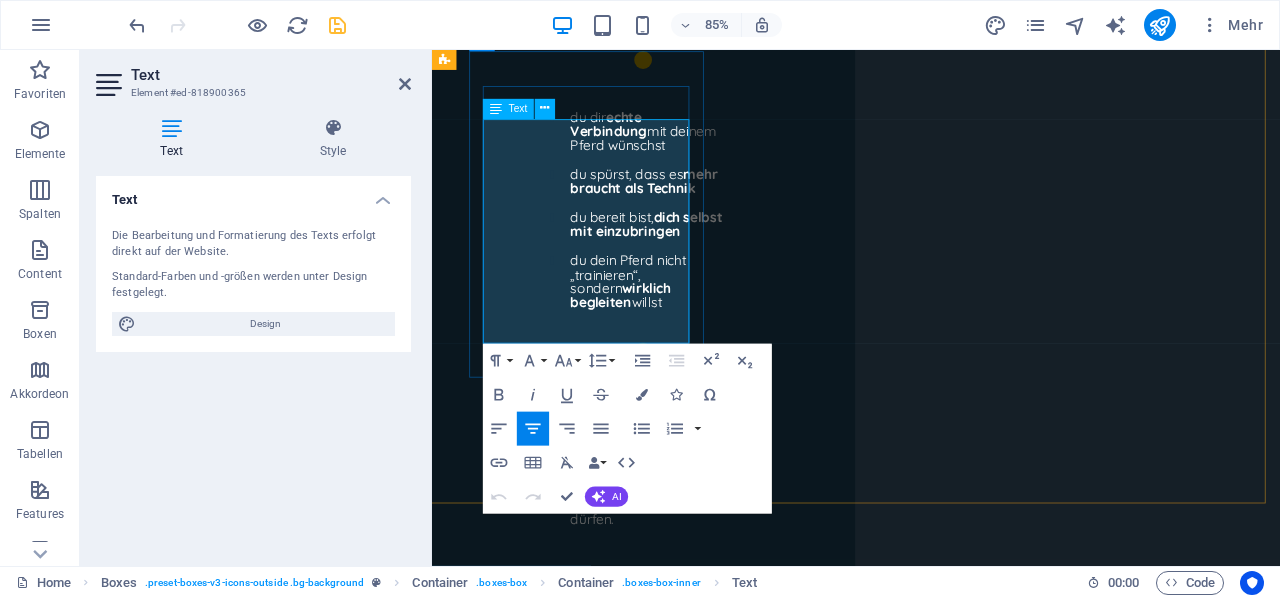 click on "Ich analysiere anhand eines Videos das Verhalten deines Pferdes und entwickle daraus dein individuelles Trainings-Konzept." at bounding box center (616, 2265) 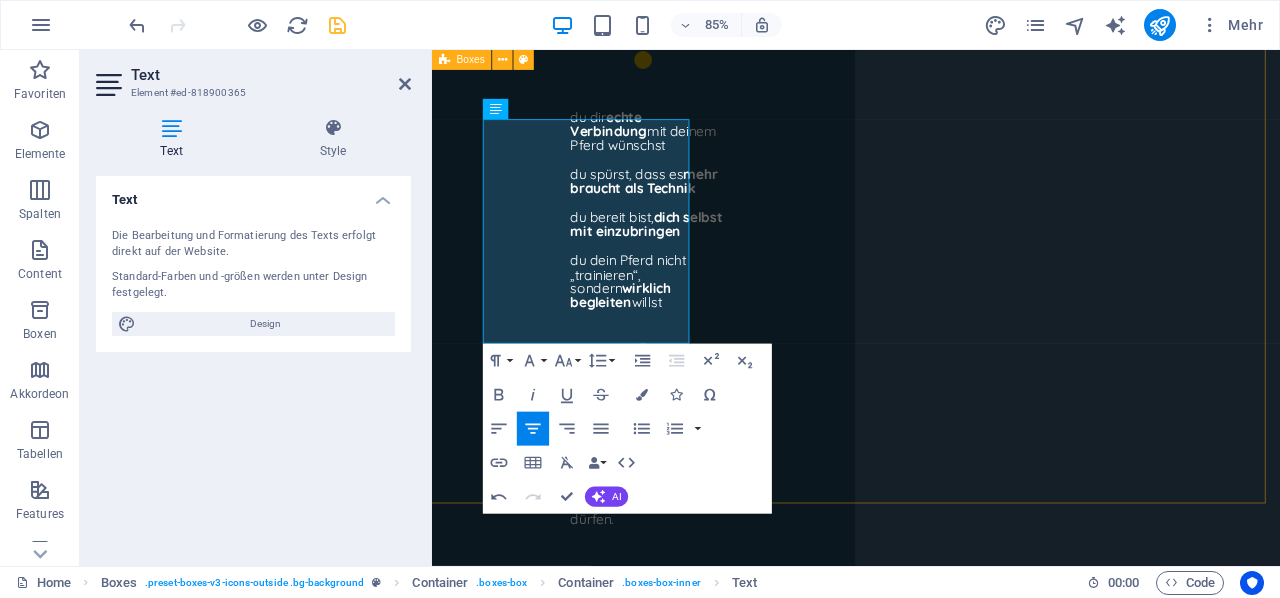 click on "Videoanalyse* Videoanalyse €77 Videoanalyse + Trainingskonzept €99 Ich analysiere anhand eines Videos, das Verhalten deines Pferdes und entwickle daraus dein individuelles Trainings-Konzept. Coaching* - Einzelsession Onlinecoaching €111 - Coaching bei dir vor Ort ab €222* - 3 Onlinecoachings für €333 inkl. Videoanalyse Intensivtraining* Intensivtraining im Zentrum in [REGION]  ab €444 Die Unterbringung und Verpflegung für dein Pferd ist inklusive. Eine nebenstehende Unterkunft ist zusätzlich buchbar. Die *Alles inklusive 8 Wöchigem Trainingsplan (ausser der einfachen Onlineanalyse) individuell an dein Pferd angepasst. Mit Möglichkeit der WhatsApp Begleitung. *hier fallen Fahrtkosten an" at bounding box center (930, 2584) 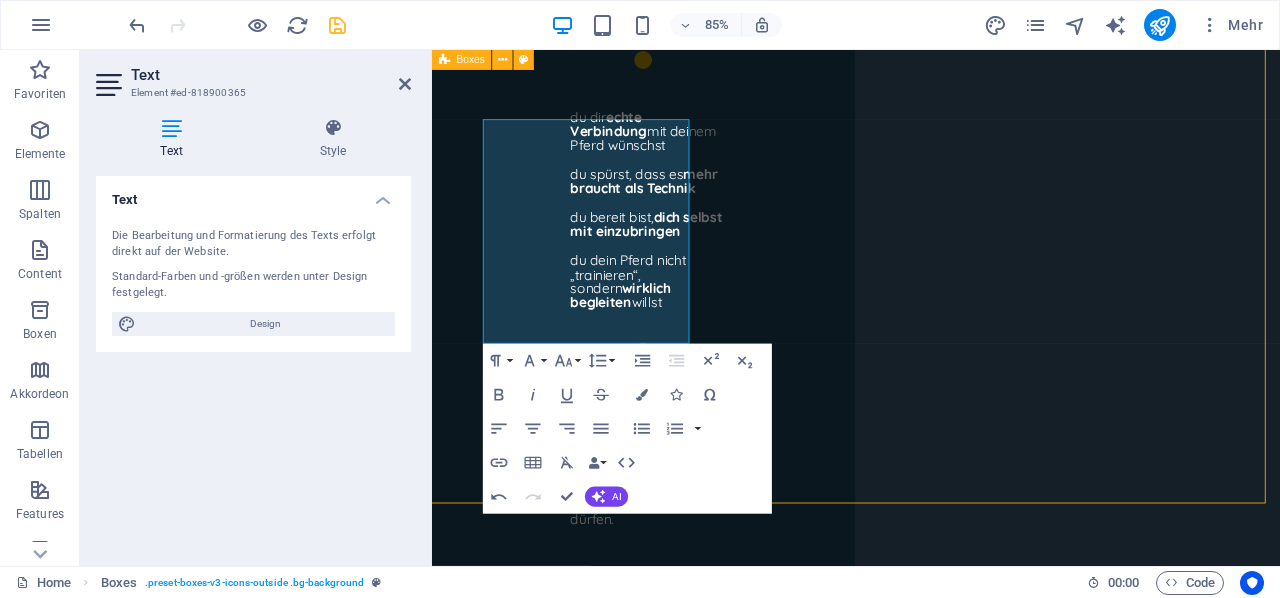 scroll, scrollTop: 7423, scrollLeft: 1, axis: both 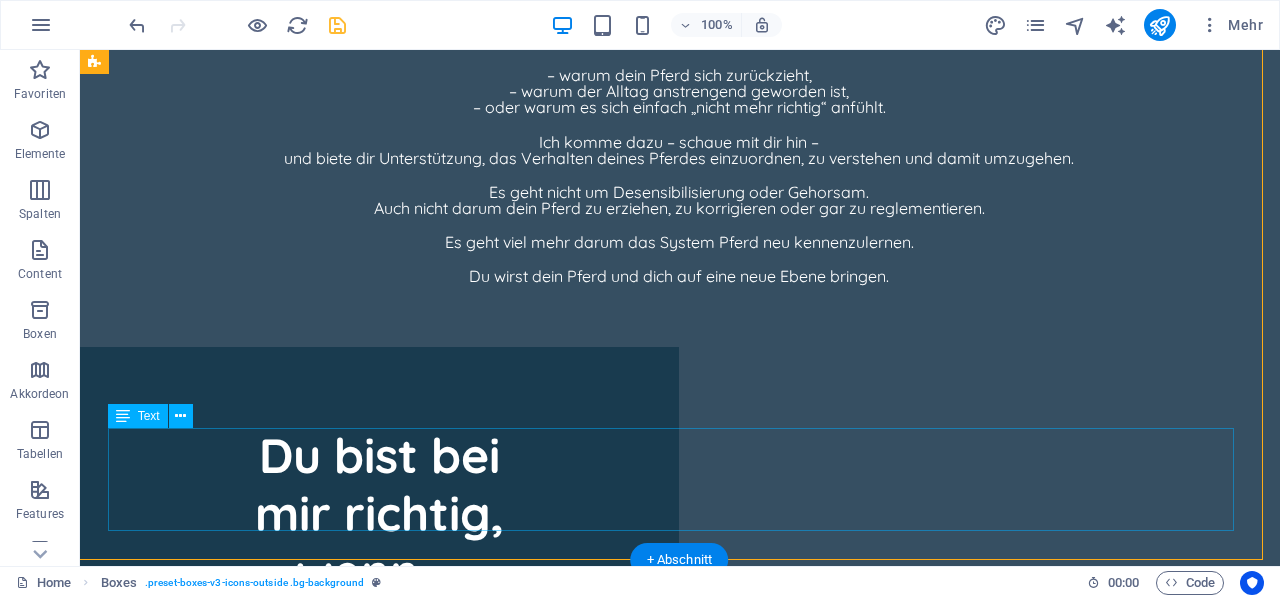 click on "*Alles inklusive 8 Wöchigem Trainingsplan (ausser der einfachen Onlineanalyse) individuell an dein Pferd angepasst.  Mit Möglichkeit der WhatsApp Begleitung. *hier fallen Fahrtkosten an" at bounding box center [679, 3403] 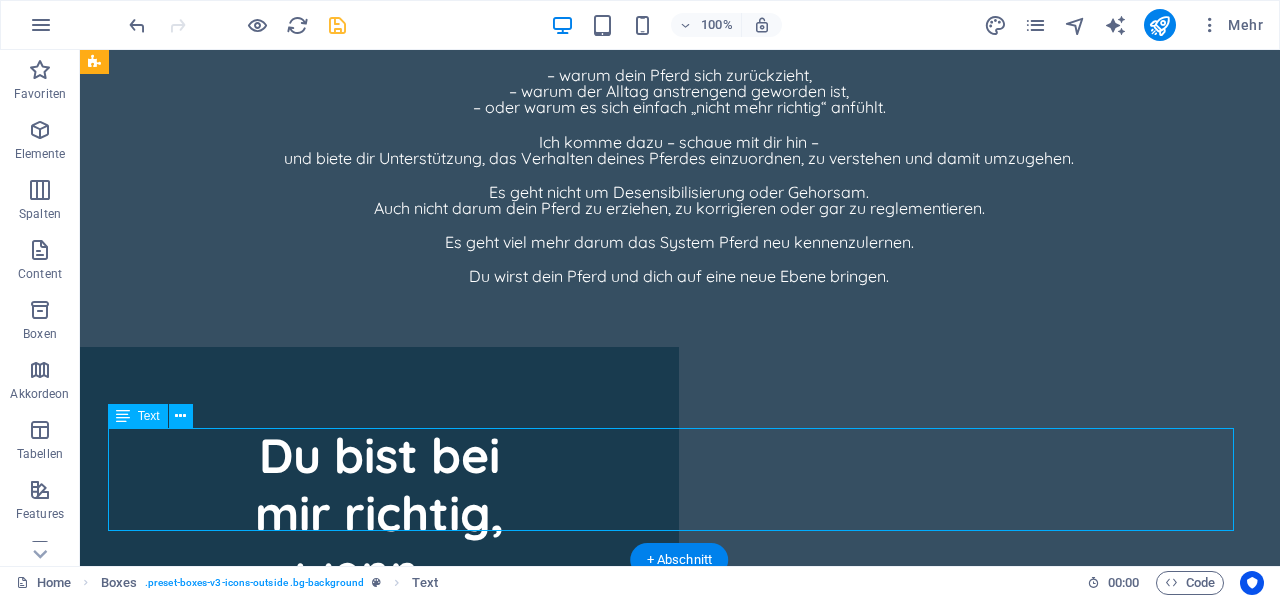 click on "*Alles inklusive 8 Wöchigem Trainingsplan (ausser der einfachen Onlineanalyse) individuell an dein Pferd angepasst.  Mit Möglichkeit der WhatsApp Begleitung. *hier fallen Fahrtkosten an" at bounding box center (679, 3403) 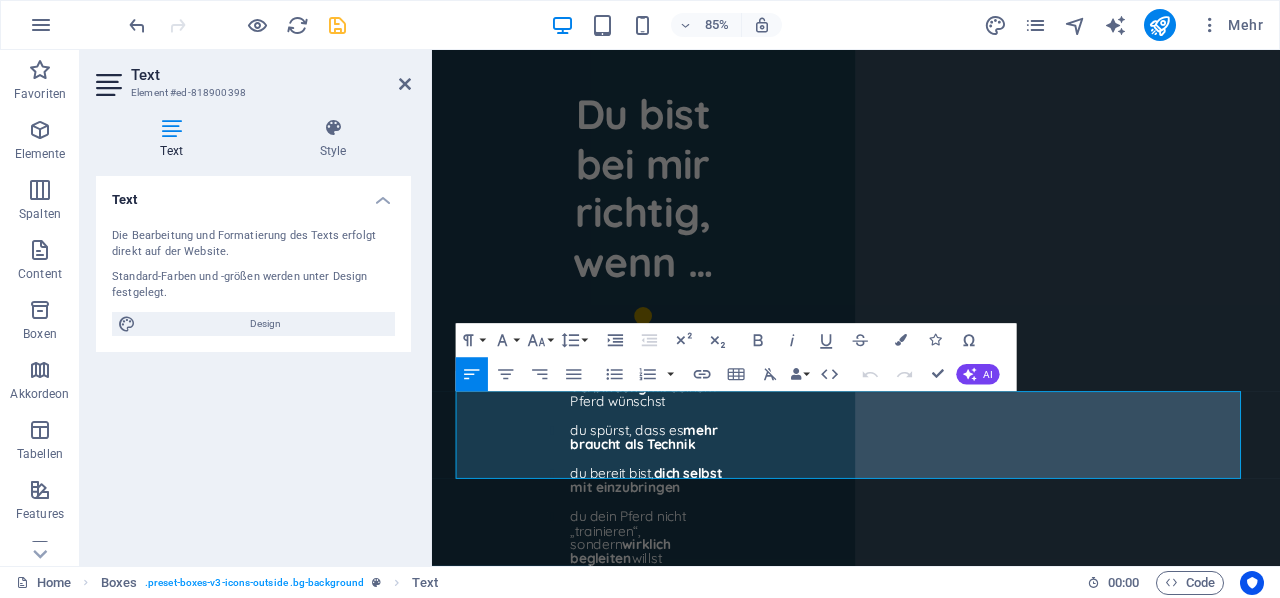 scroll, scrollTop: 7724, scrollLeft: 1, axis: both 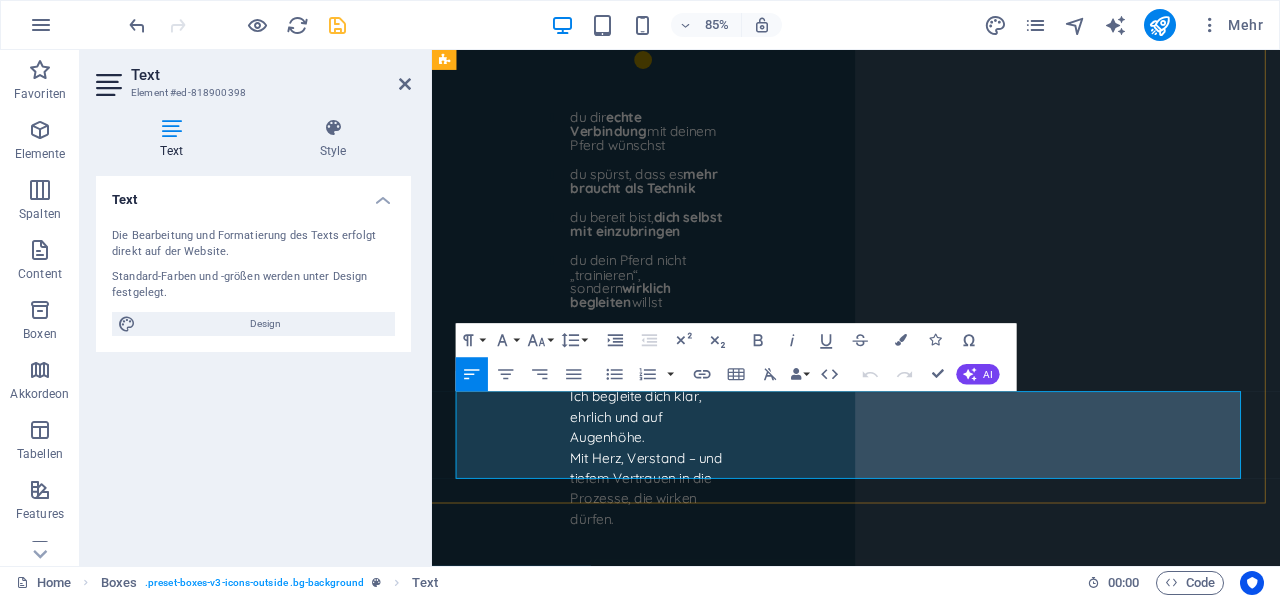 drag, startPoint x: 767, startPoint y: 469, endPoint x: 1281, endPoint y: 540, distance: 518.88055 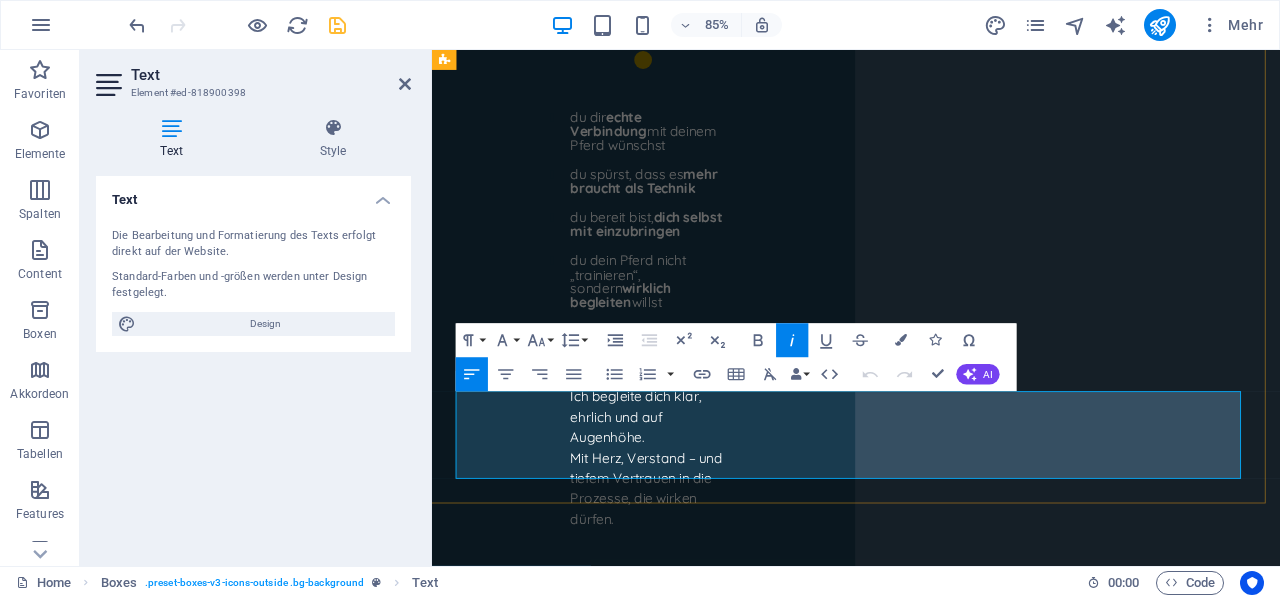 drag, startPoint x: 1315, startPoint y: 468, endPoint x: 769, endPoint y: 462, distance: 546.03296 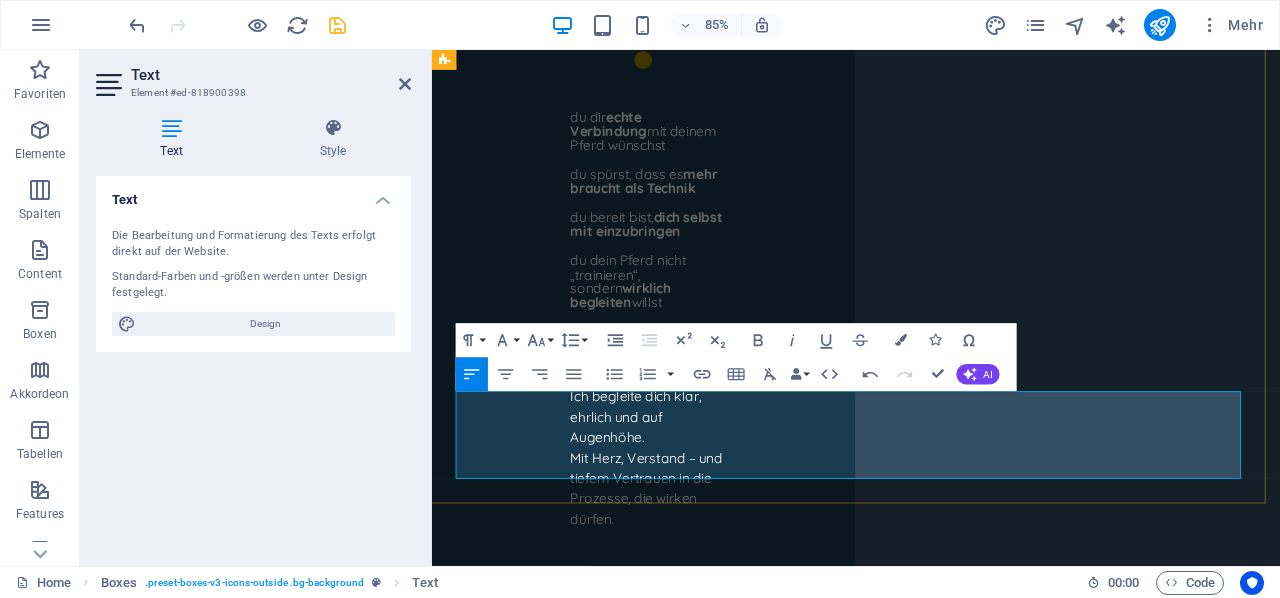 type 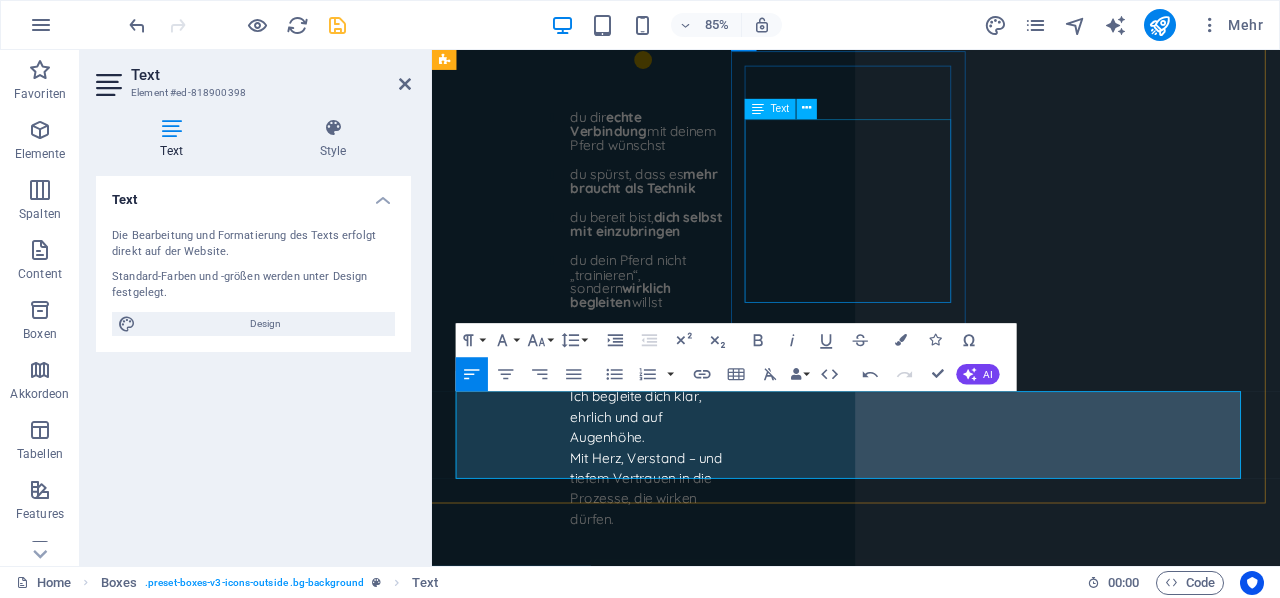 click on "- Einzelsession Onlinecoaching €111 - Coaching bei dir vor Ort ab €222* - 3 Onlinecoachings für €333 inkl. Videoanalyse" at bounding box center [616, 2584] 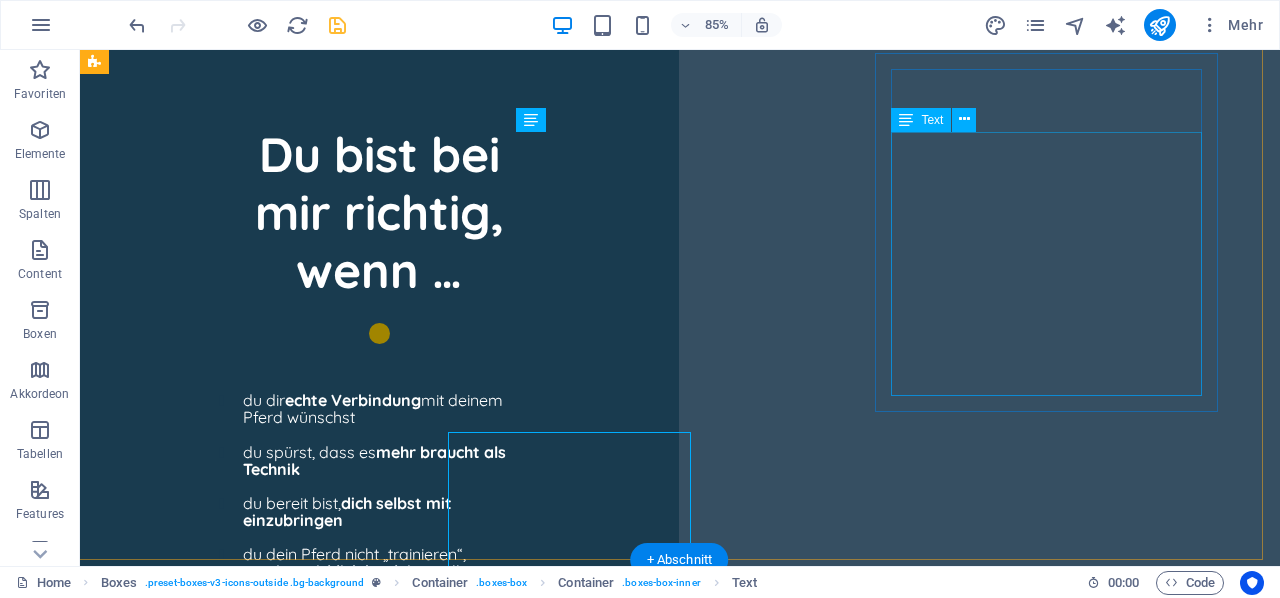 scroll, scrollTop: 7423, scrollLeft: 1, axis: both 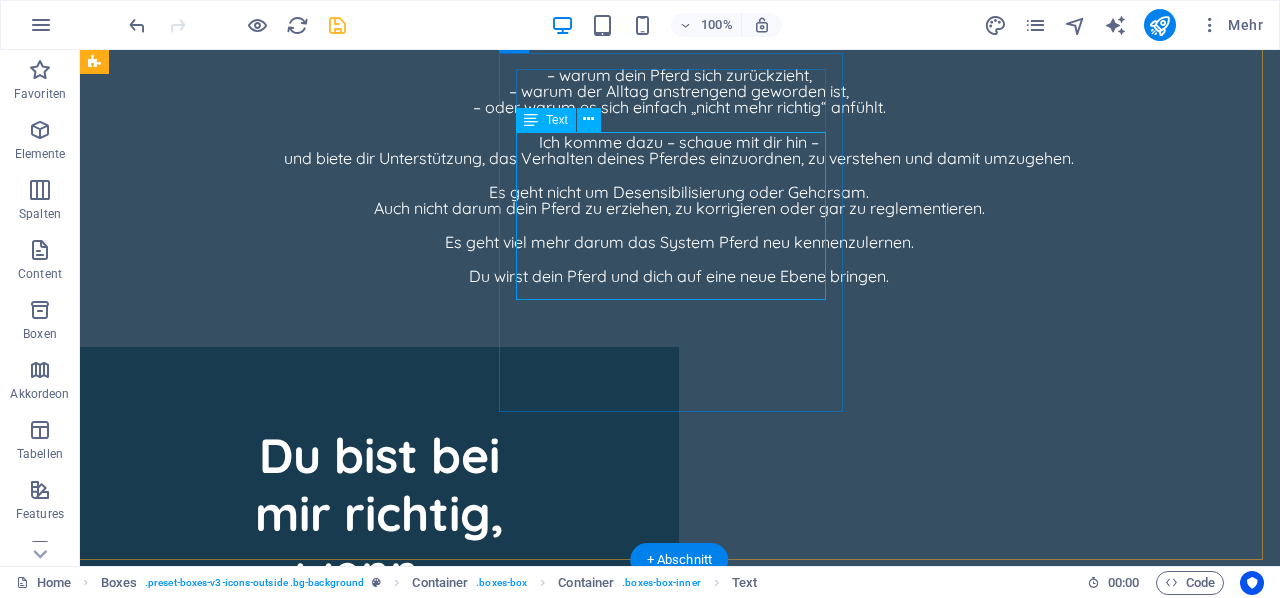 click on "- Einzelsession Onlinecoaching €111 - Coaching bei dir vor Ort ab €222* - 3 Onlinecoachings für €333 inkl. Videoanalyse" at bounding box center (298, 2853) 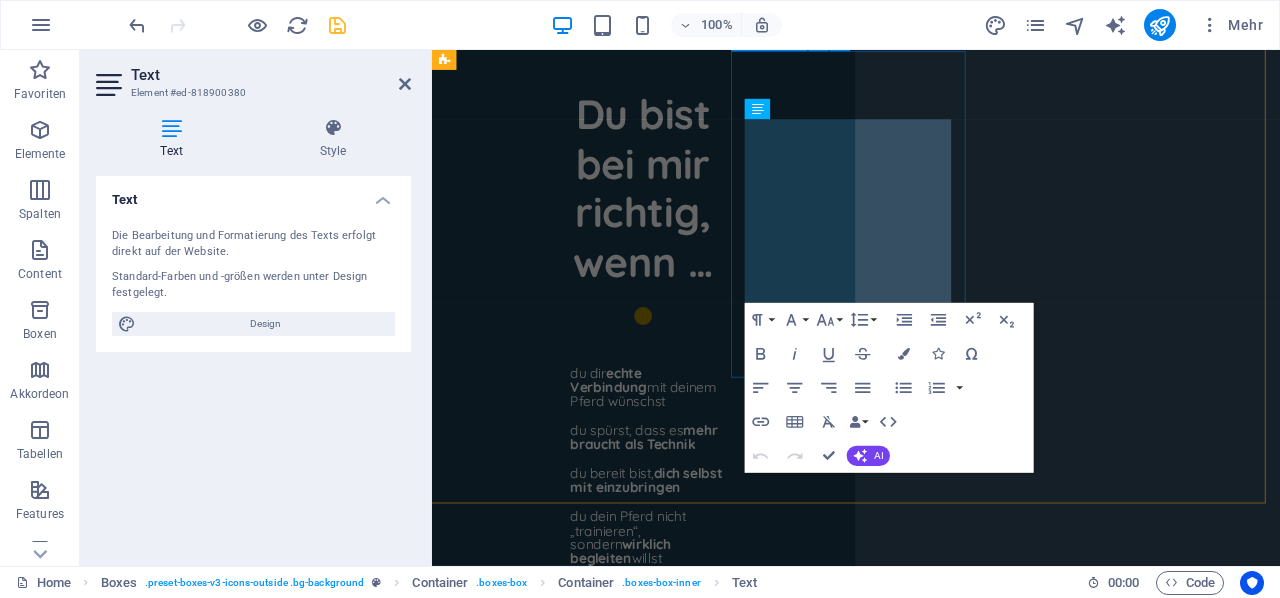scroll, scrollTop: 7724, scrollLeft: 1, axis: both 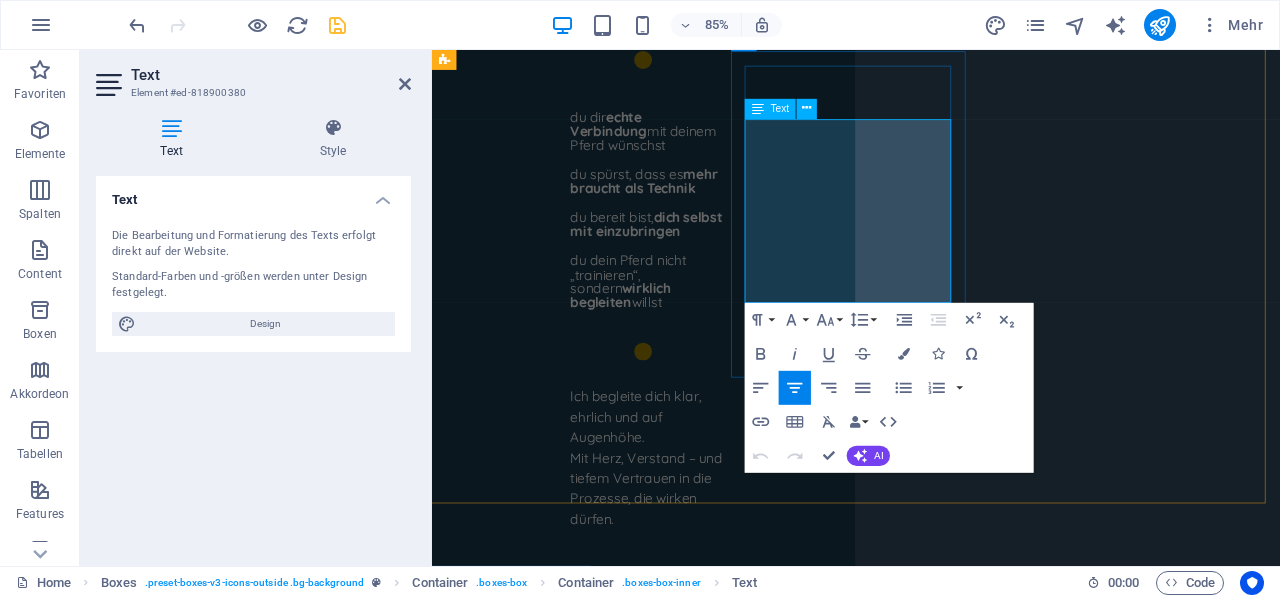 click on "inkl. Videoanalyse" at bounding box center [616, 2680] 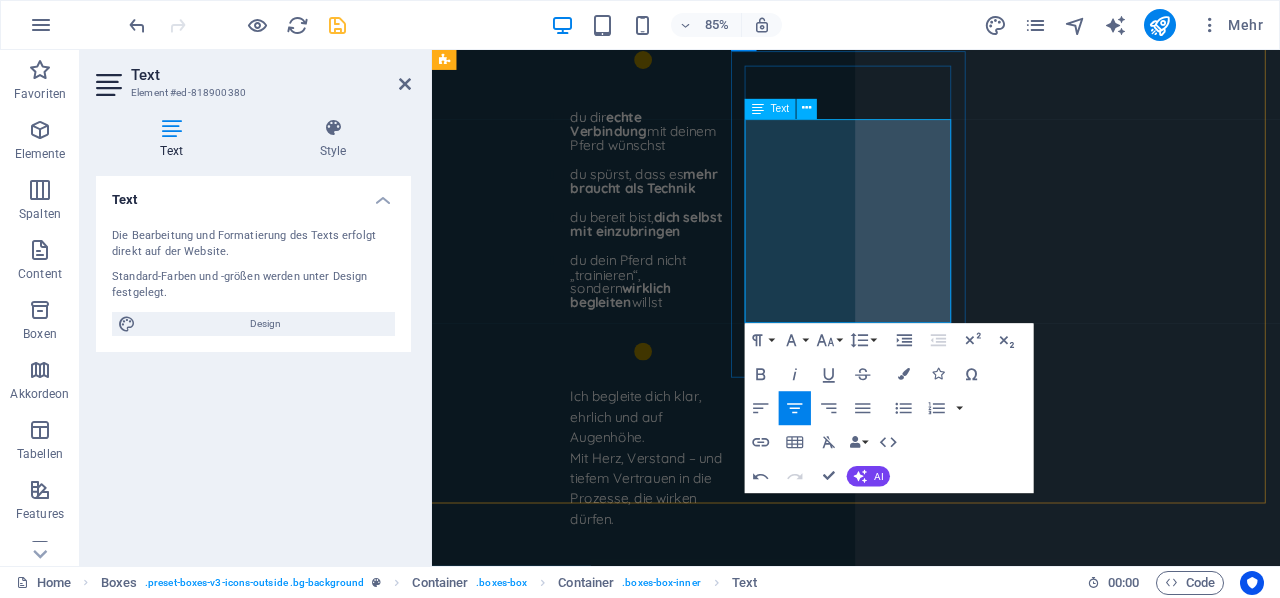 type 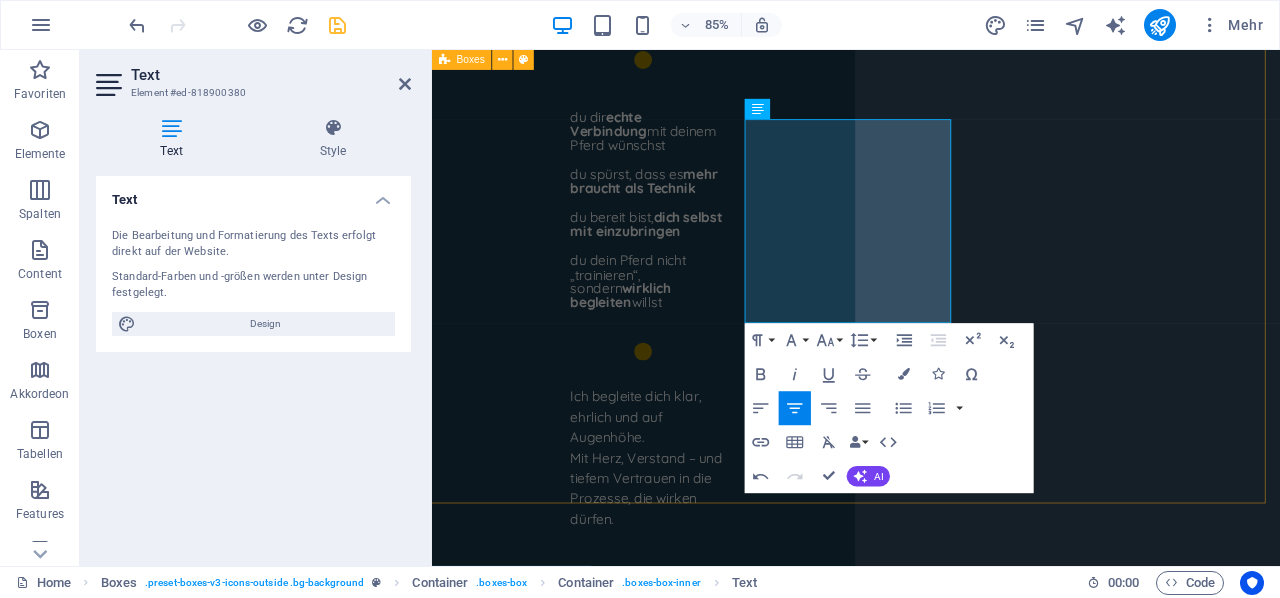 click on "Videoanalyse* Videoanalyse €77 Videoanalyse + Trainingskonzept €99 Ich analysiere anhand eines Videos, das Verhalten deines Pferdes und entwickle daraus dein individuelles Trainings-Konzept. Coaching* - Einzelsession Onlinecoaching €111 - Coaching bei dir vor Ort ab €222* - 3 Onlinecoachings für €333 inkl. Videoanalyse inkl. WhatsApp Begleitung Intensivtraining* Intensivtraining im Zentrum in [REGION] ab €444 Die Unterbringung und Verpflegung für dein Pferd ist inklusive. Eine nebenstehende Unterkunft ist zusätzlich buchbar. Die *Alles inklusive 8 Wöchigem Trainingsplan. Mit Möglichkeit der WhatsApp Begleitung. *hier fallen Fahrtkosten an" at bounding box center (930, 2596) 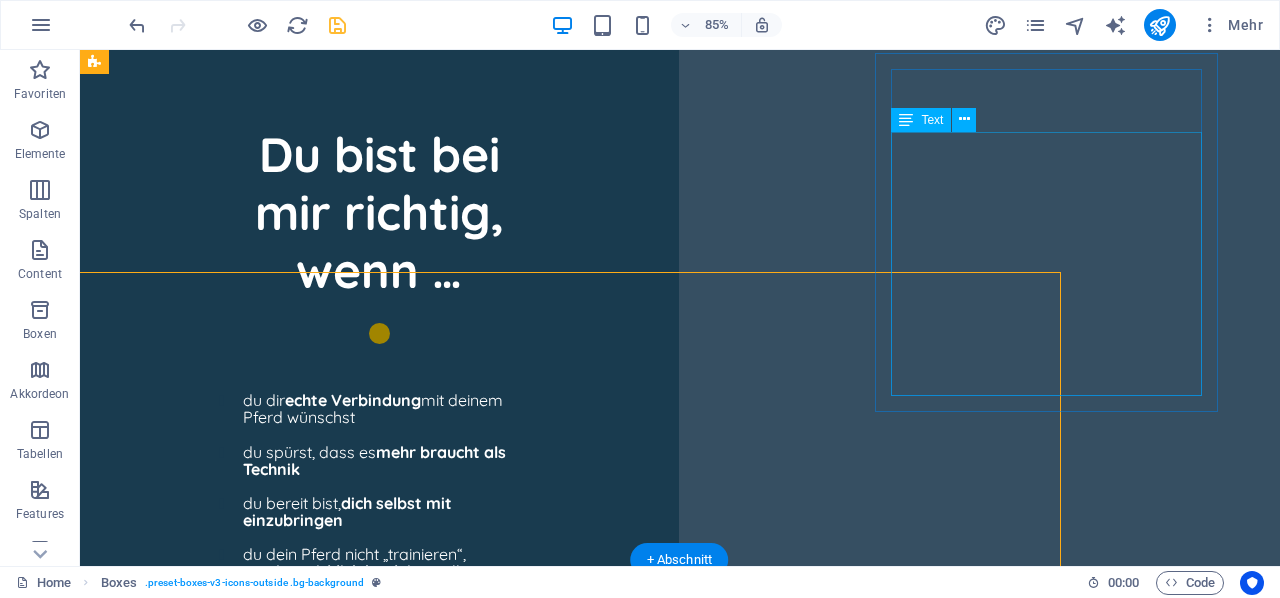 scroll, scrollTop: 7423, scrollLeft: 1, axis: both 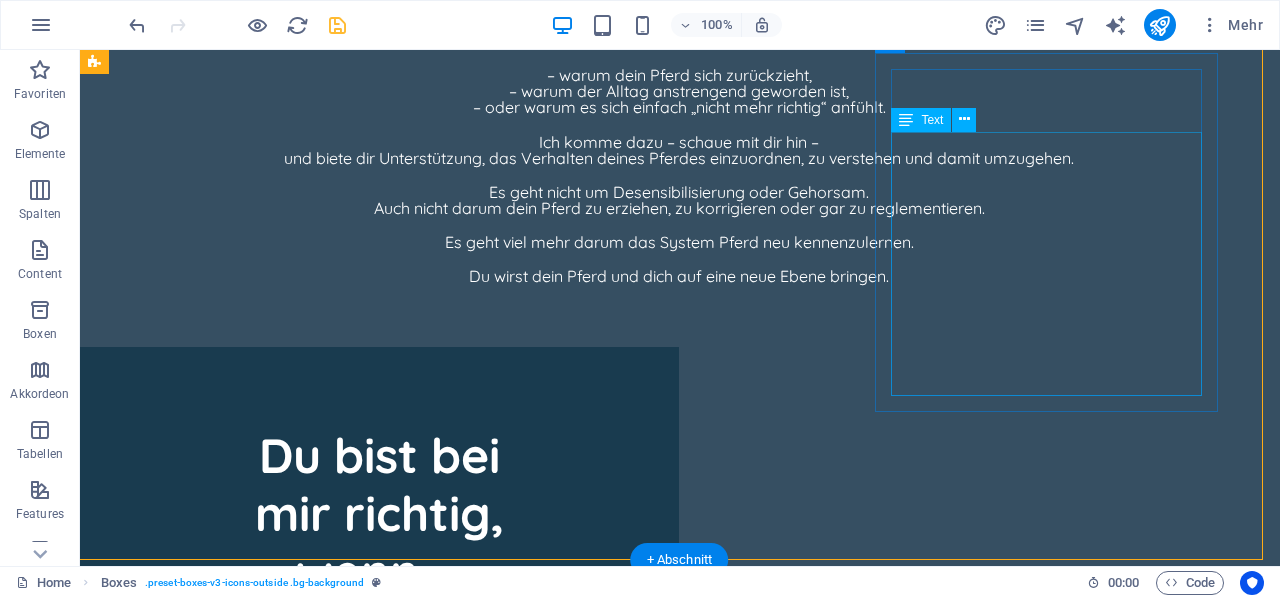 click on "Intensivtraining im Zentrum in [REGION]  ab €444 Die Unterbringung und Verpflegung für dein Pferd ist inklusive. Eine nebenstehende Unterkunft ist zusätzlich buchbar. Die" at bounding box center (298, 3232) 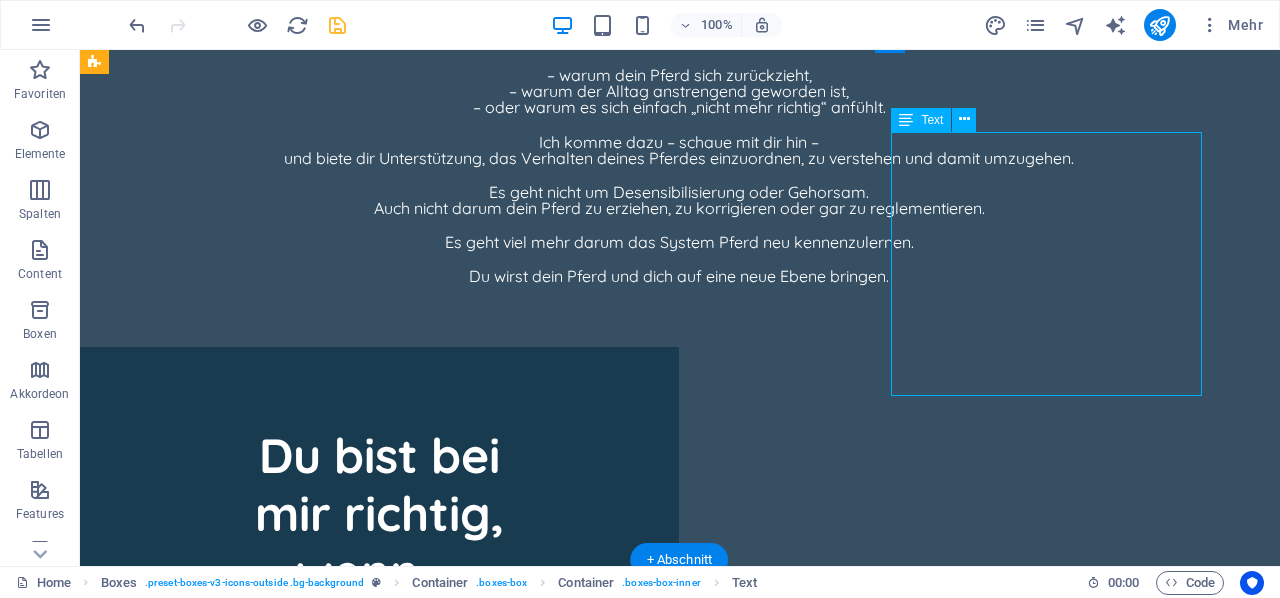 click on "Intensivtraining im Zentrum in [REGION]  ab €444 Die Unterbringung und Verpflegung für dein Pferd ist inklusive. Eine nebenstehende Unterkunft ist zusätzlich buchbar. Die" at bounding box center (298, 3232) 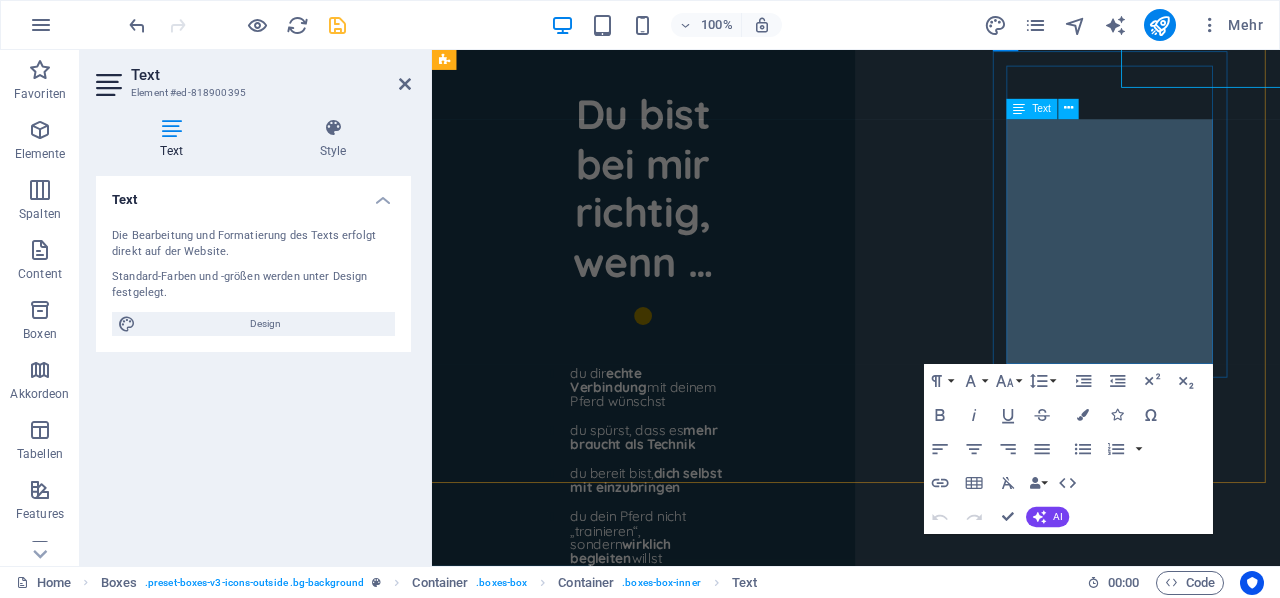 scroll, scrollTop: 7724, scrollLeft: 1, axis: both 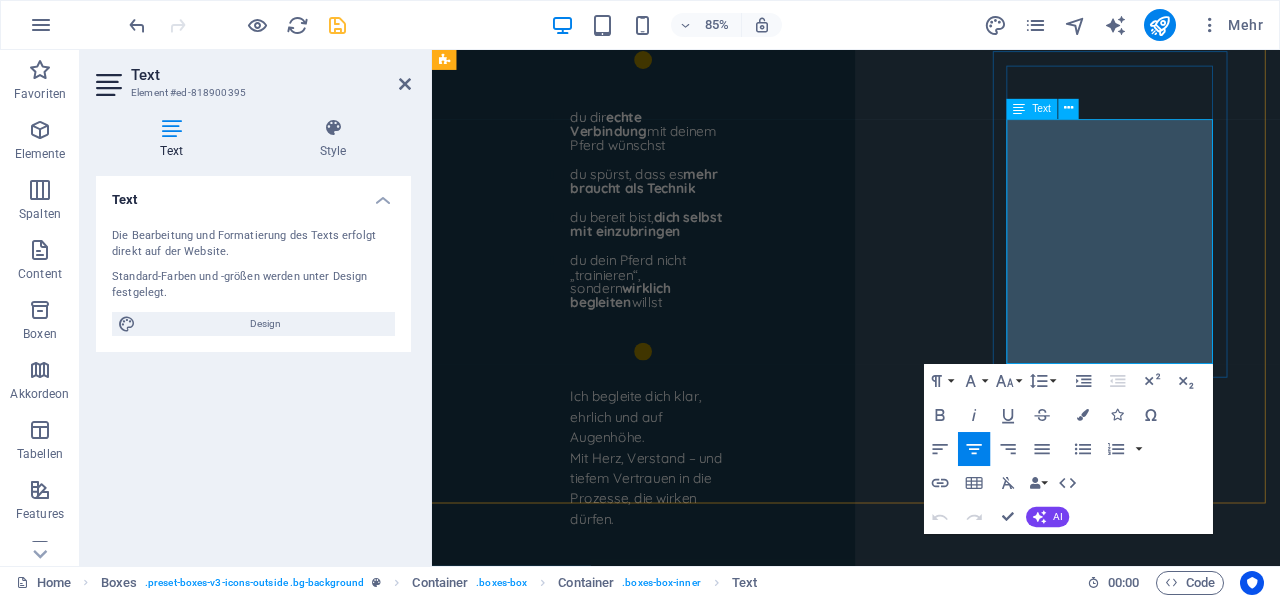 click on "Die Unterbringung und Verpflegung für dein Pferd ist inklusive. Eine nebenstehende Unterkunft ist zusätzlich buchbar." at bounding box center (616, 3035) 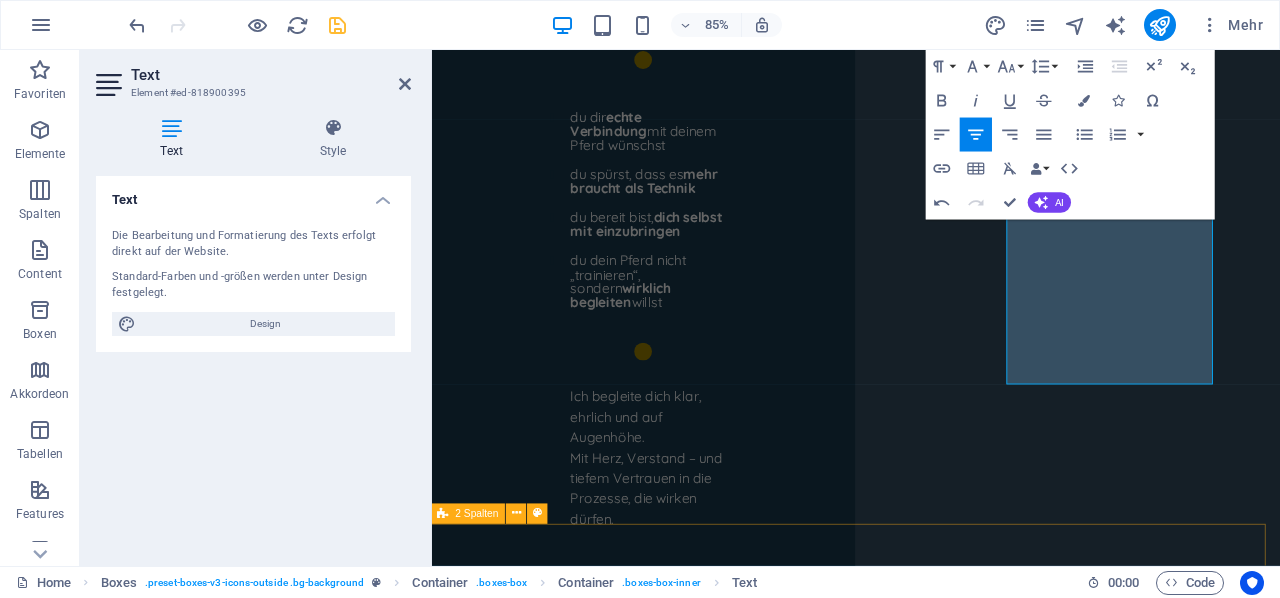 type 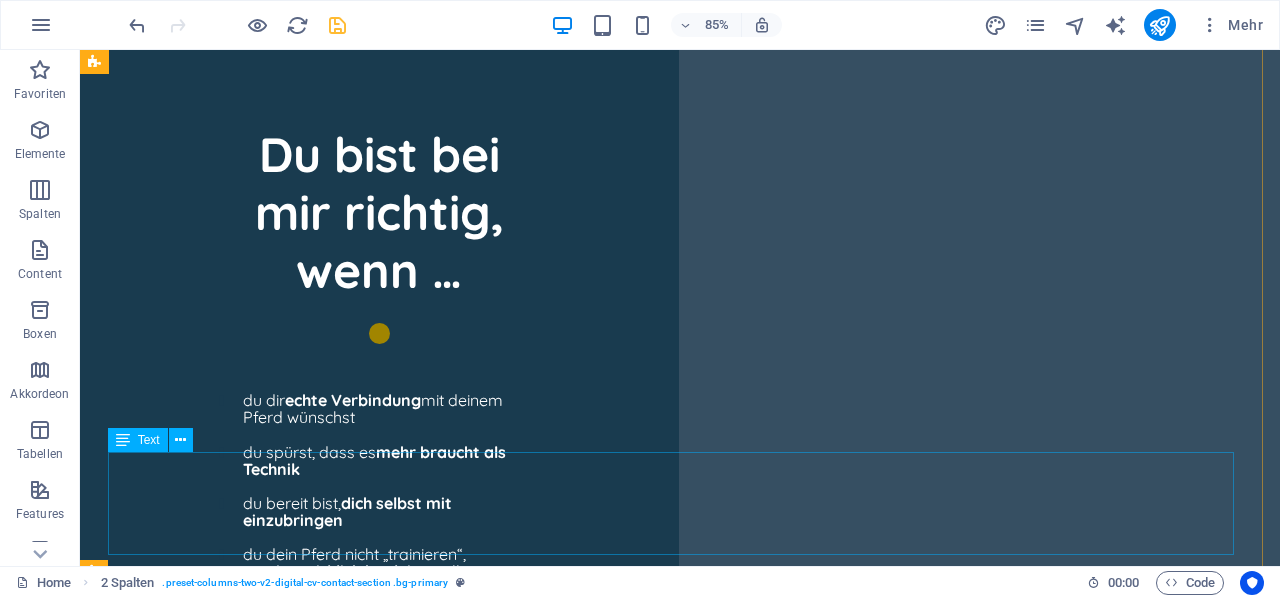 scroll, scrollTop: 7423, scrollLeft: 1, axis: both 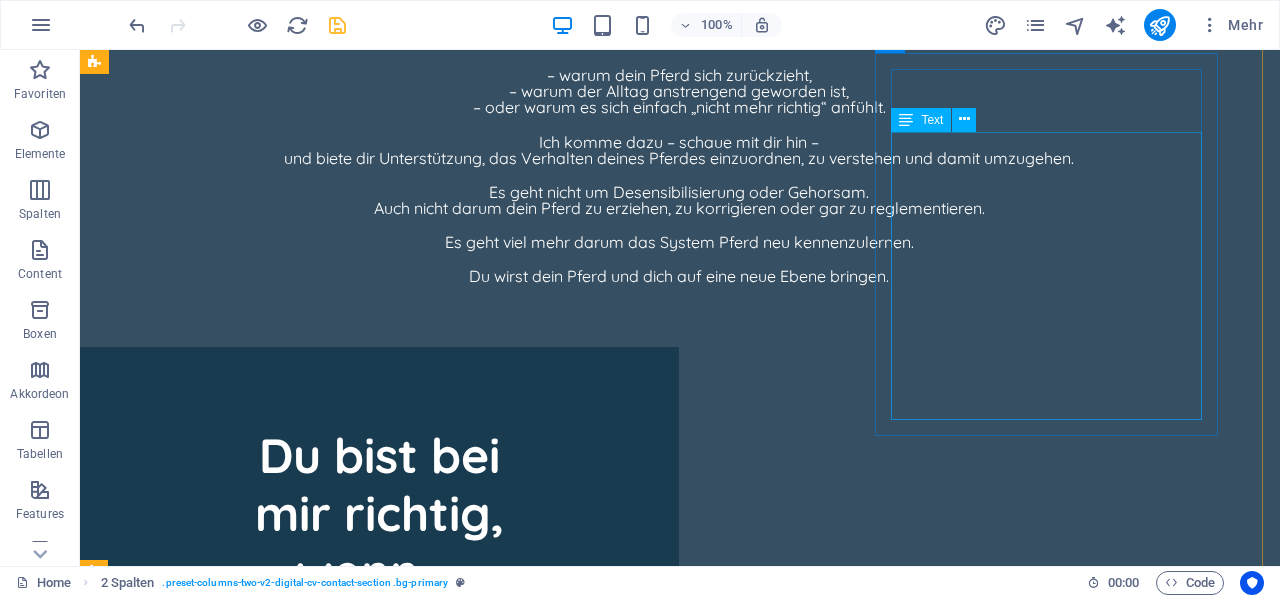 click on "Intensivtraining im Zentrum in [REGION] ab €444 Die Unterbringung und Verpflegung für dein Pferd ist inklusive. Eine nebenstehende Unterkunft ist zusätzlich buchbar. Mehr Infos auf Anfrage. Die" at bounding box center [298, 3244] 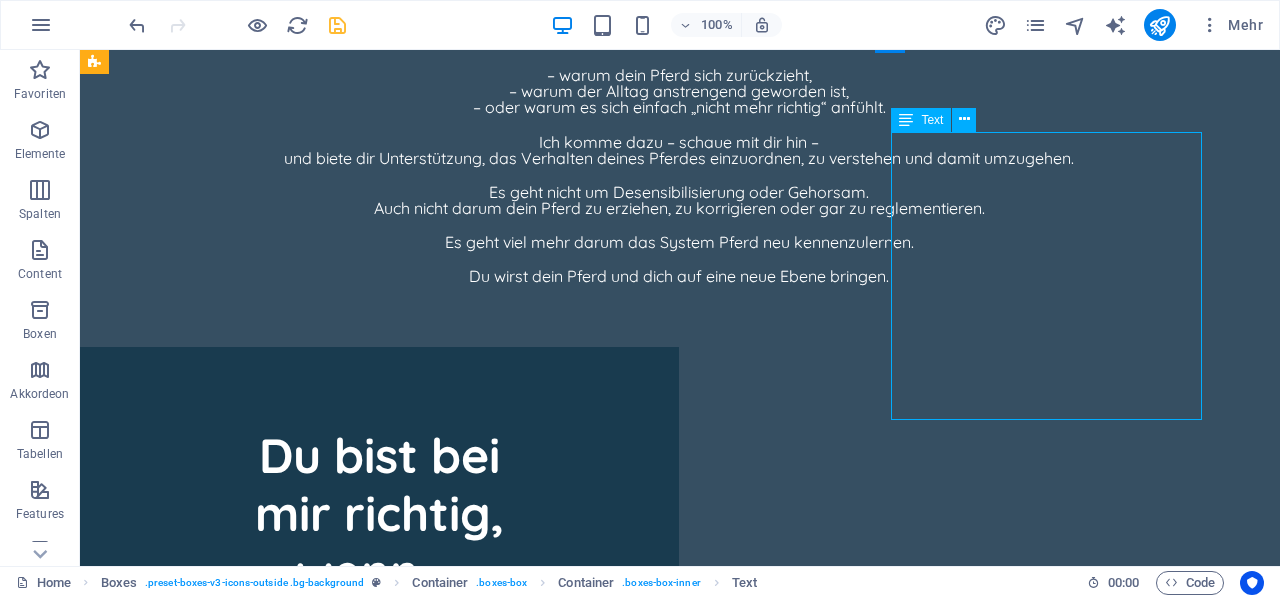 click on "Intensivtraining im Zentrum in [REGION] ab €444 Die Unterbringung und Verpflegung für dein Pferd ist inklusive. Eine nebenstehende Unterkunft ist zusätzlich buchbar. Mehr Infos auf Anfrage. Die" at bounding box center (298, 3244) 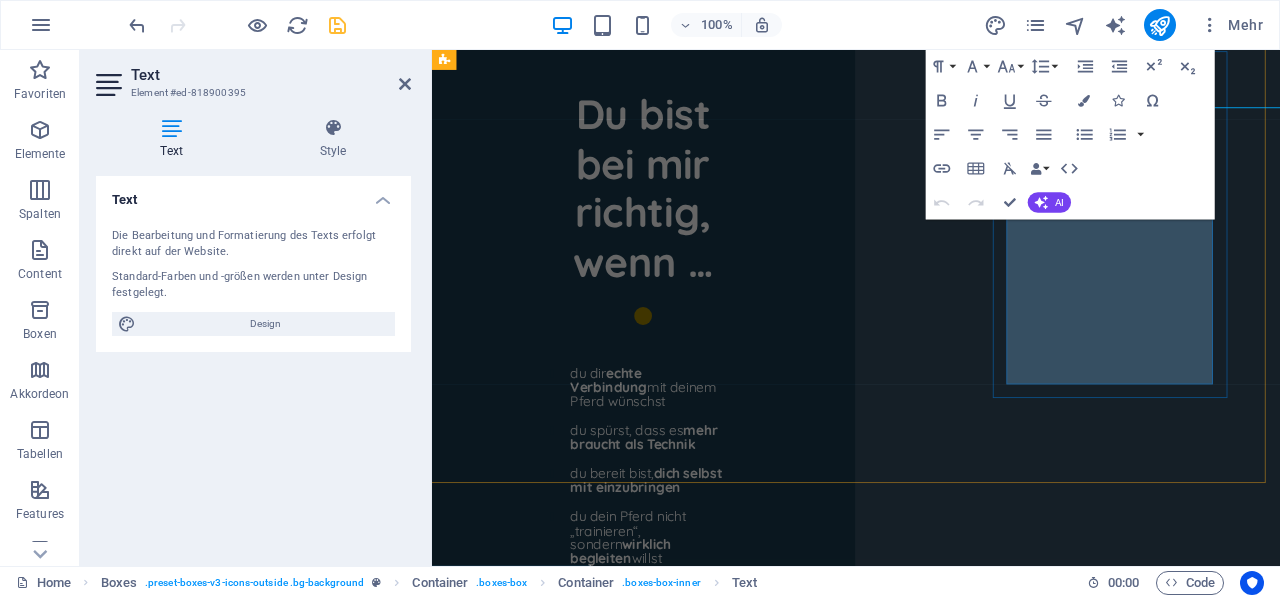 scroll, scrollTop: 7724, scrollLeft: 1, axis: both 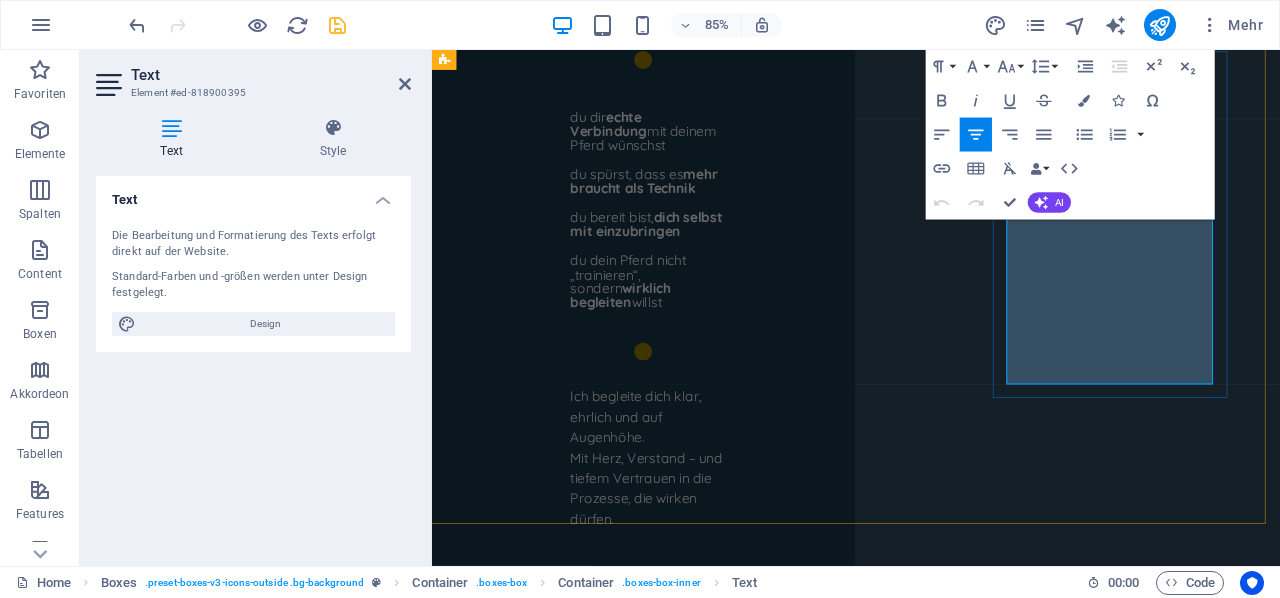 drag, startPoint x: 1319, startPoint y: 386, endPoint x: 1144, endPoint y: 391, distance: 175.07141 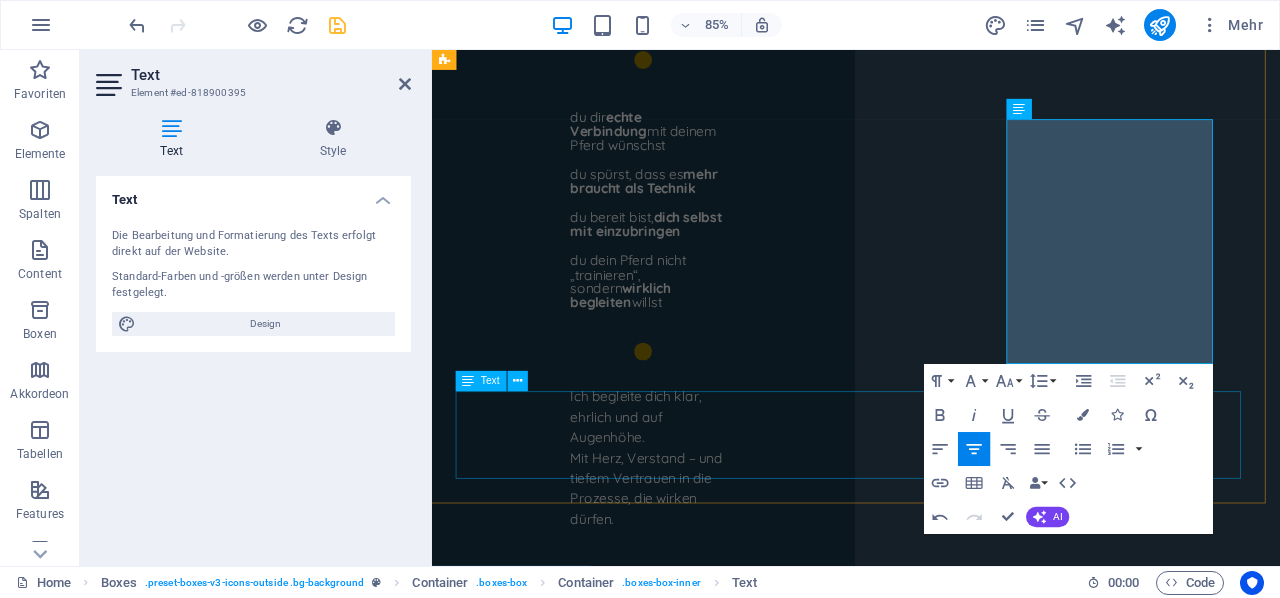 click on "*Alles inklusive 8 Wöchigem Trainingsplan. Mit Möglichkeit der WhatsApp Begleitung. *hier fallen Fahrtkosten an" at bounding box center [930, 3206] 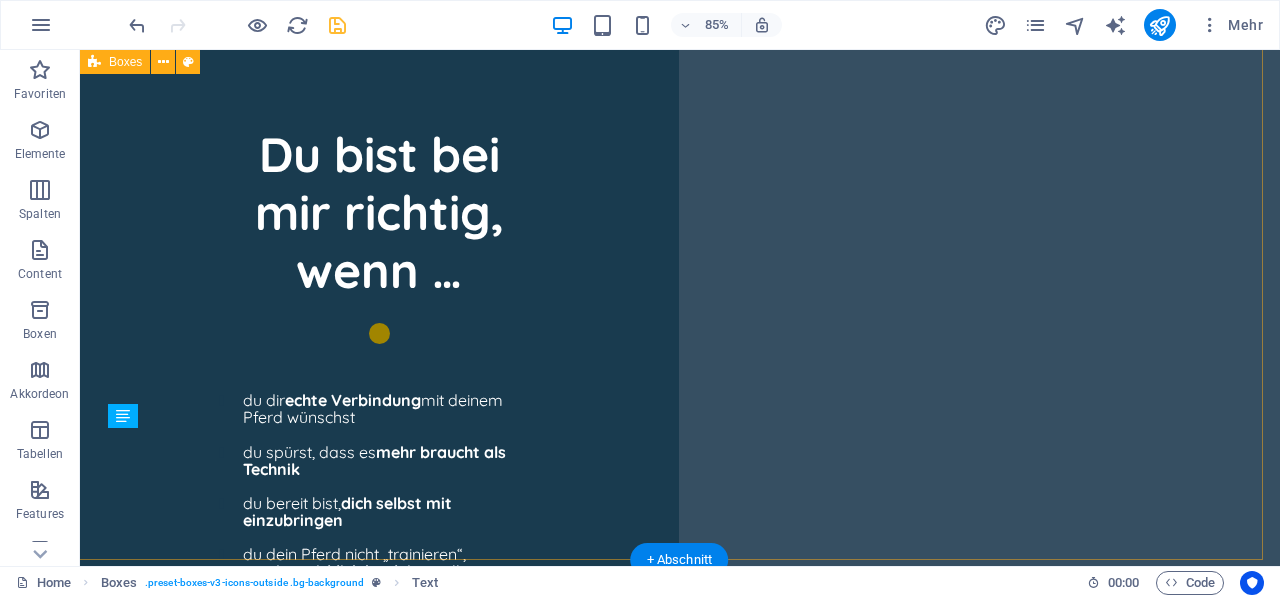 scroll, scrollTop: 7423, scrollLeft: 1, axis: both 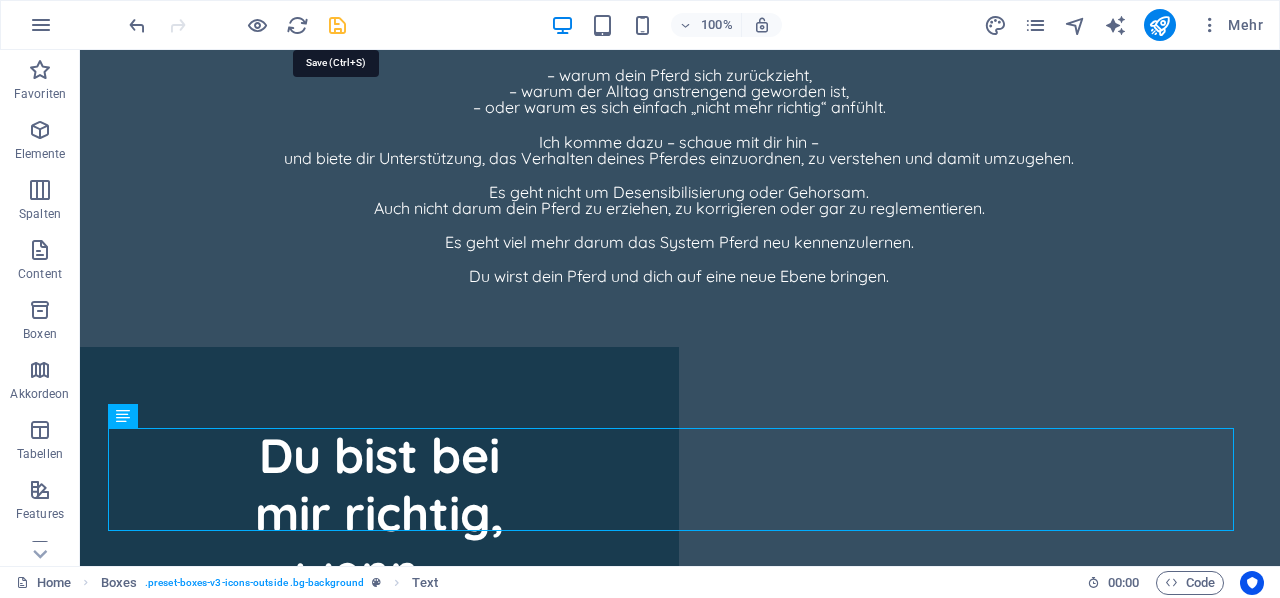 click at bounding box center [337, 25] 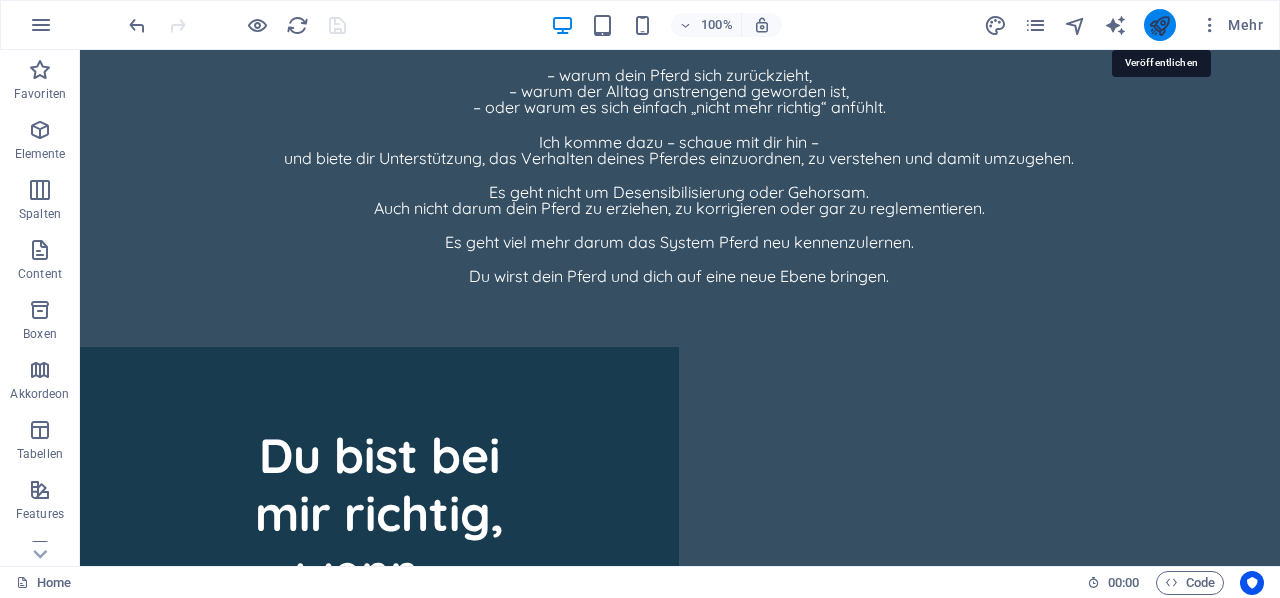 click at bounding box center [1159, 25] 